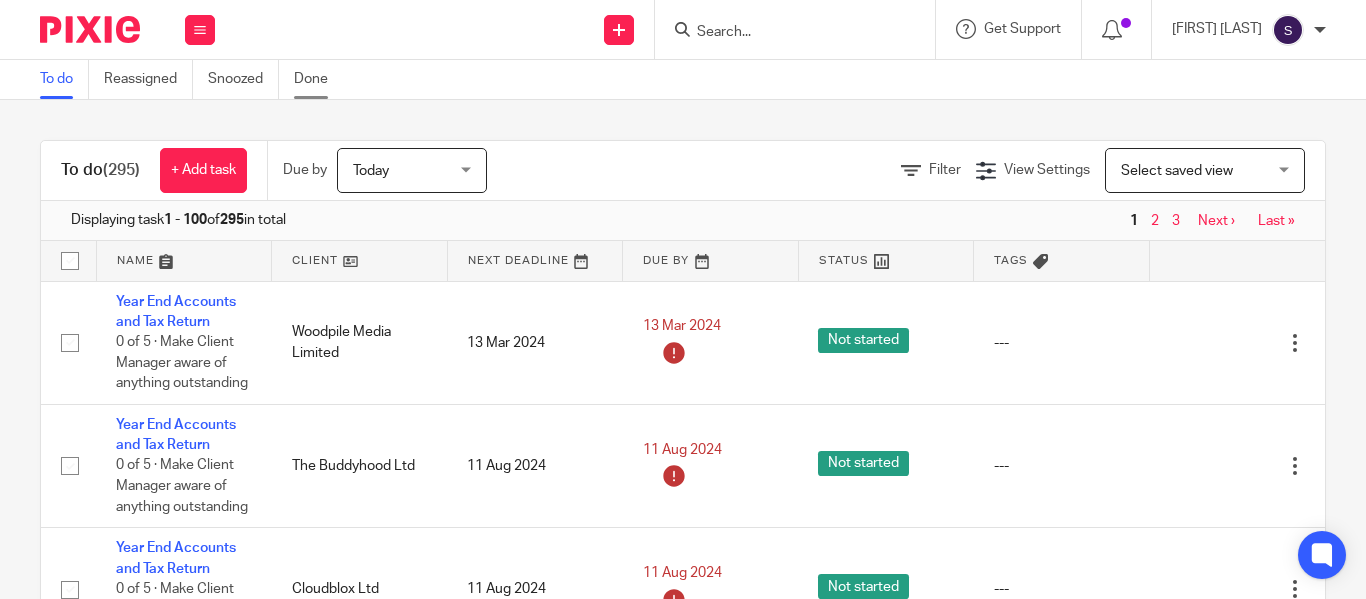 scroll, scrollTop: 0, scrollLeft: 0, axis: both 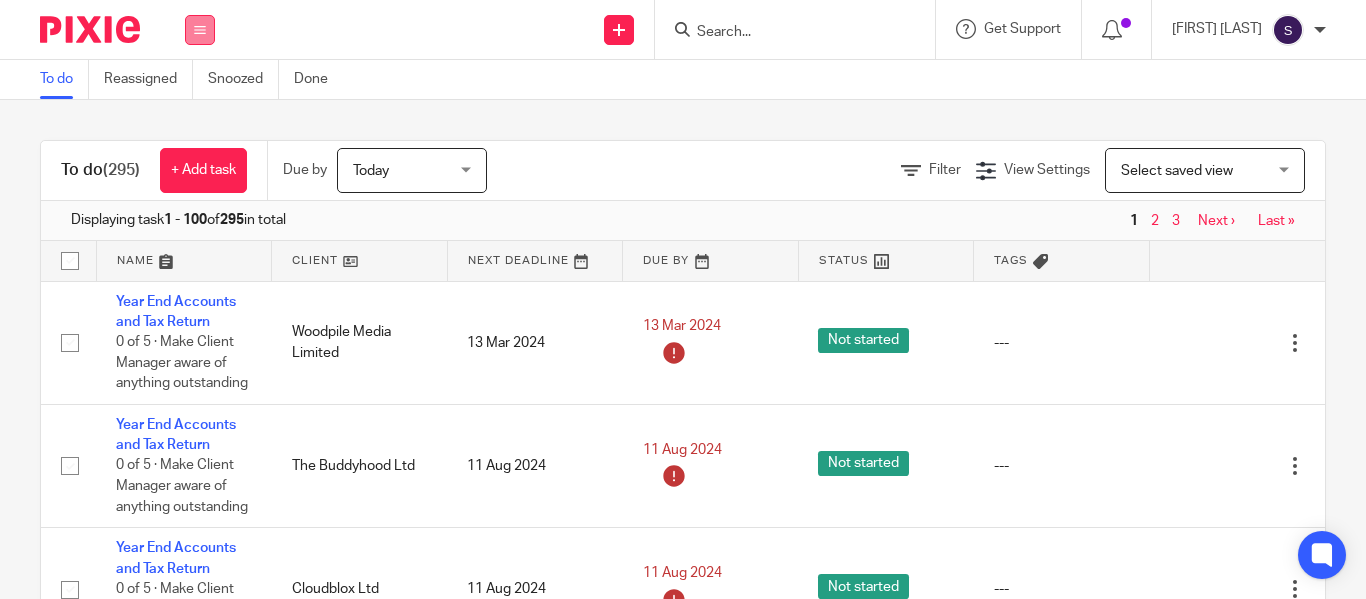 click at bounding box center (200, 30) 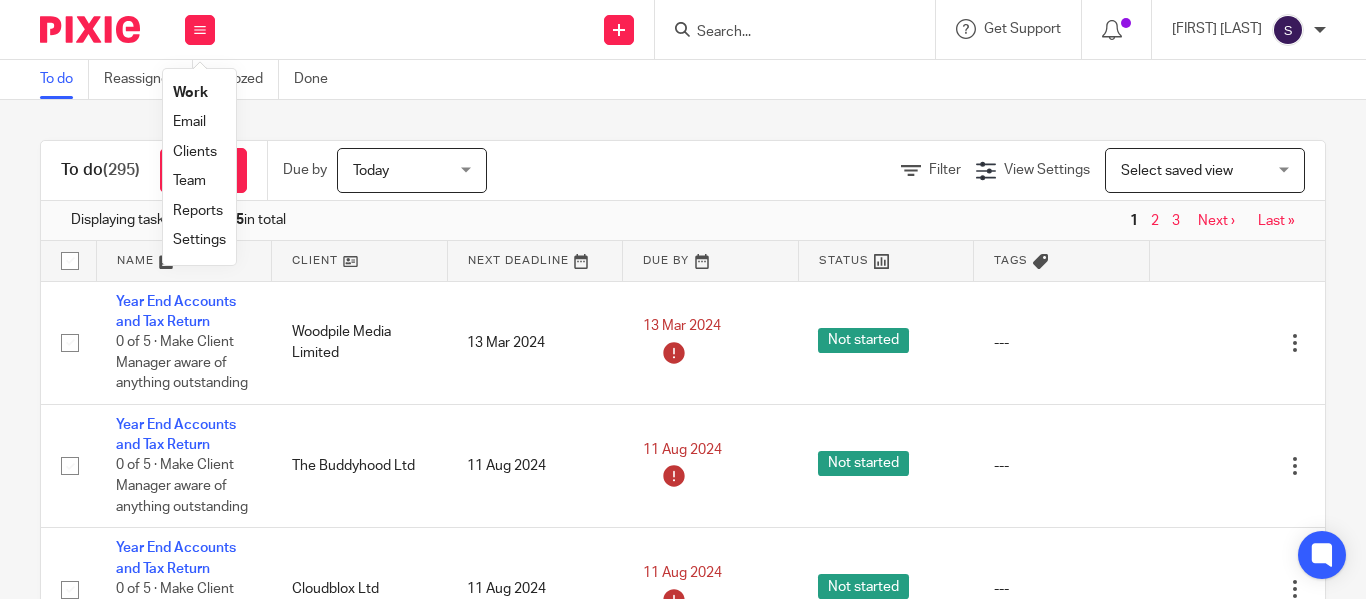 click on "Clients" at bounding box center (195, 152) 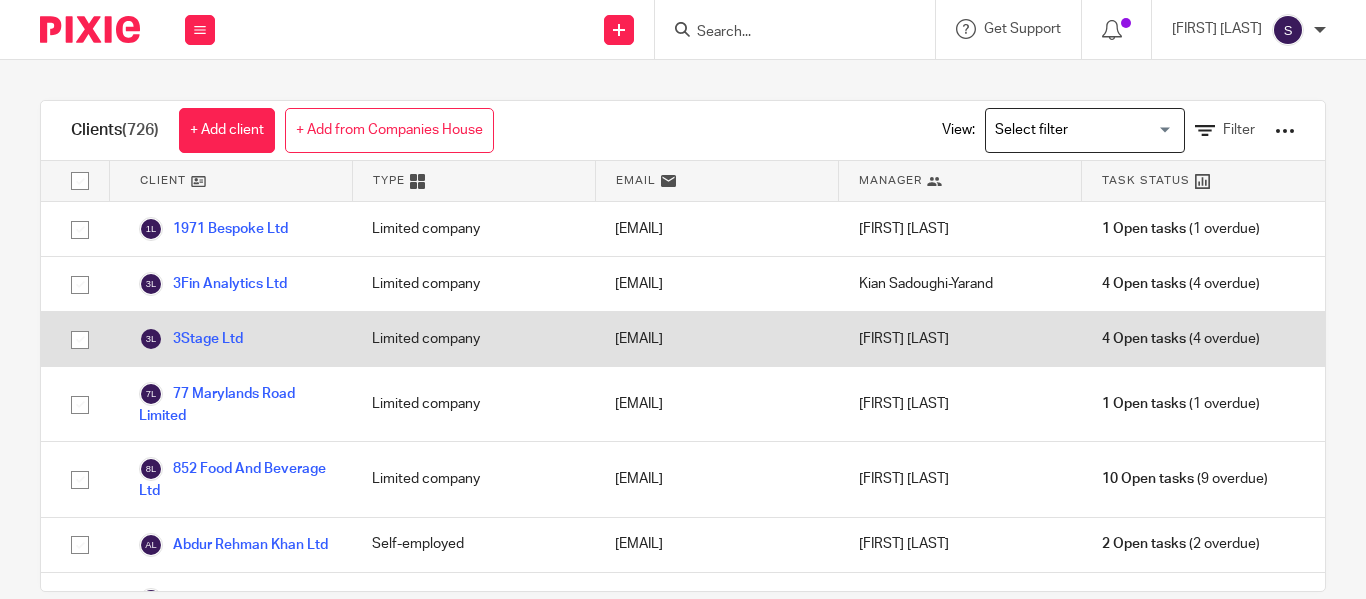 scroll, scrollTop: 0, scrollLeft: 0, axis: both 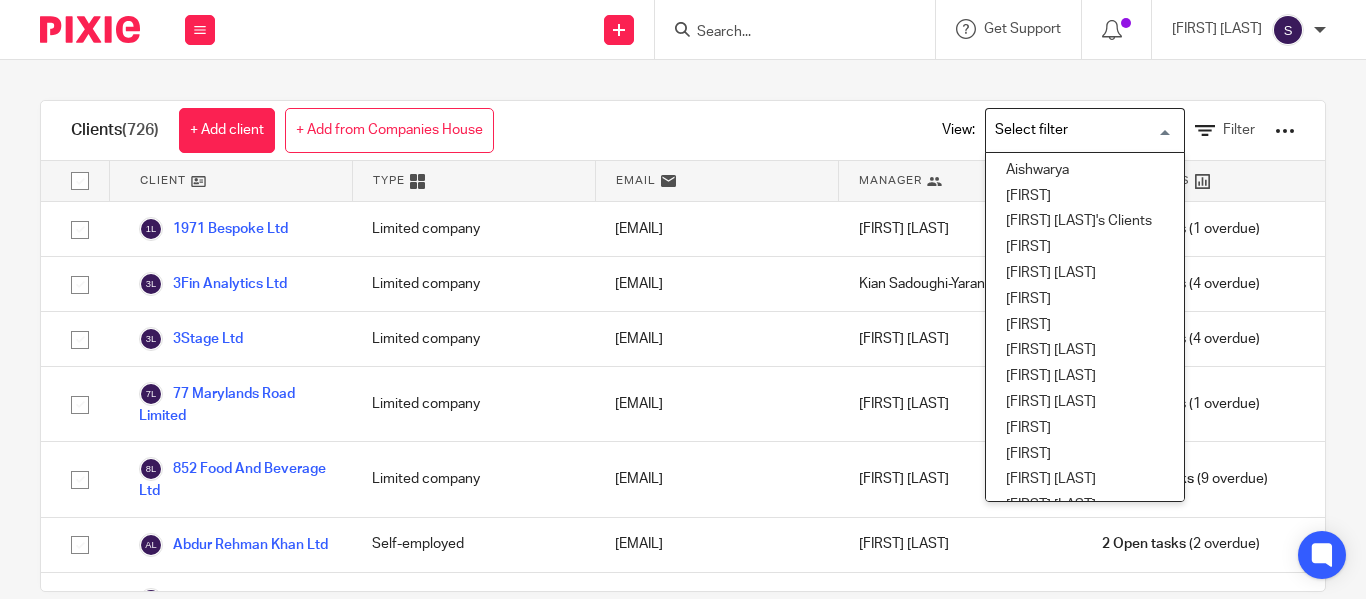 click at bounding box center (1080, 130) 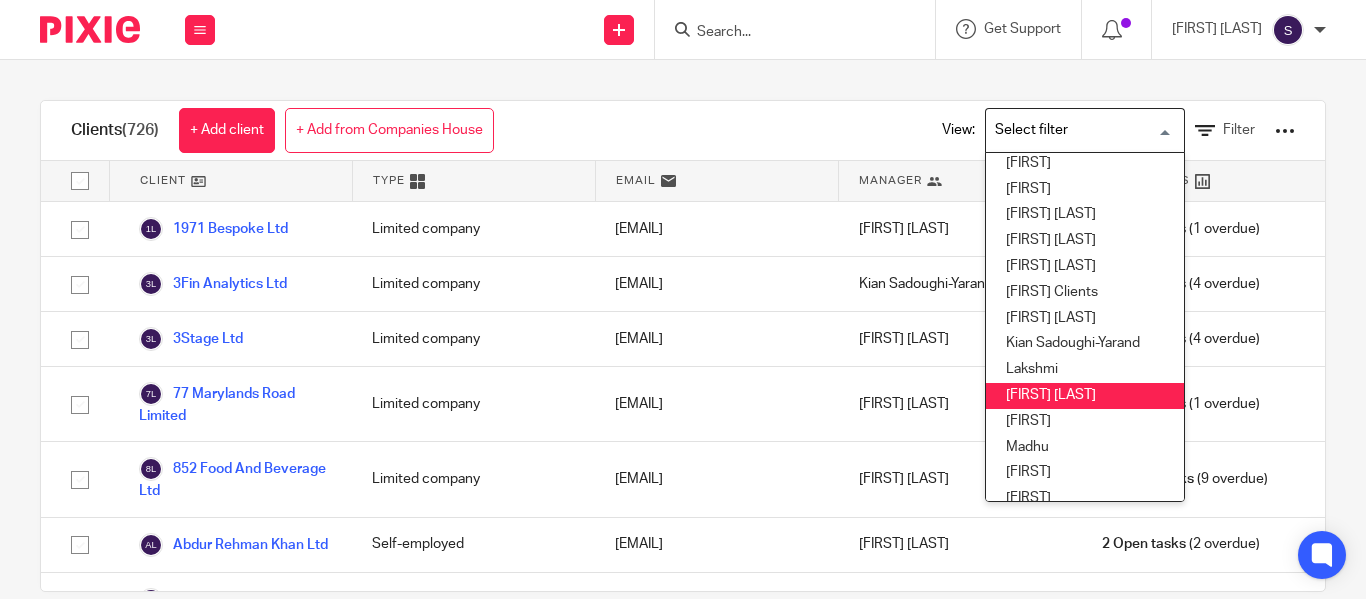 scroll, scrollTop: 280, scrollLeft: 0, axis: vertical 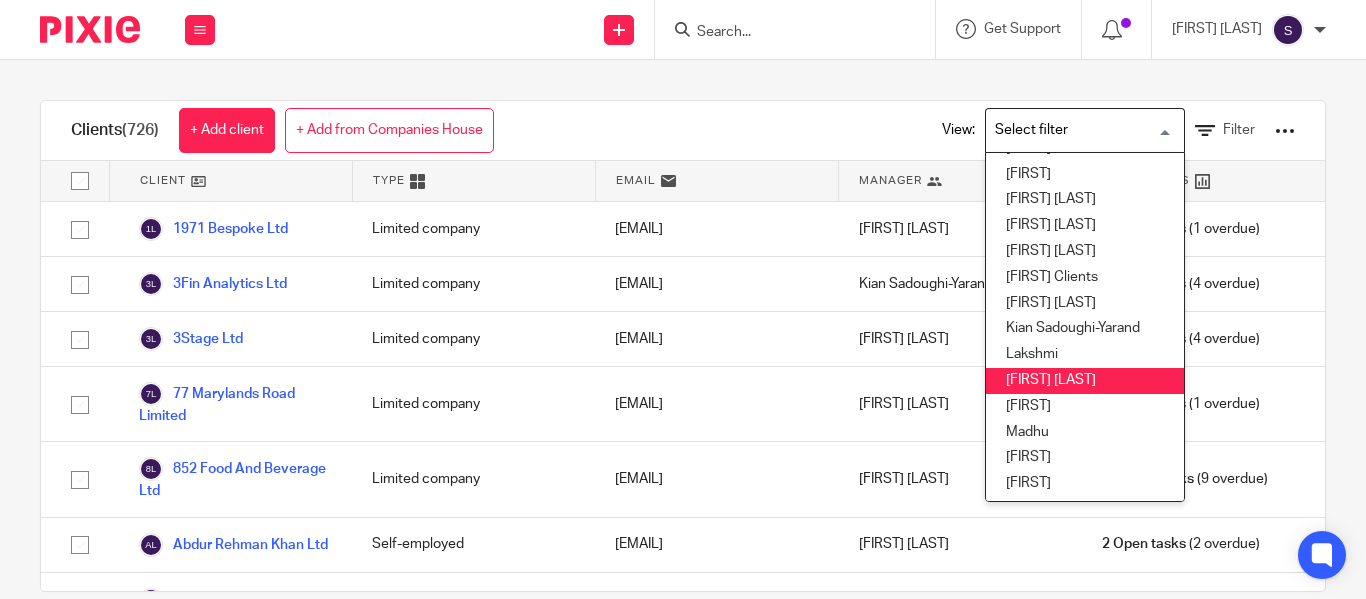 click on "[FIRST] [LAST]" at bounding box center [1085, 381] 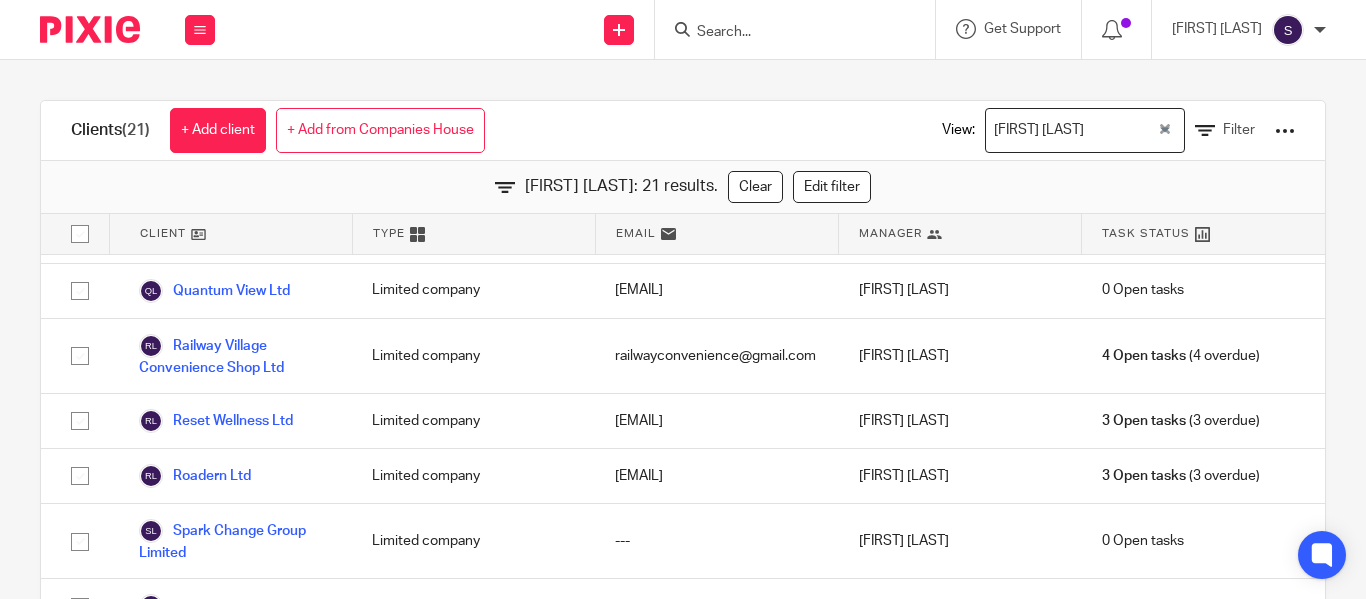 scroll, scrollTop: 948, scrollLeft: 0, axis: vertical 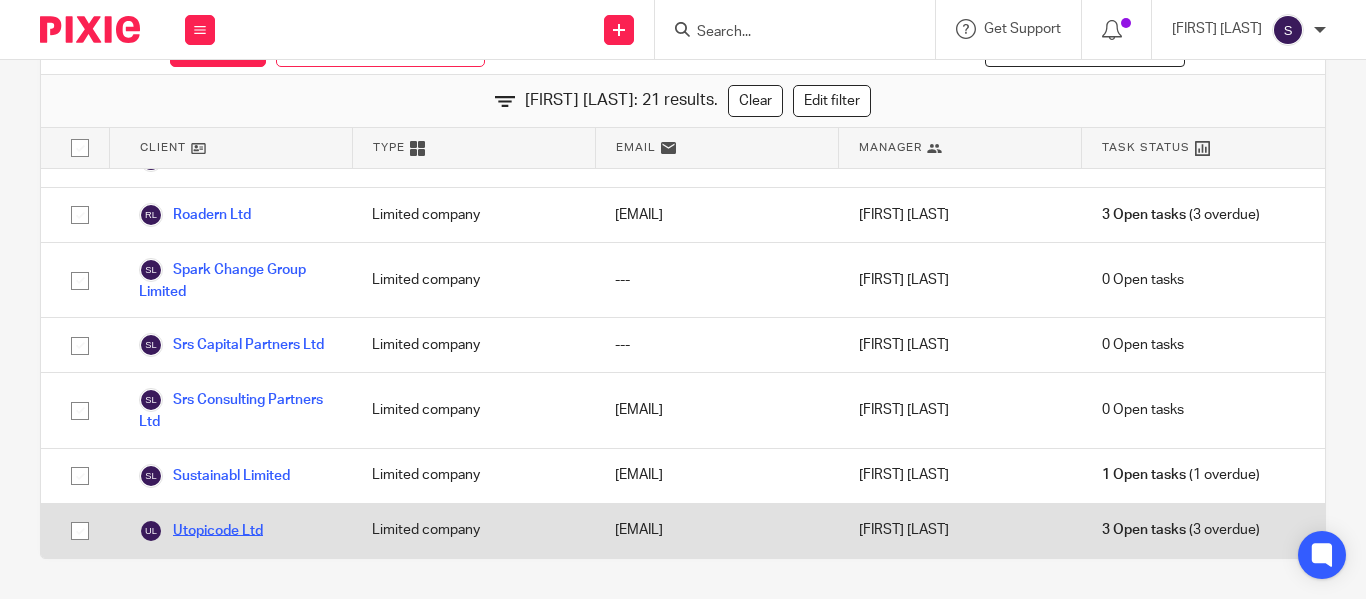 click on "Utopicode Ltd" at bounding box center [201, 531] 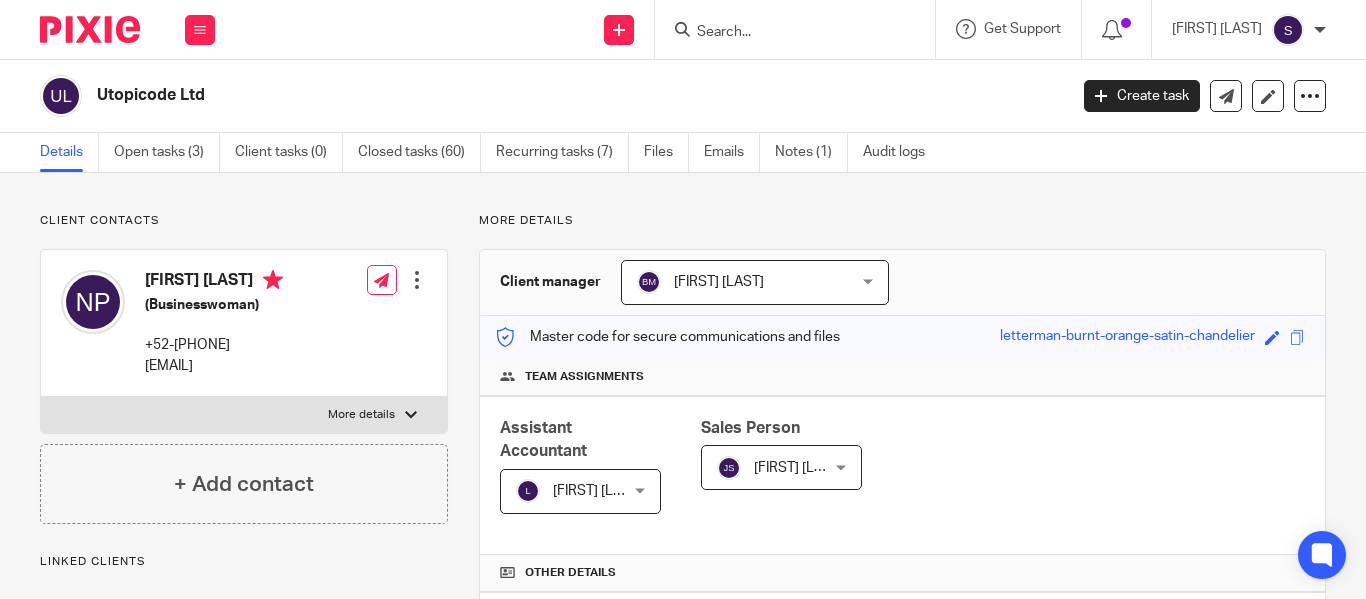 scroll, scrollTop: 0, scrollLeft: 0, axis: both 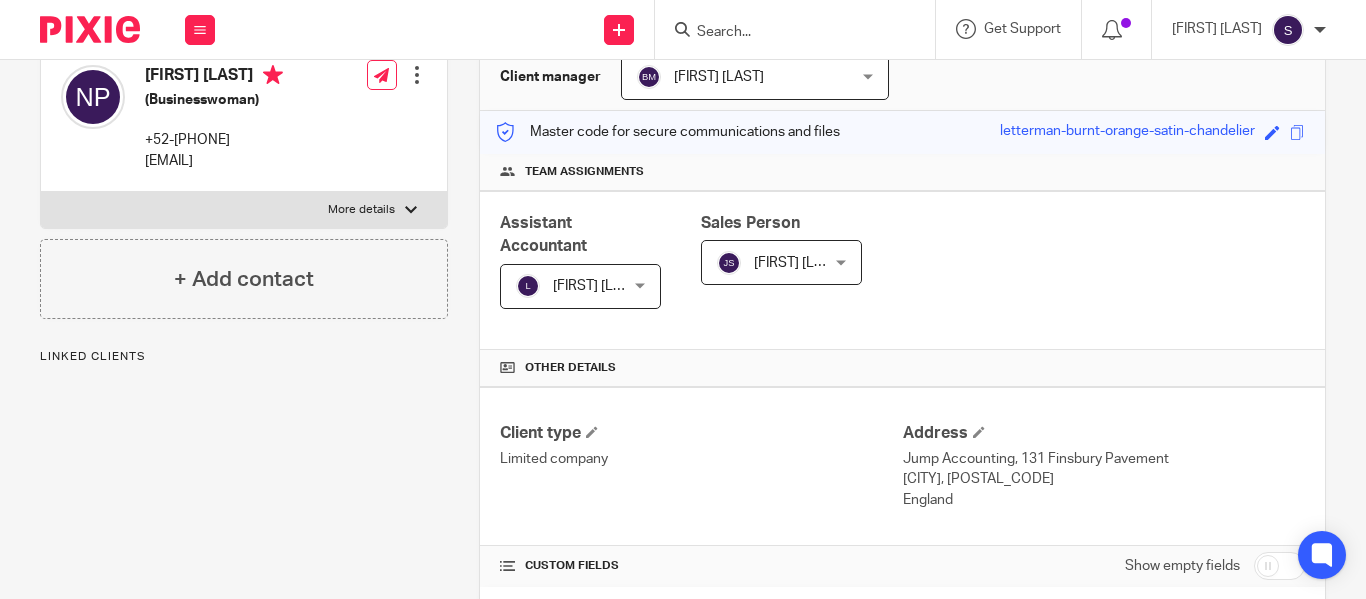 click on "[FIRST] [LAST]" at bounding box center (598, 286) 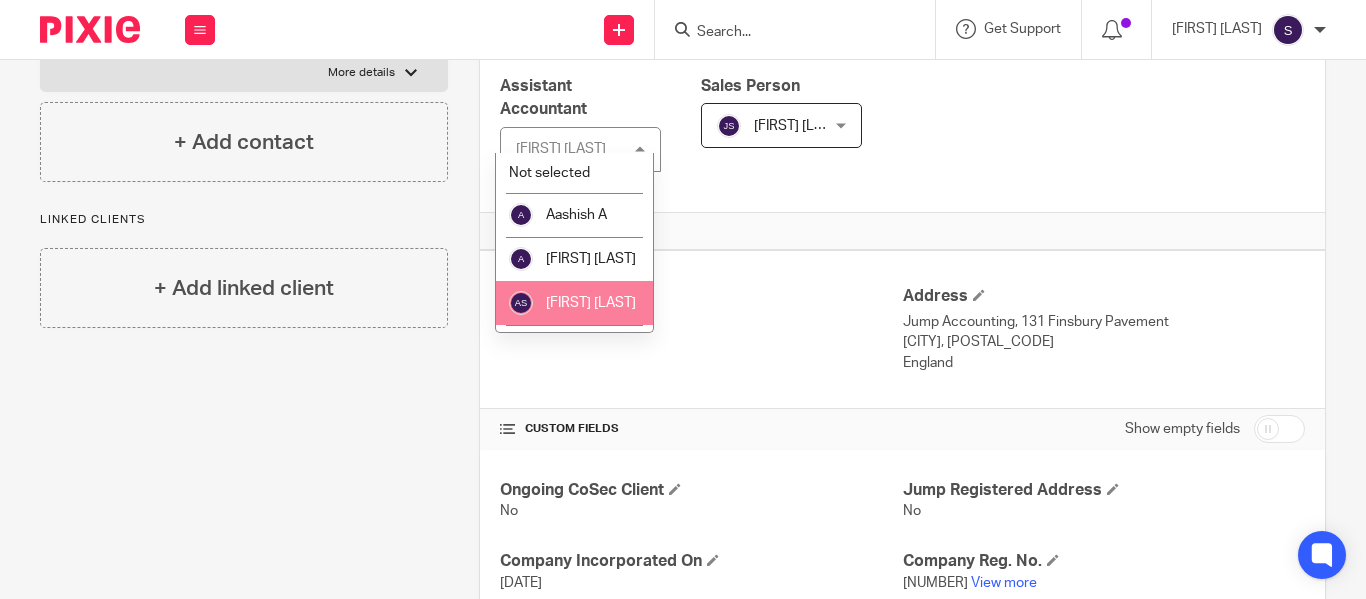 scroll, scrollTop: 312, scrollLeft: 0, axis: vertical 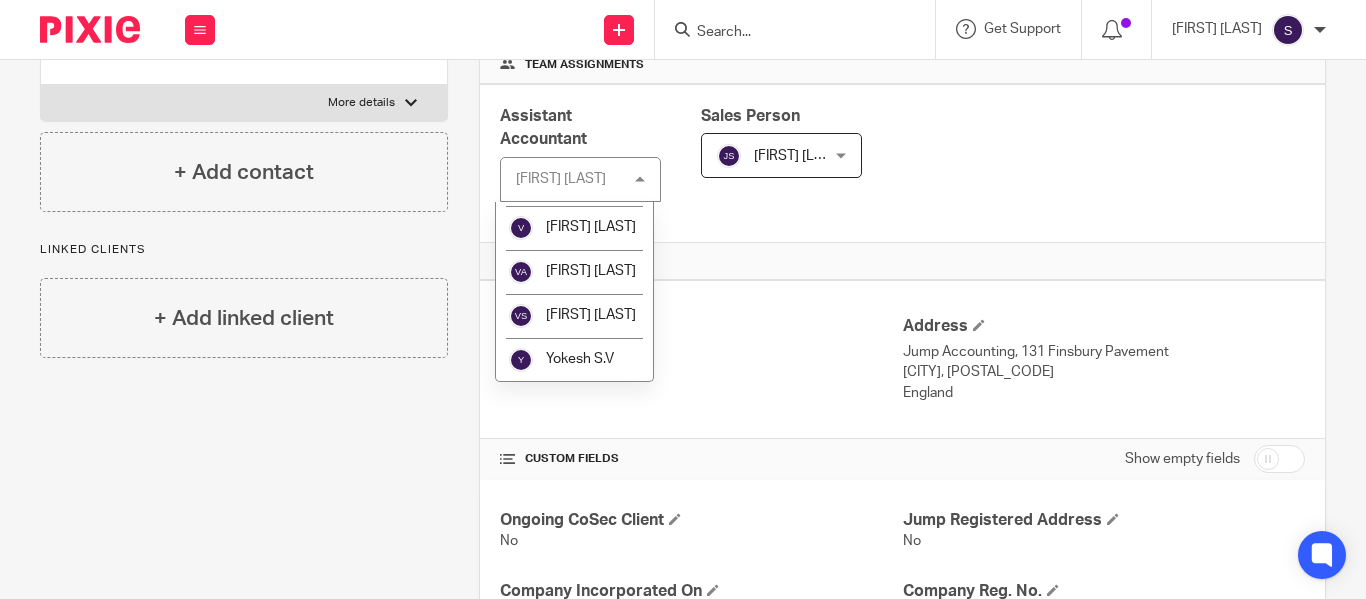 click on "[FIRST] [LAST]" at bounding box center [574, -430] 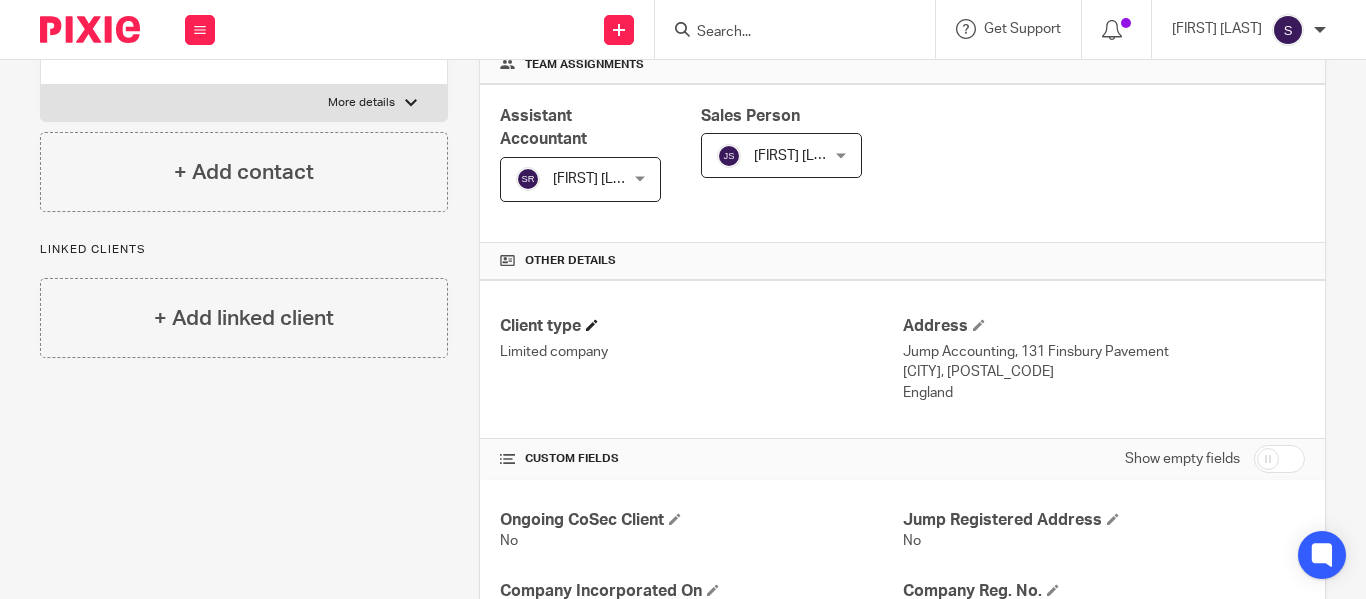 scroll, scrollTop: 0, scrollLeft: 0, axis: both 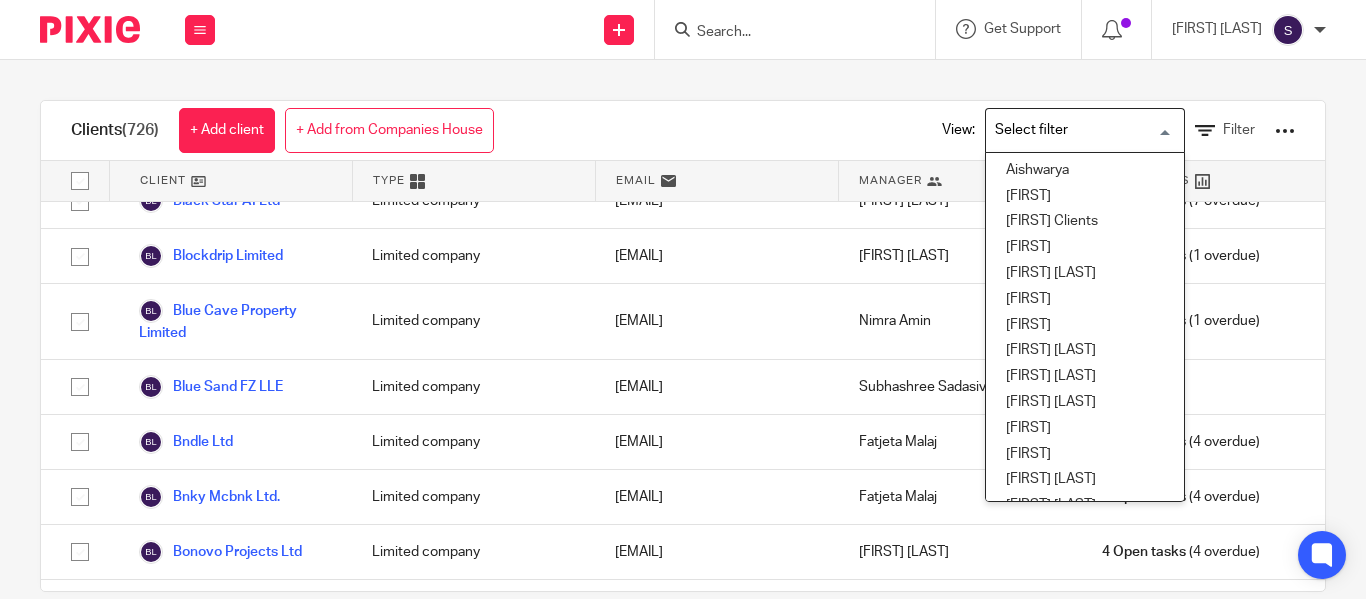 click at bounding box center (1080, 130) 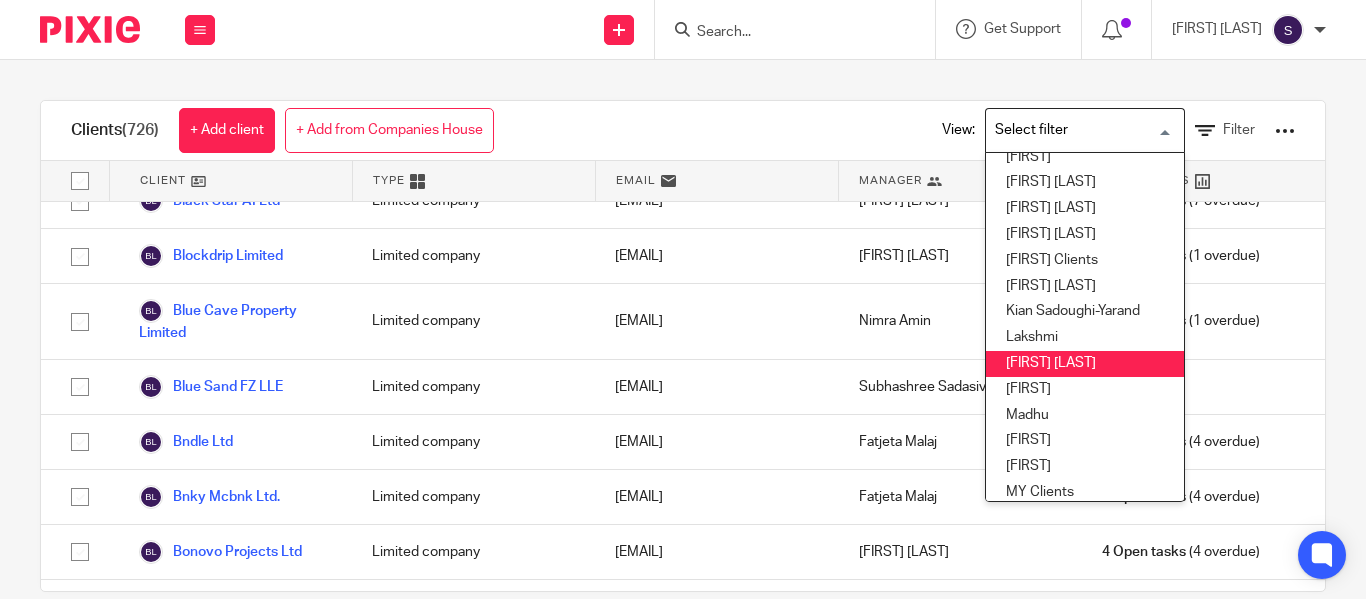 scroll, scrollTop: 298, scrollLeft: 0, axis: vertical 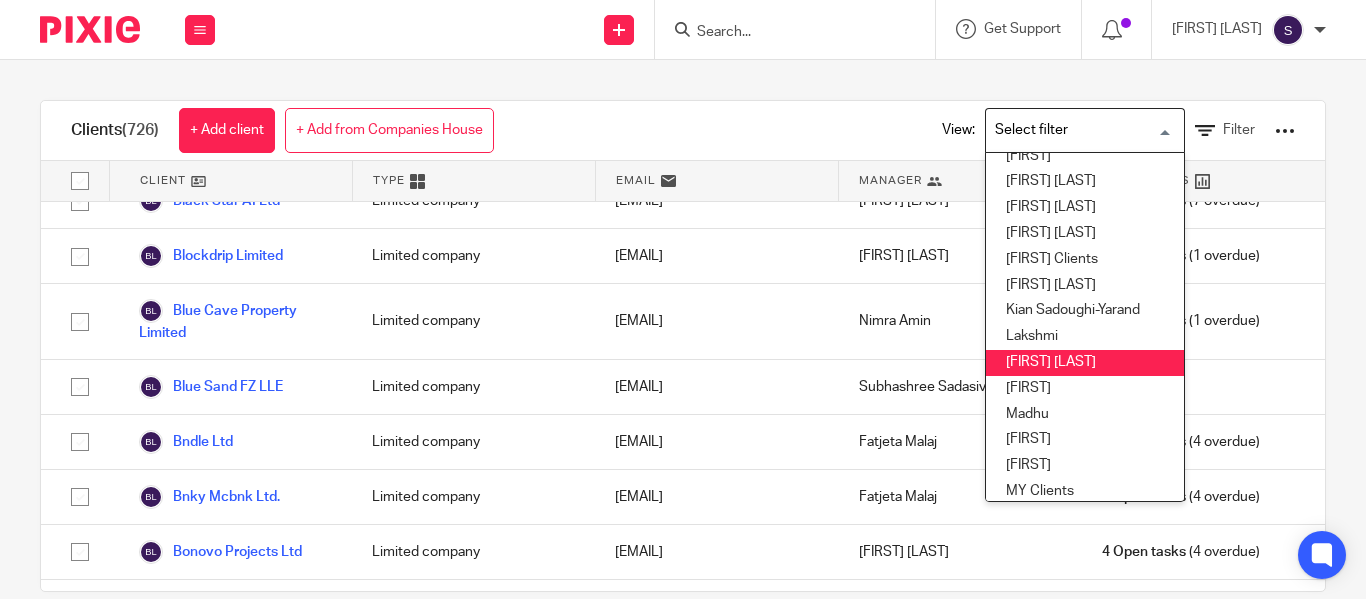 click on "[FIRST] [LAST]" at bounding box center [1085, 363] 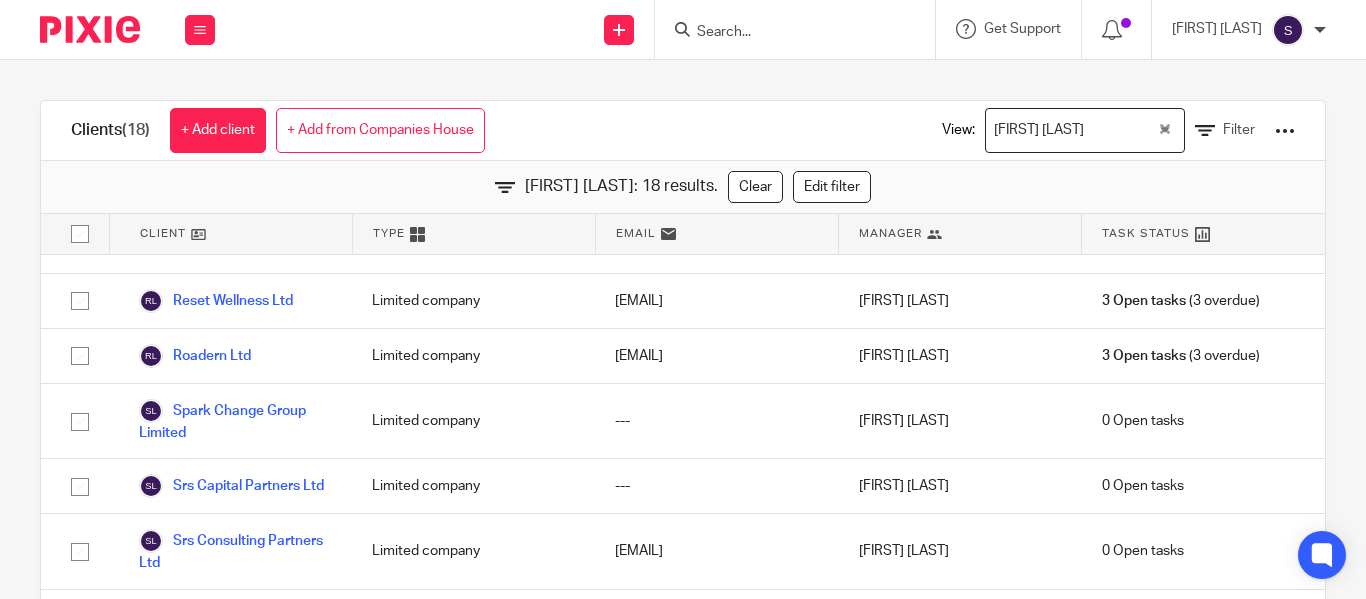 scroll, scrollTop: 742, scrollLeft: 0, axis: vertical 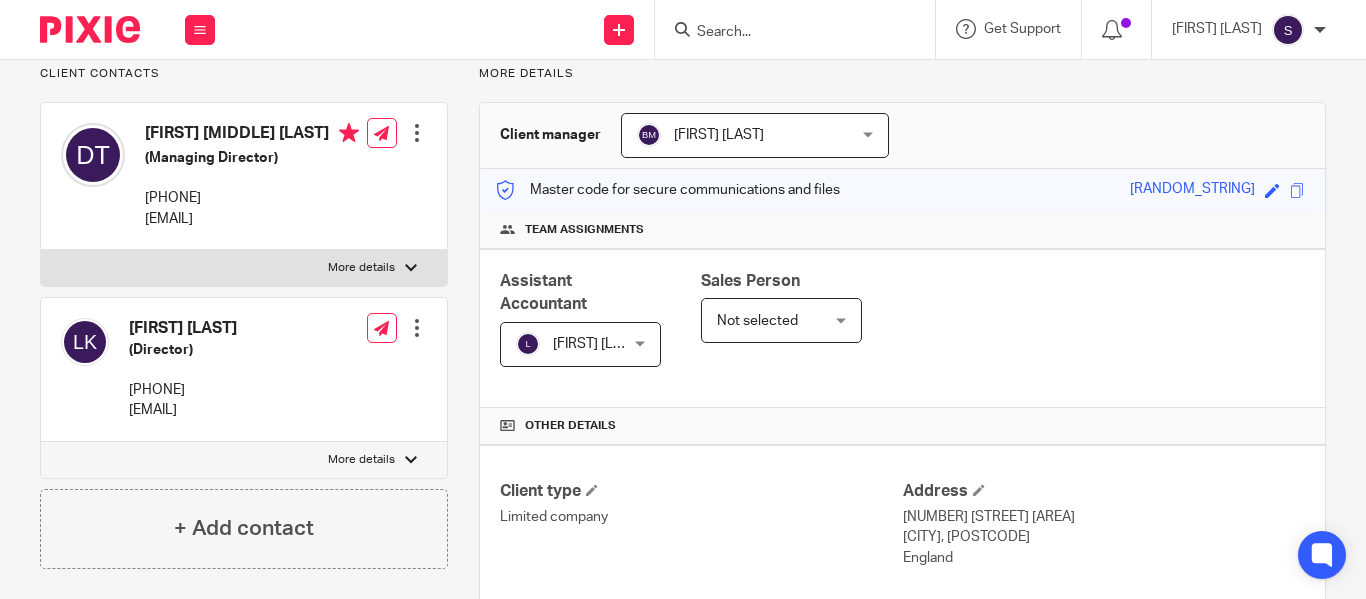 click on "[FIRST] [LAST]" at bounding box center [573, 344] 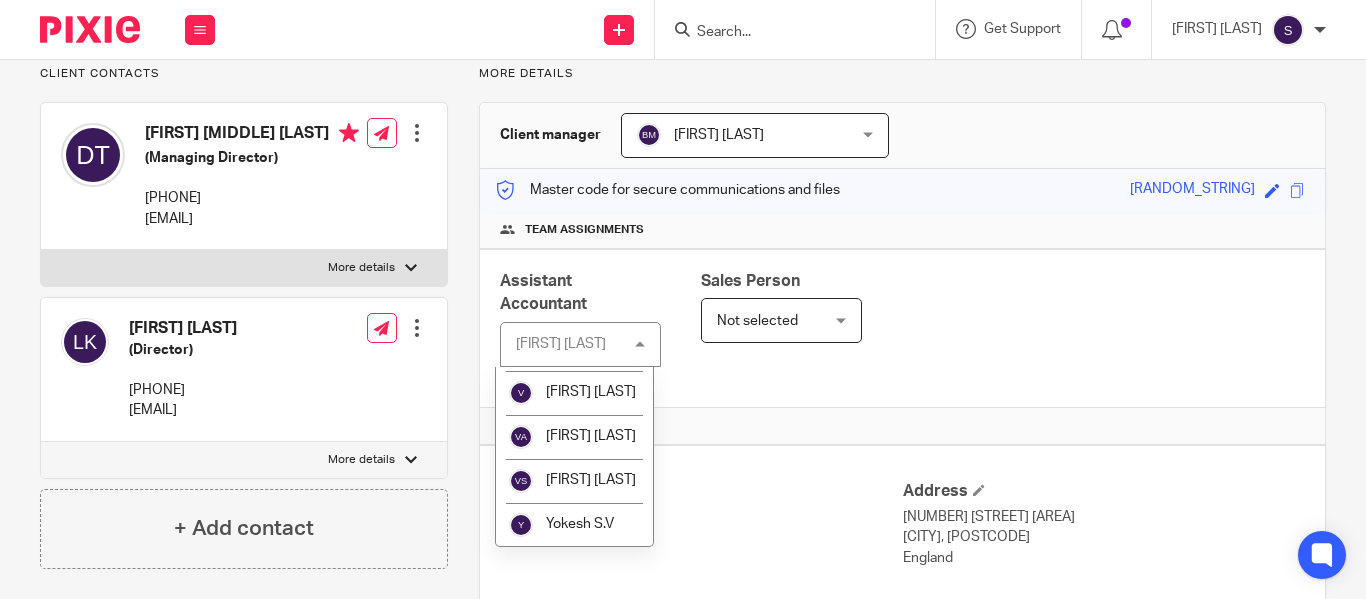 scroll, scrollTop: 4381, scrollLeft: 0, axis: vertical 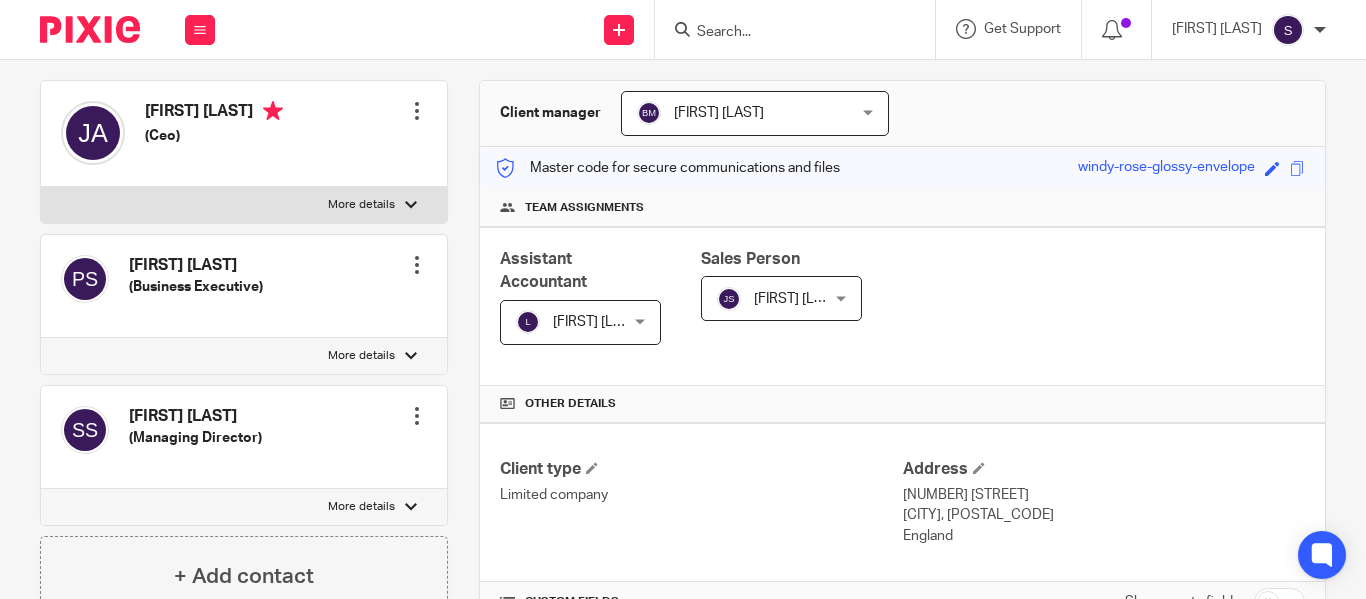 click on "[FIRST] [LAST]" at bounding box center (598, 322) 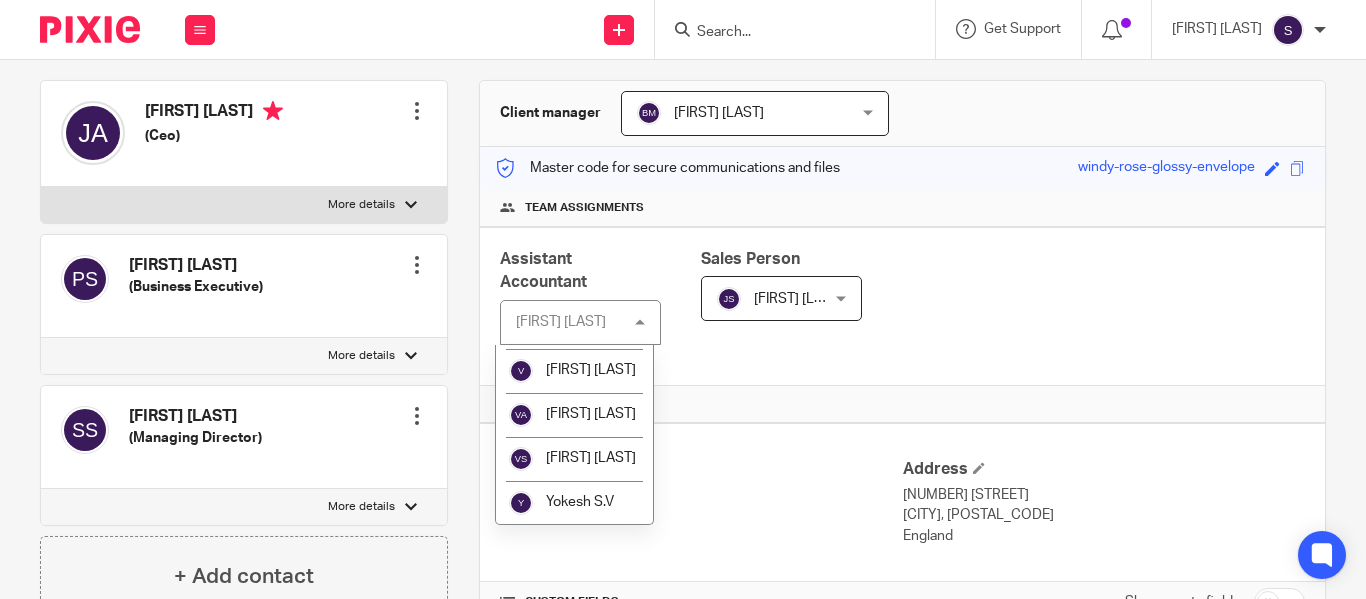 scroll, scrollTop: 4335, scrollLeft: 0, axis: vertical 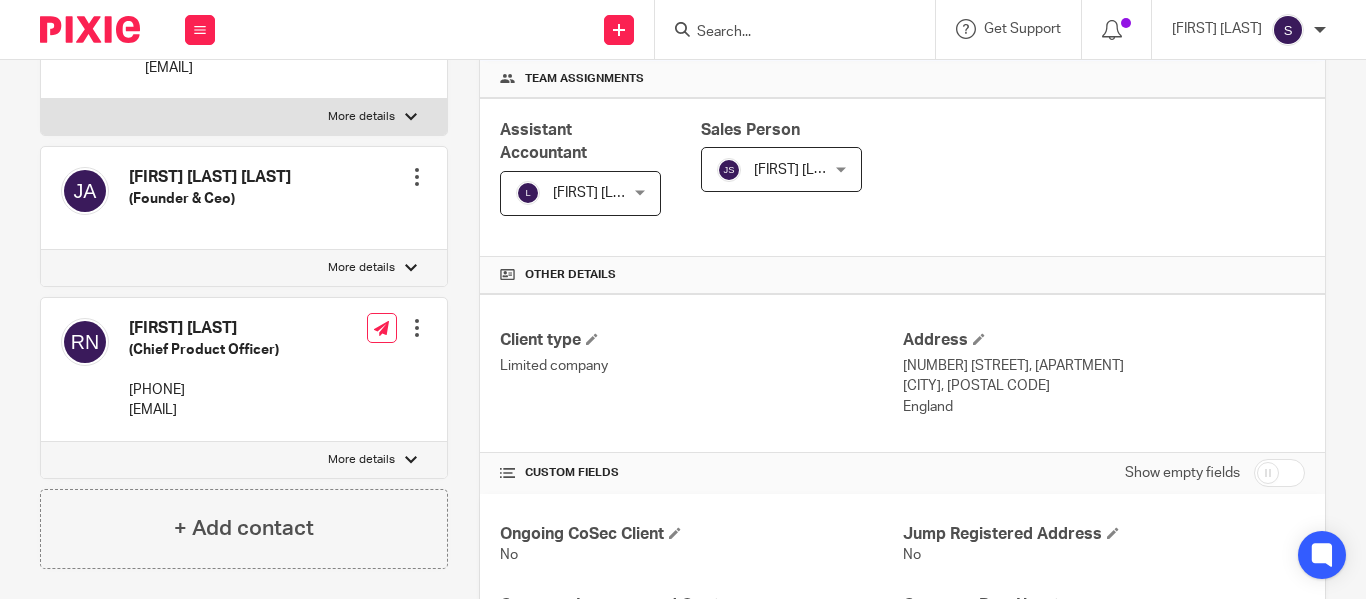 click on "[FIRST] [LAST]" at bounding box center [573, 193] 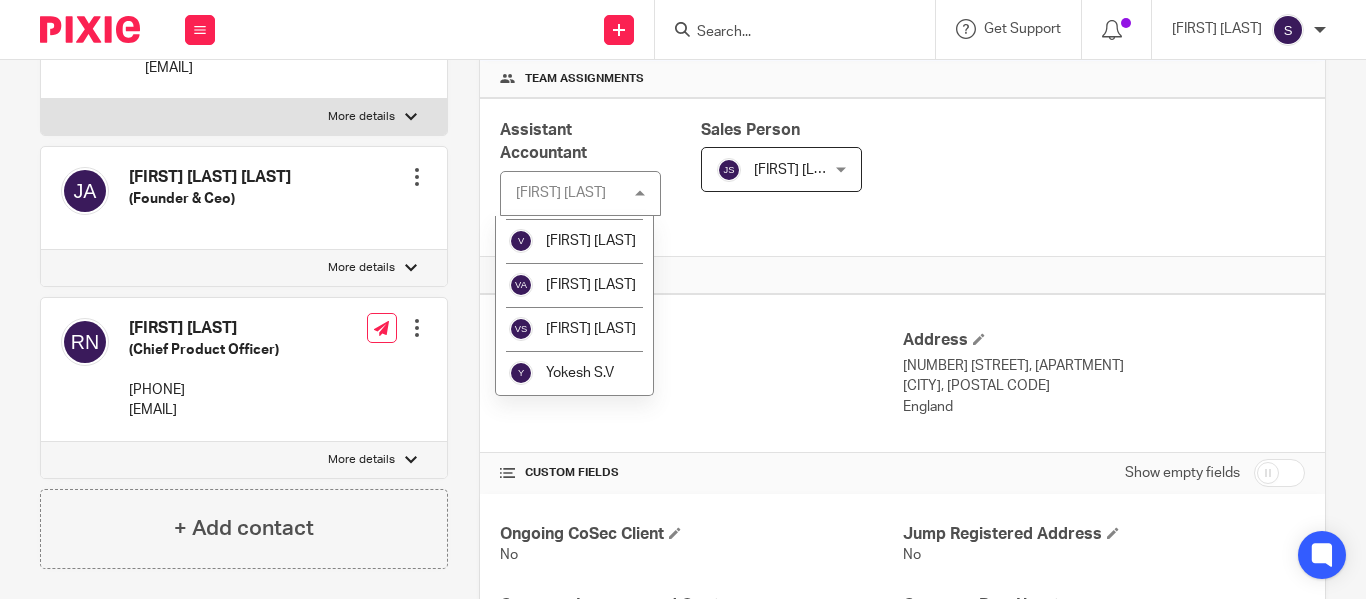 scroll, scrollTop: 4372, scrollLeft: 0, axis: vertical 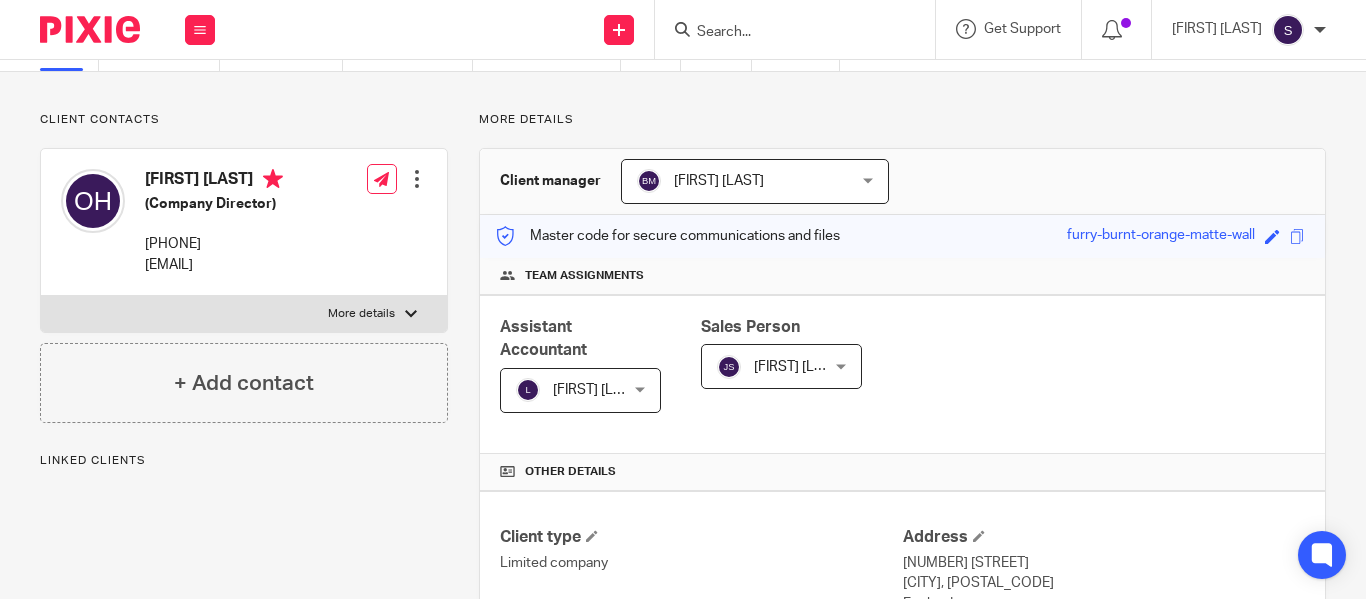 click on "[FIRST] [LAST]" at bounding box center (598, 390) 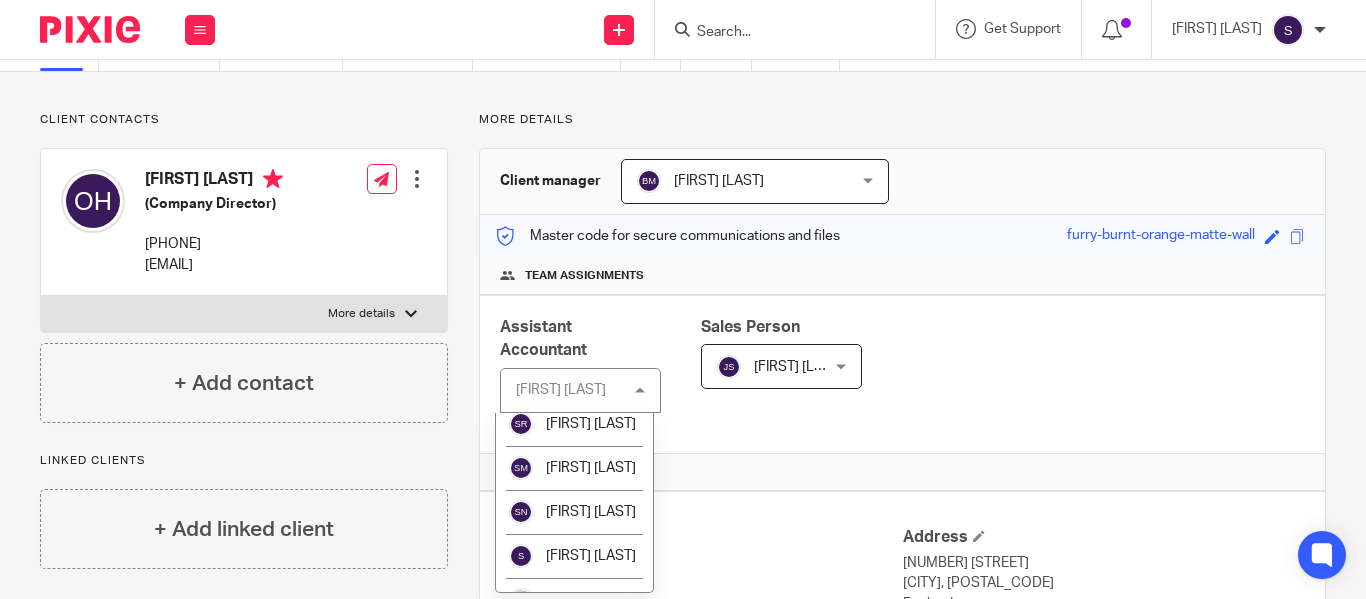 scroll, scrollTop: 3603, scrollLeft: 0, axis: vertical 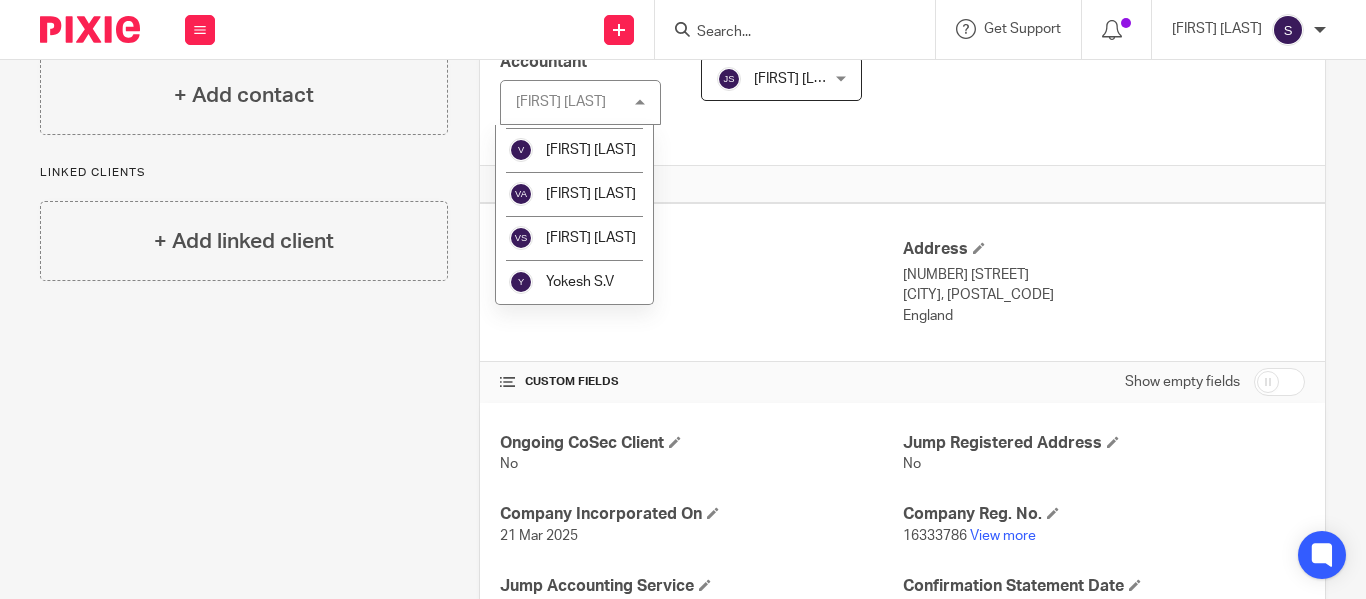 click on "[FIRST] [LAST]" at bounding box center [591, -507] 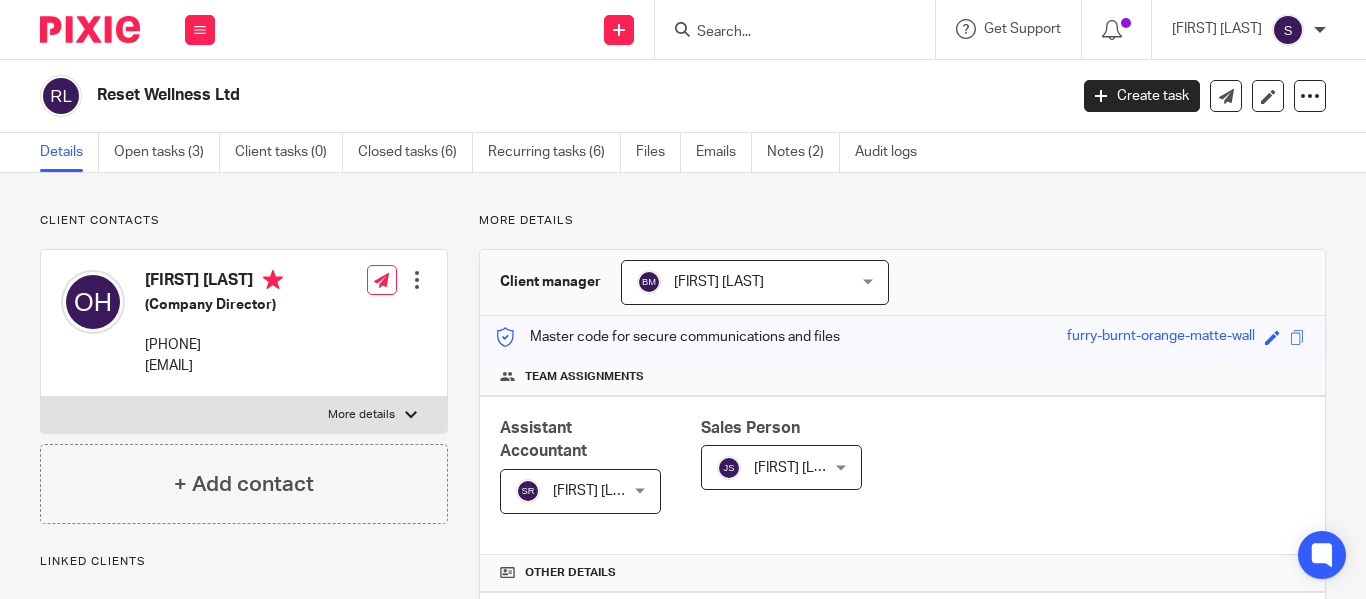 scroll, scrollTop: 0, scrollLeft: 0, axis: both 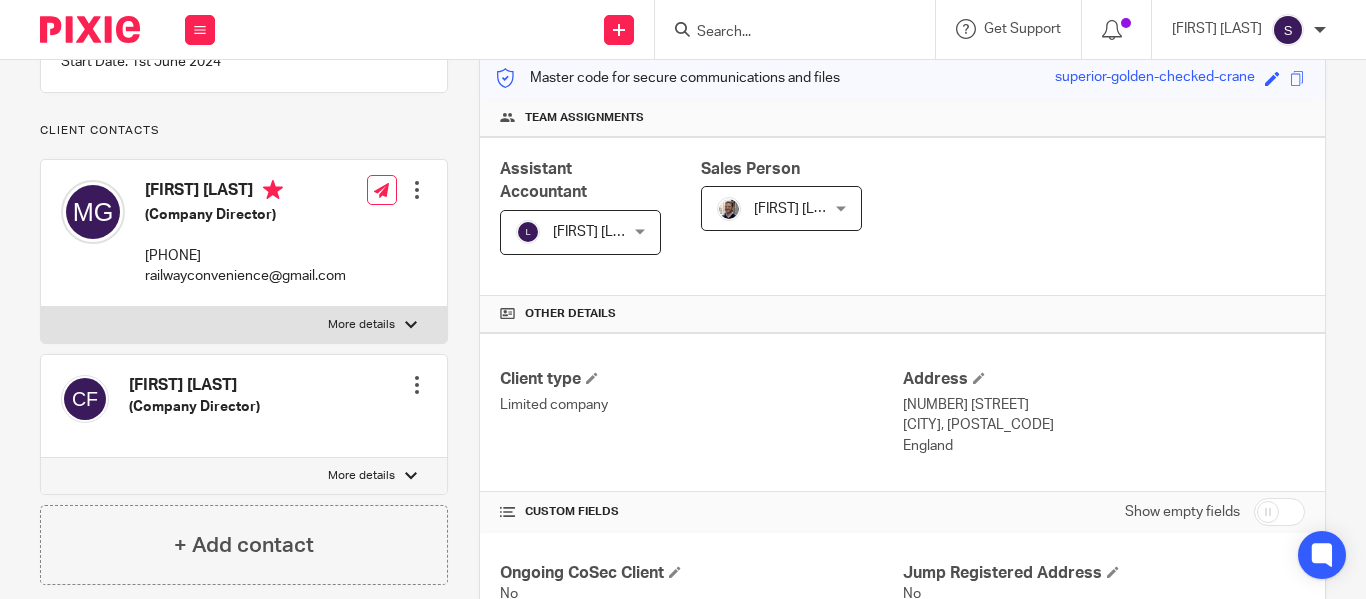 click on "[FIRST] [LAST]" at bounding box center [573, 232] 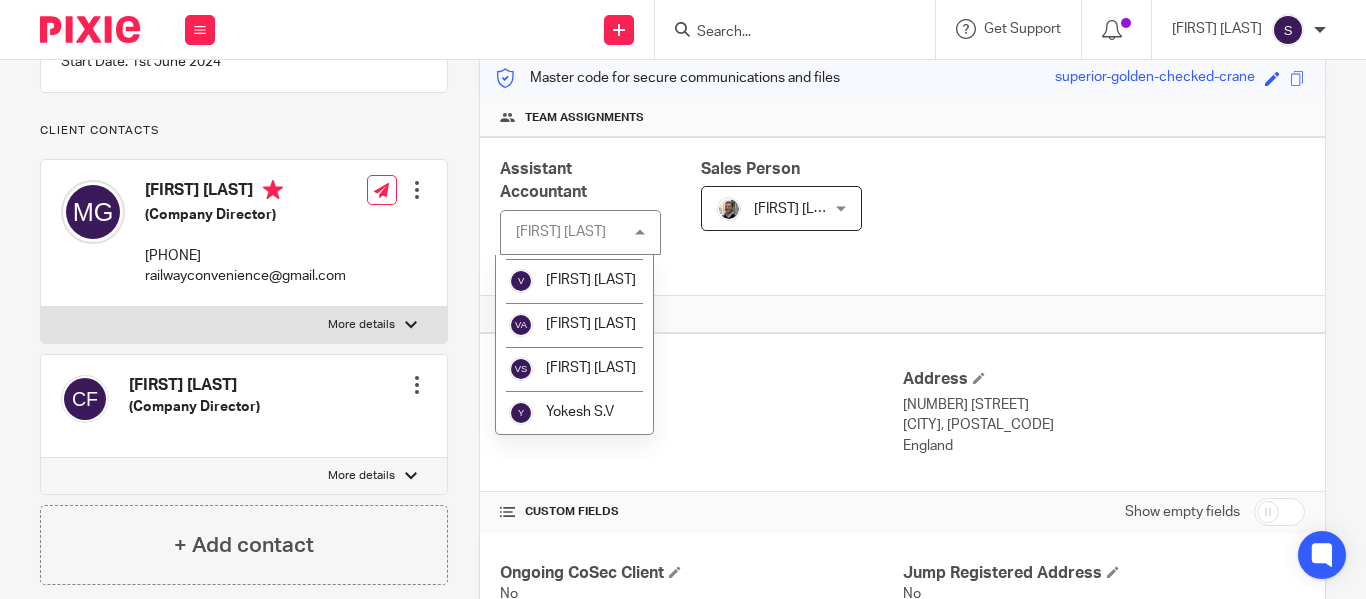 scroll, scrollTop: 4343, scrollLeft: 0, axis: vertical 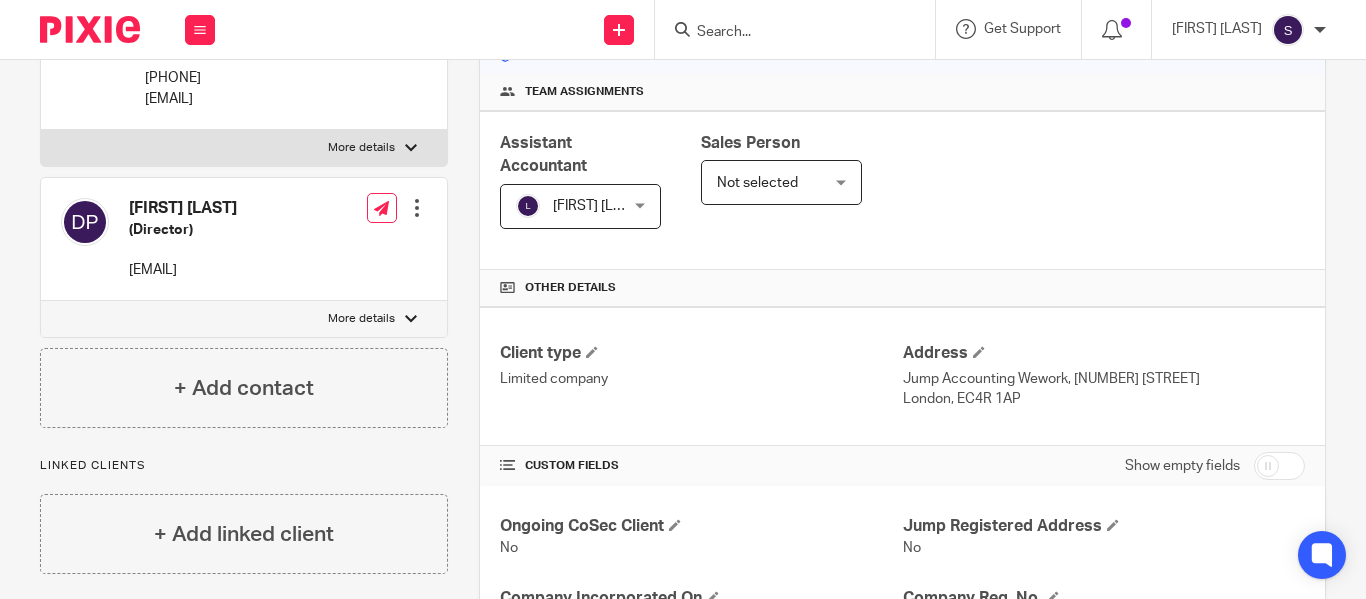click on "[FIRST] [LAST]" at bounding box center (598, 206) 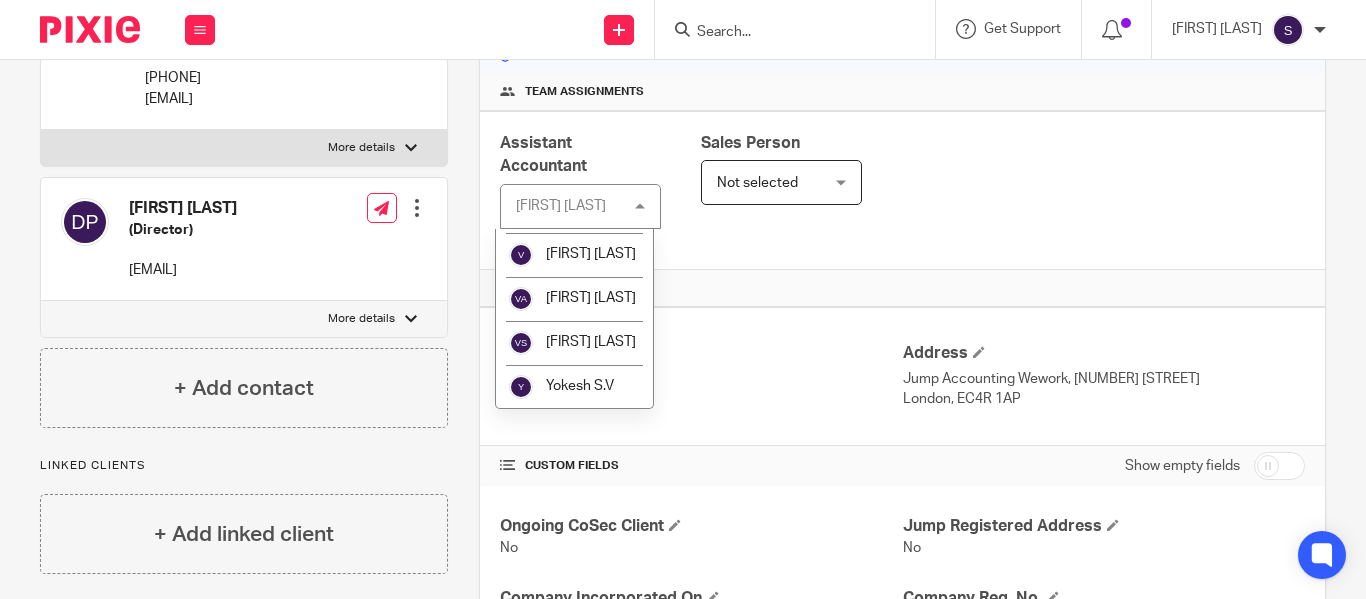 scroll, scrollTop: 4335, scrollLeft: 0, axis: vertical 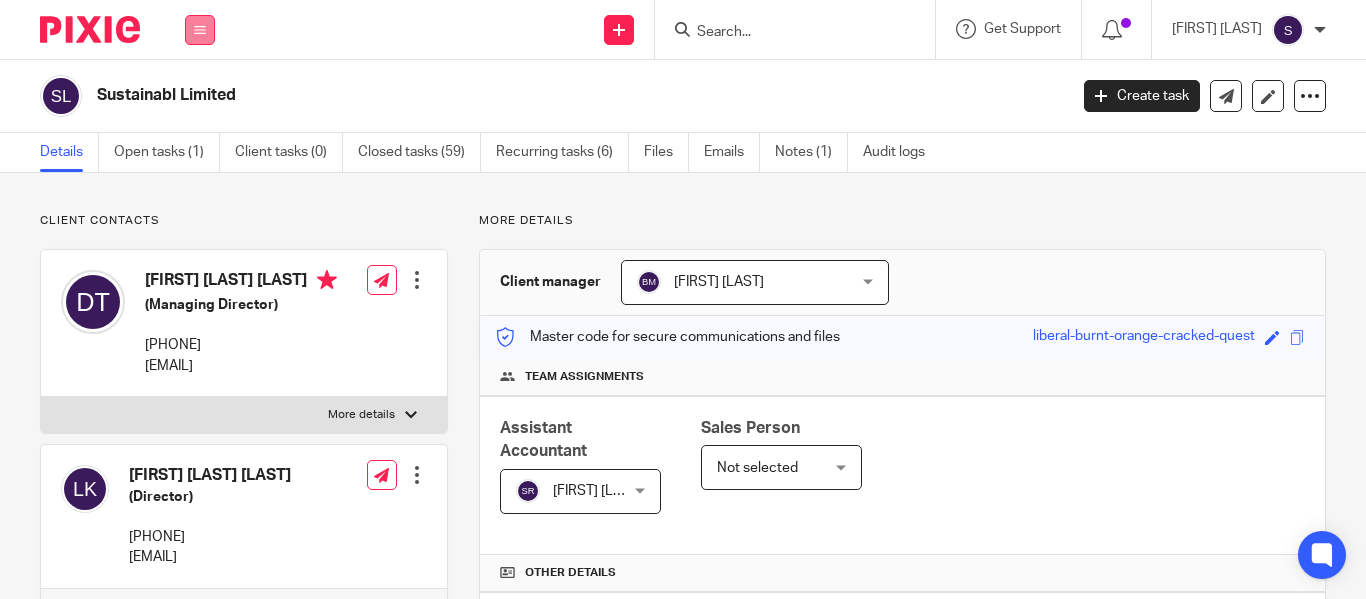 click at bounding box center [200, 30] 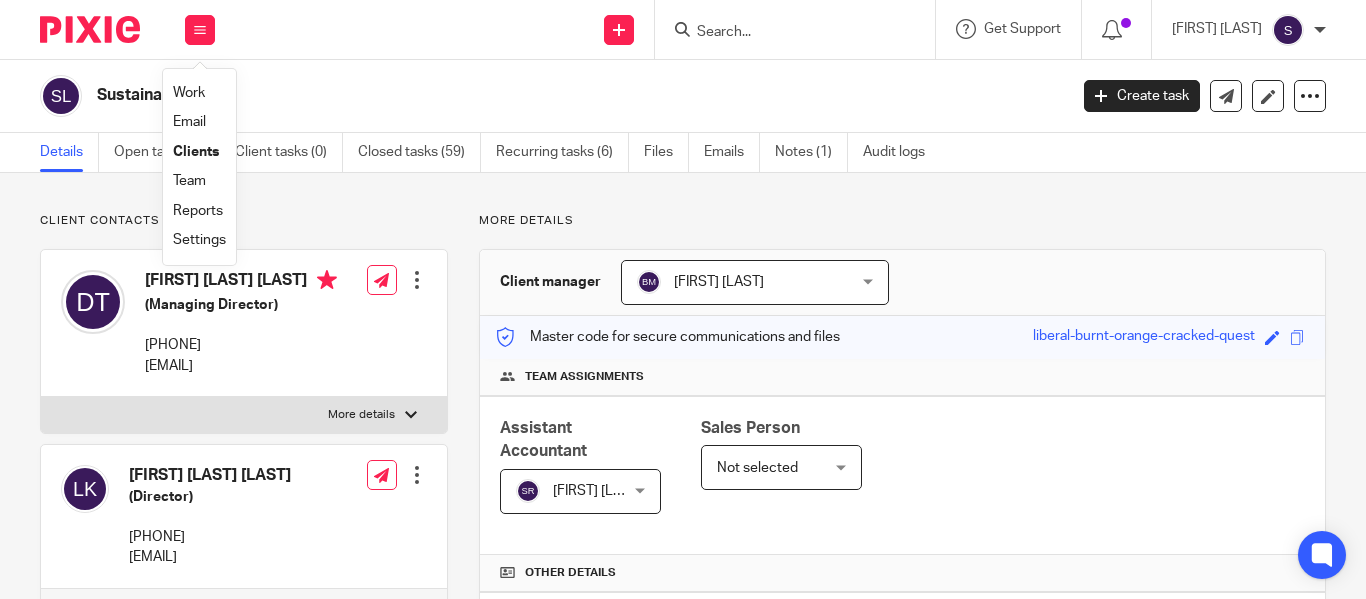click on "Clients" at bounding box center [196, 152] 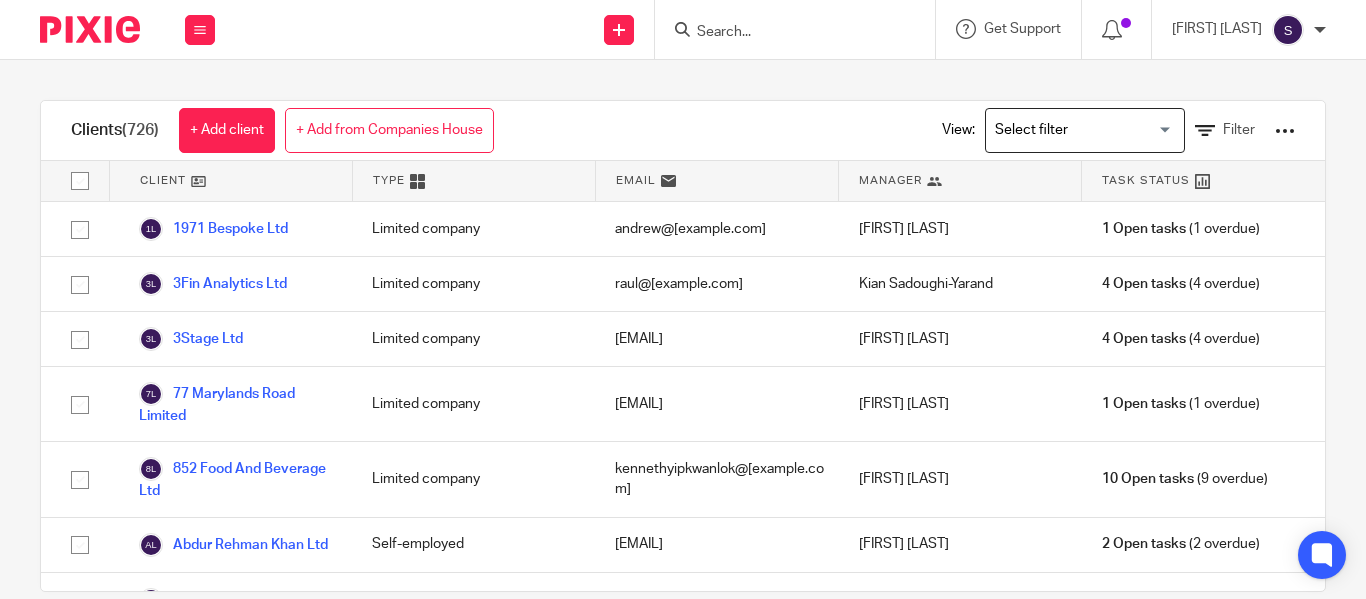 scroll, scrollTop: 0, scrollLeft: 0, axis: both 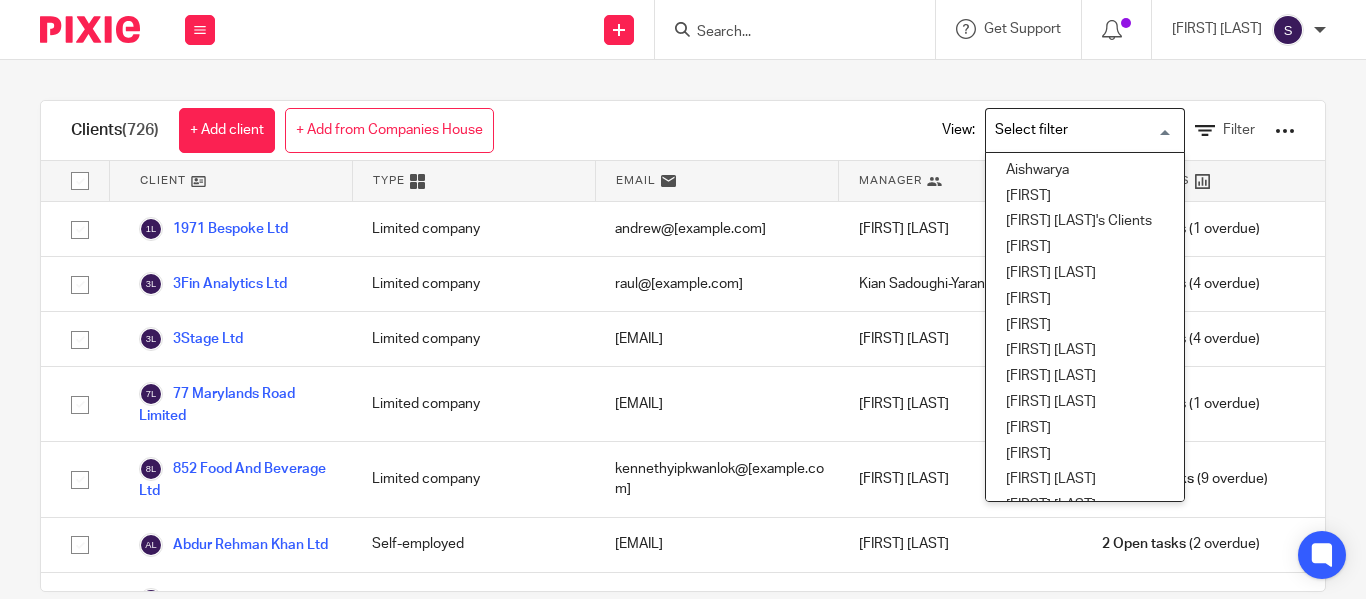 click at bounding box center (1080, 130) 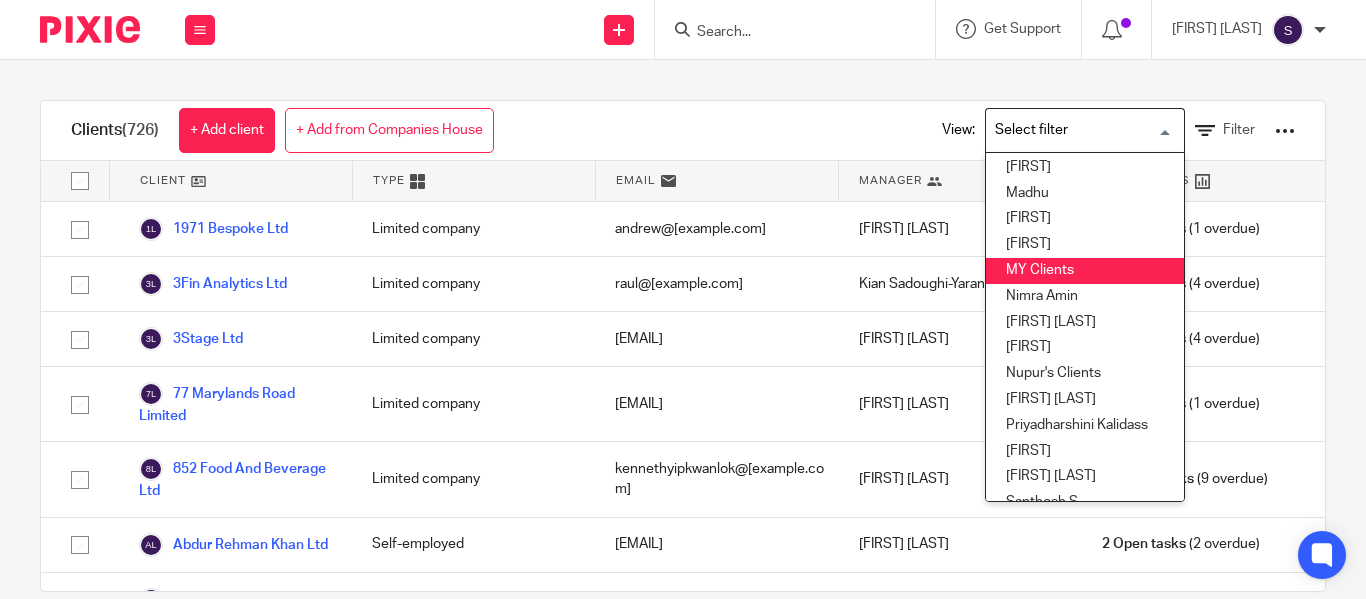 scroll, scrollTop: 496, scrollLeft: 0, axis: vertical 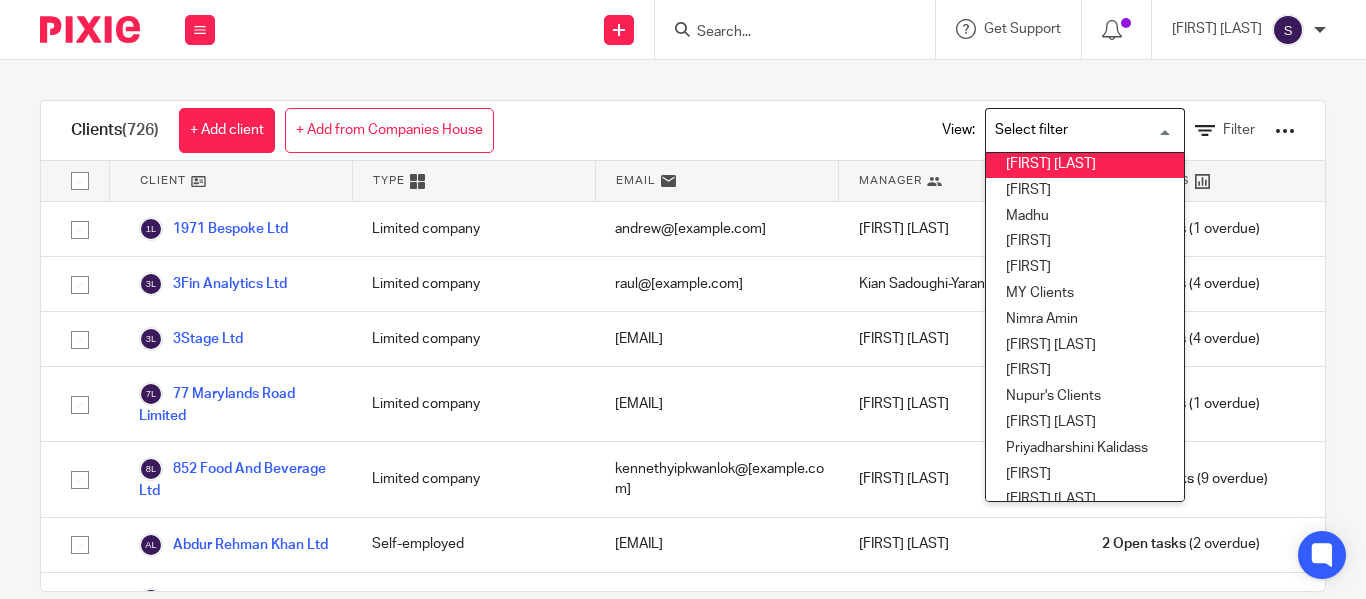 click on "[FIRST] [LAST]" at bounding box center (1085, 165) 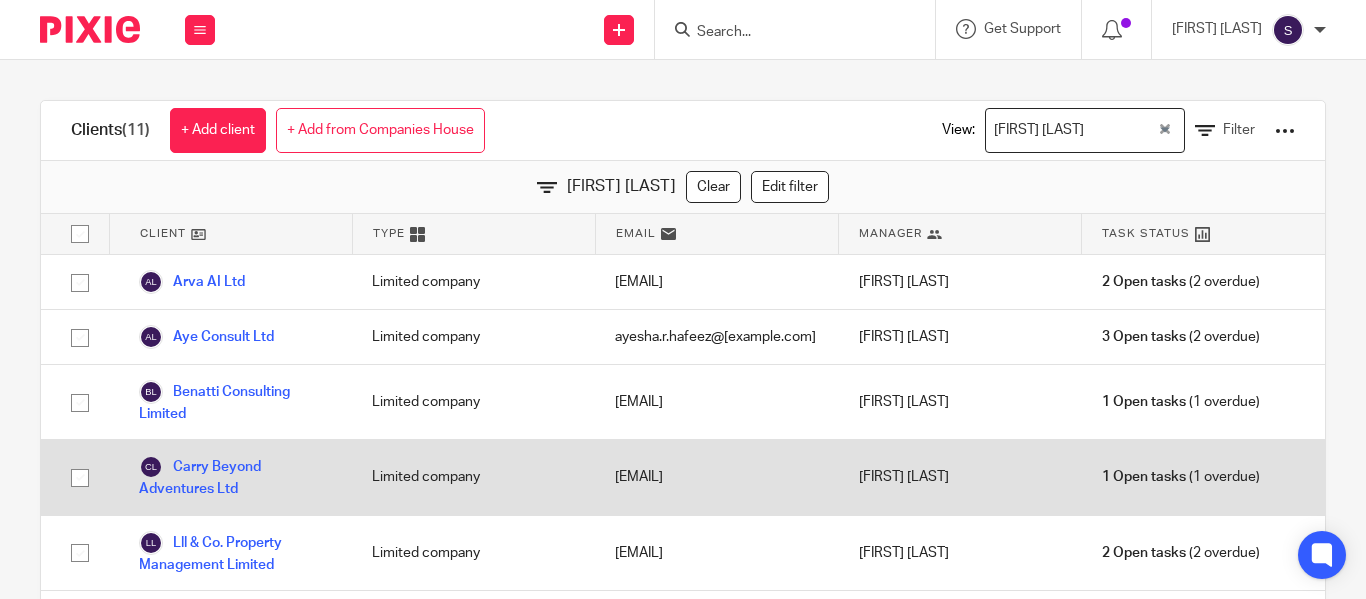 scroll, scrollTop: 337, scrollLeft: 0, axis: vertical 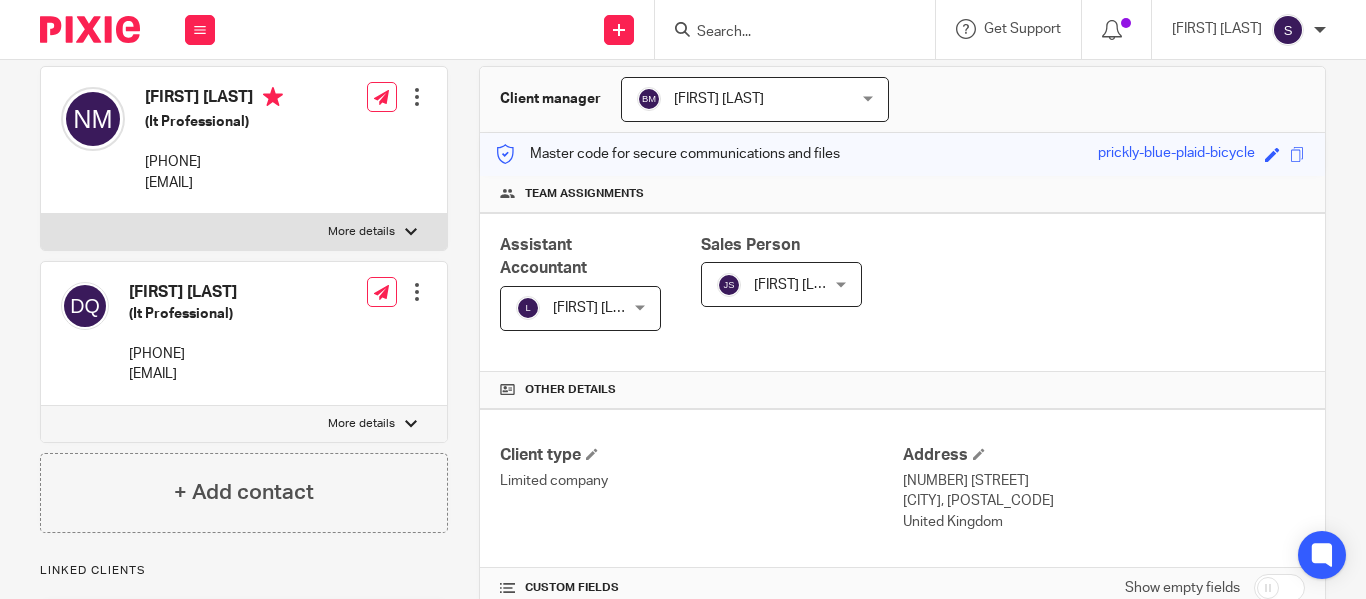 click on "[FIRST] [LAST]" at bounding box center (573, 308) 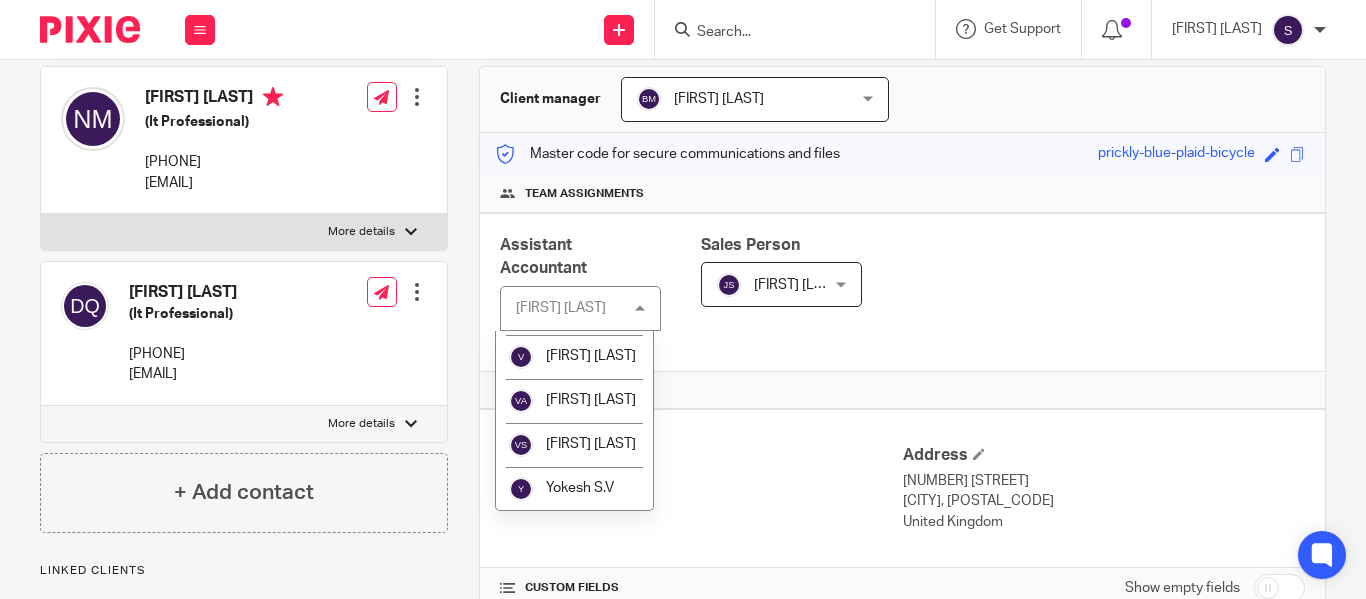 scroll, scrollTop: 4415, scrollLeft: 0, axis: vertical 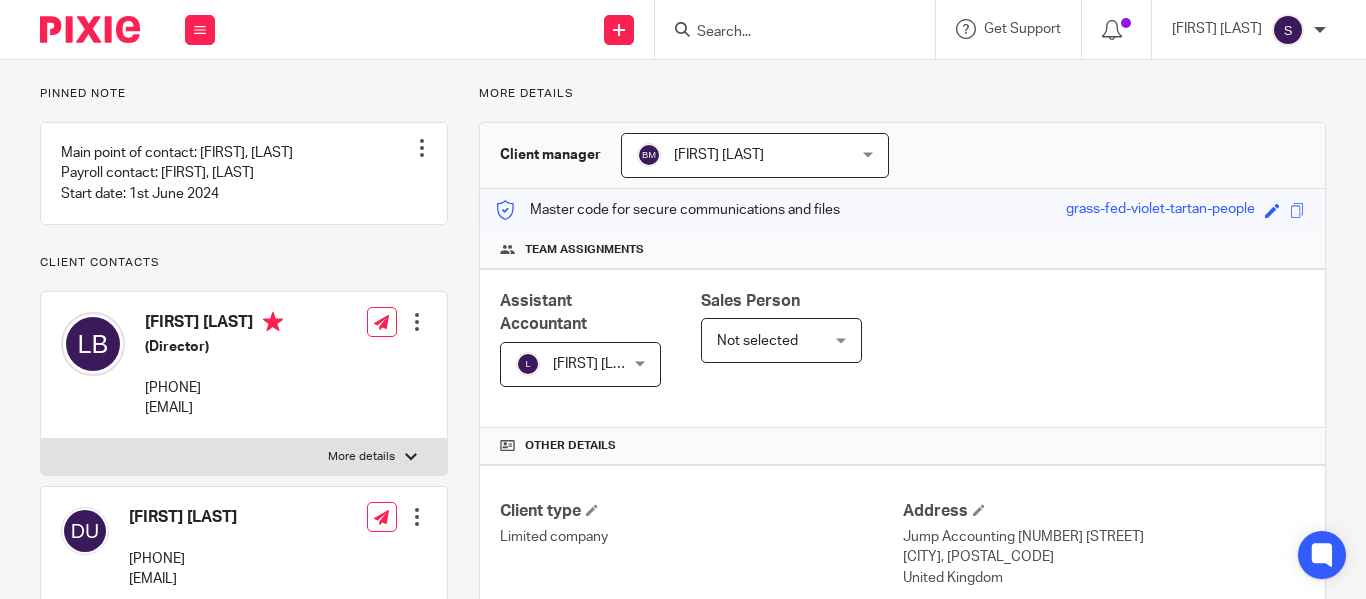 click on "[FIRST] [LAST]" at bounding box center (573, 364) 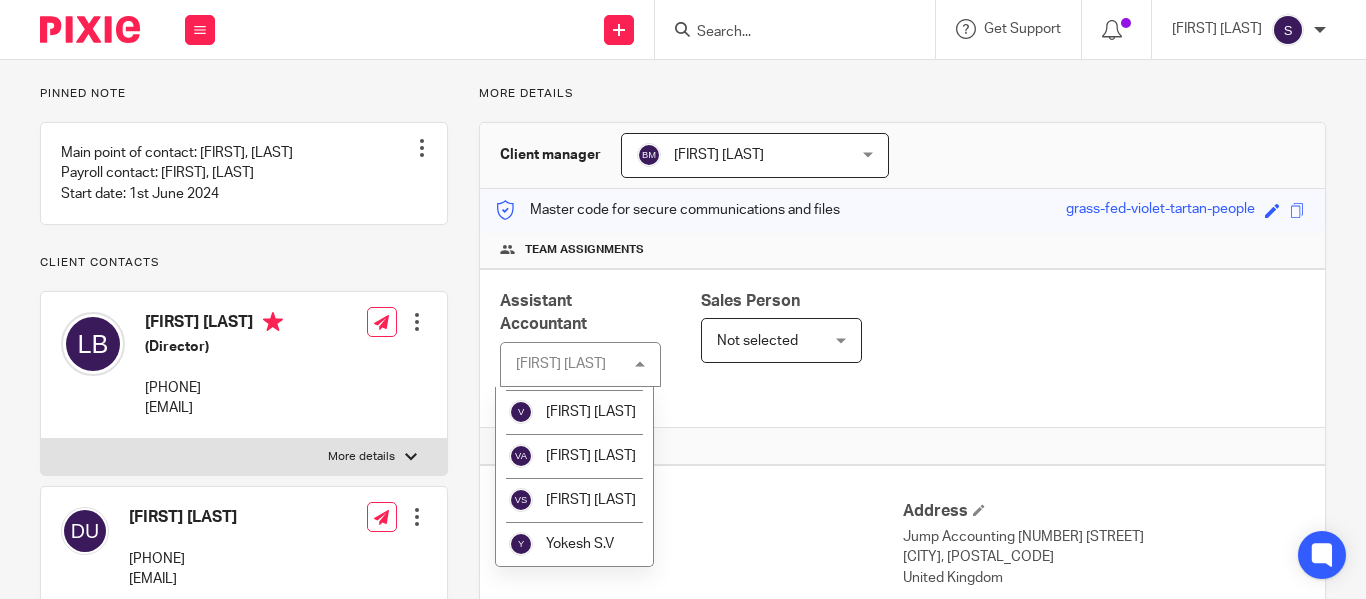 scroll, scrollTop: 4394, scrollLeft: 0, axis: vertical 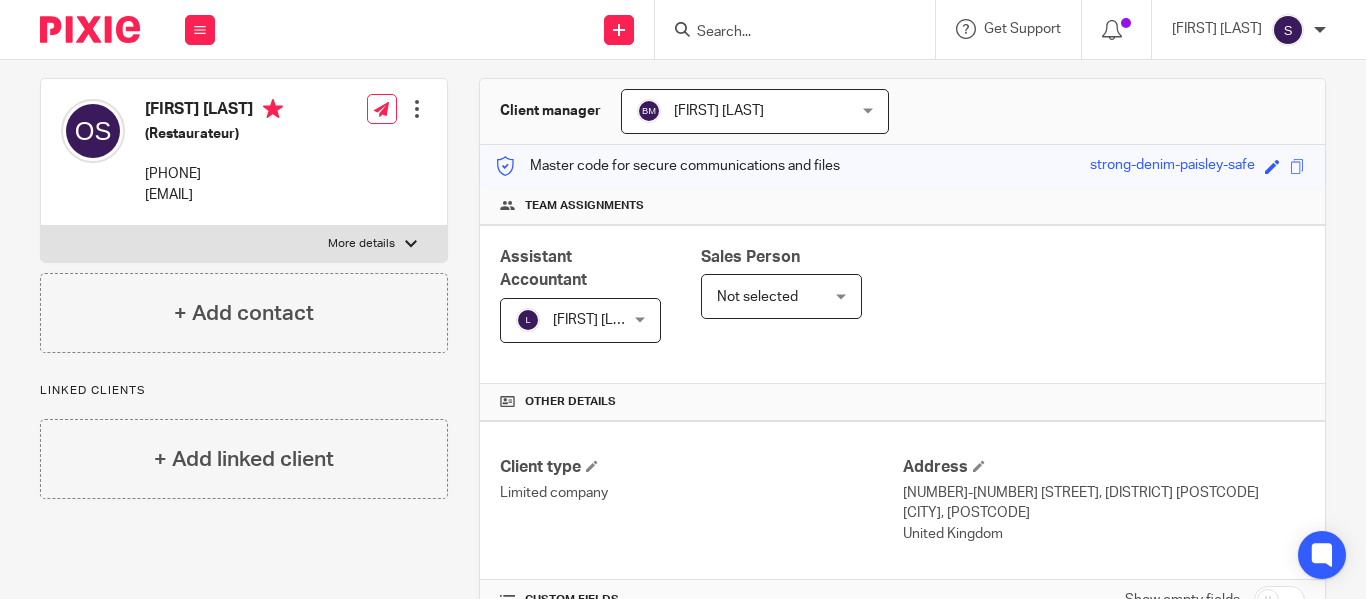 click on "[FIRST] [LAST]" at bounding box center [598, 320] 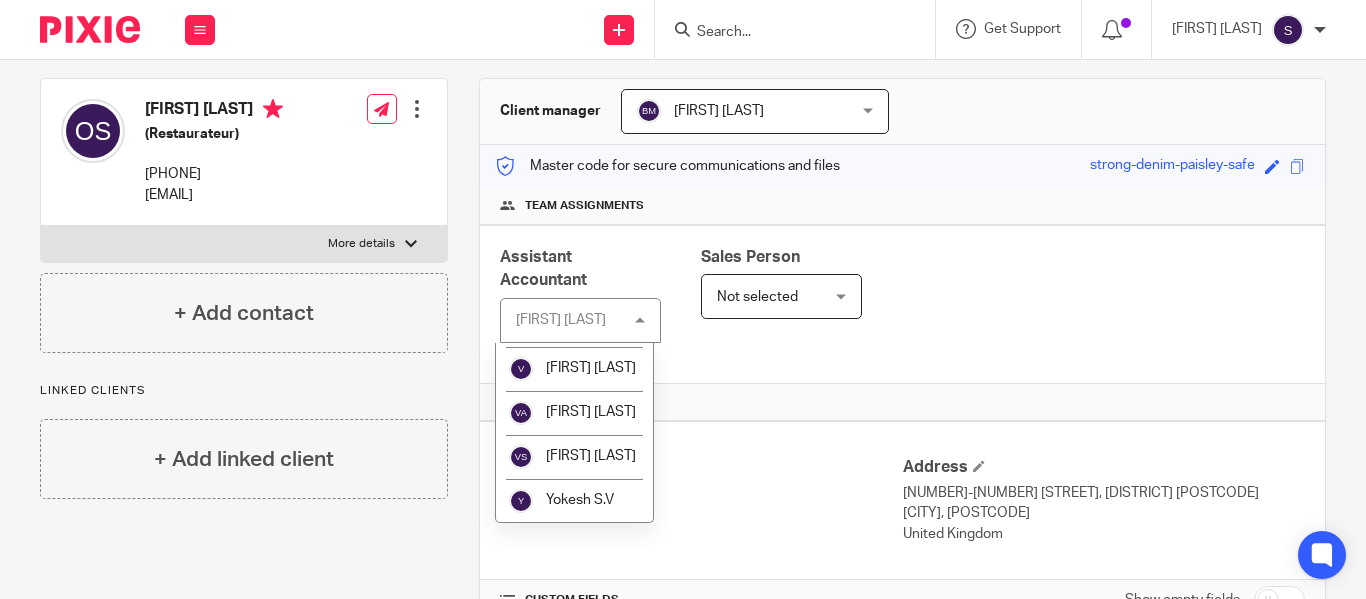 scroll, scrollTop: 4351, scrollLeft: 0, axis: vertical 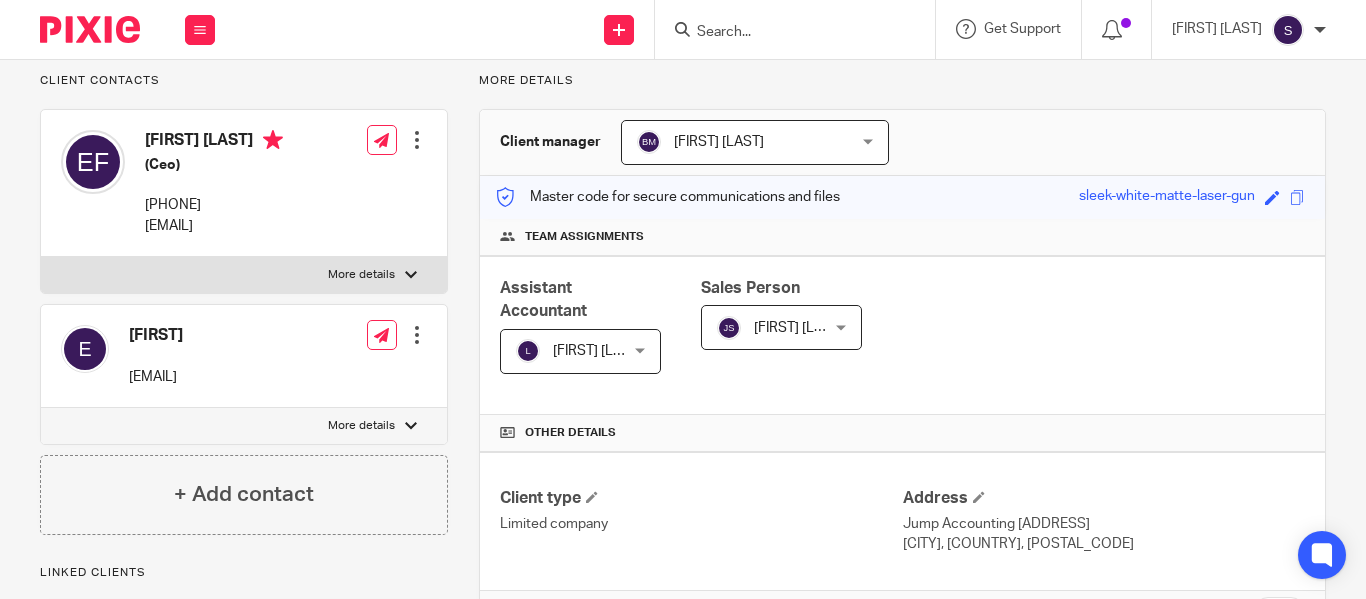 click on "[FIRST] [LAST]" at bounding box center (598, 351) 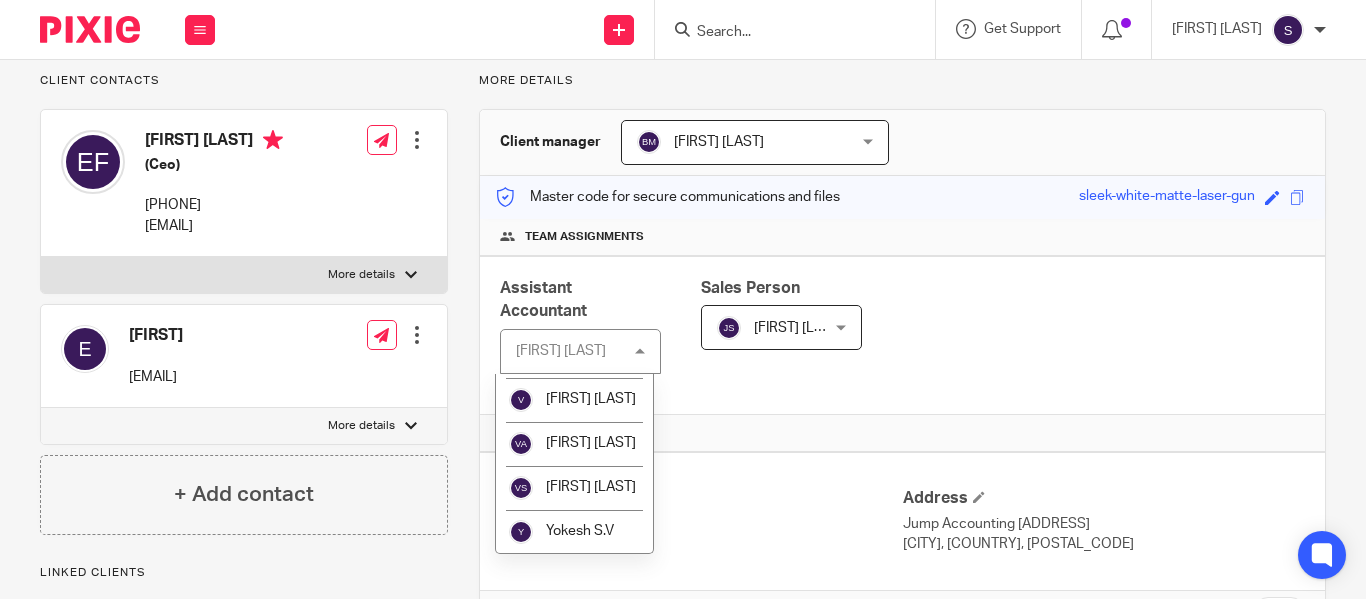 scroll, scrollTop: 4399, scrollLeft: 0, axis: vertical 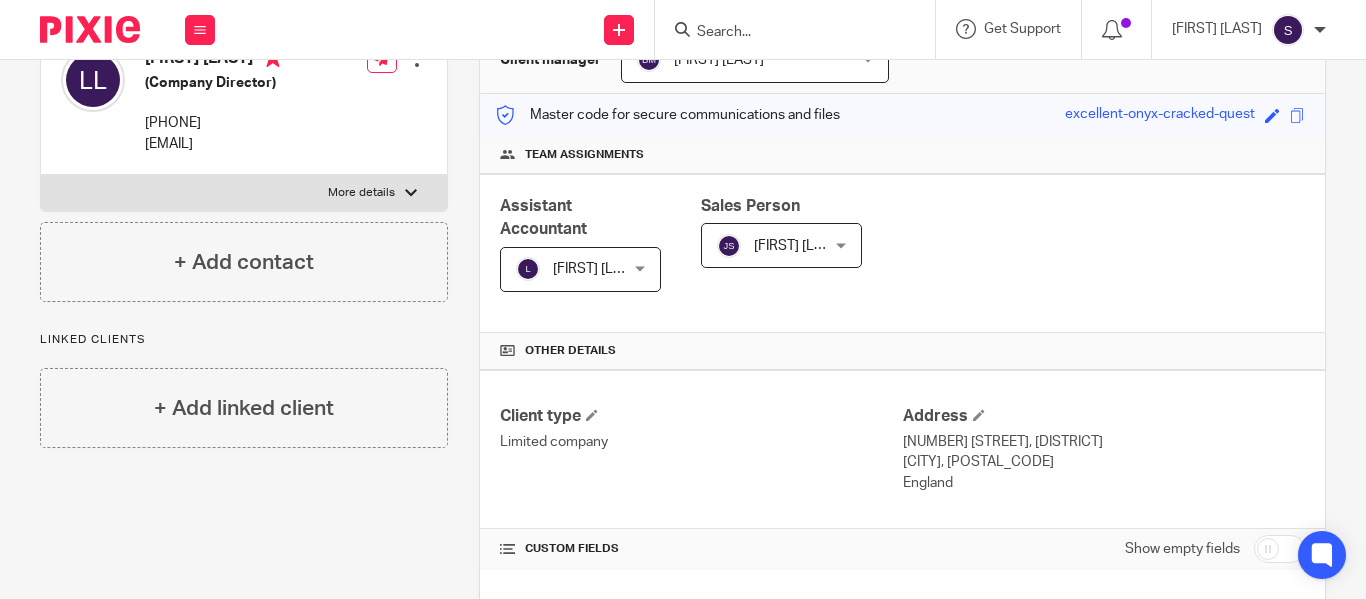 click on "[FIRST] [LAST]" at bounding box center [573, 269] 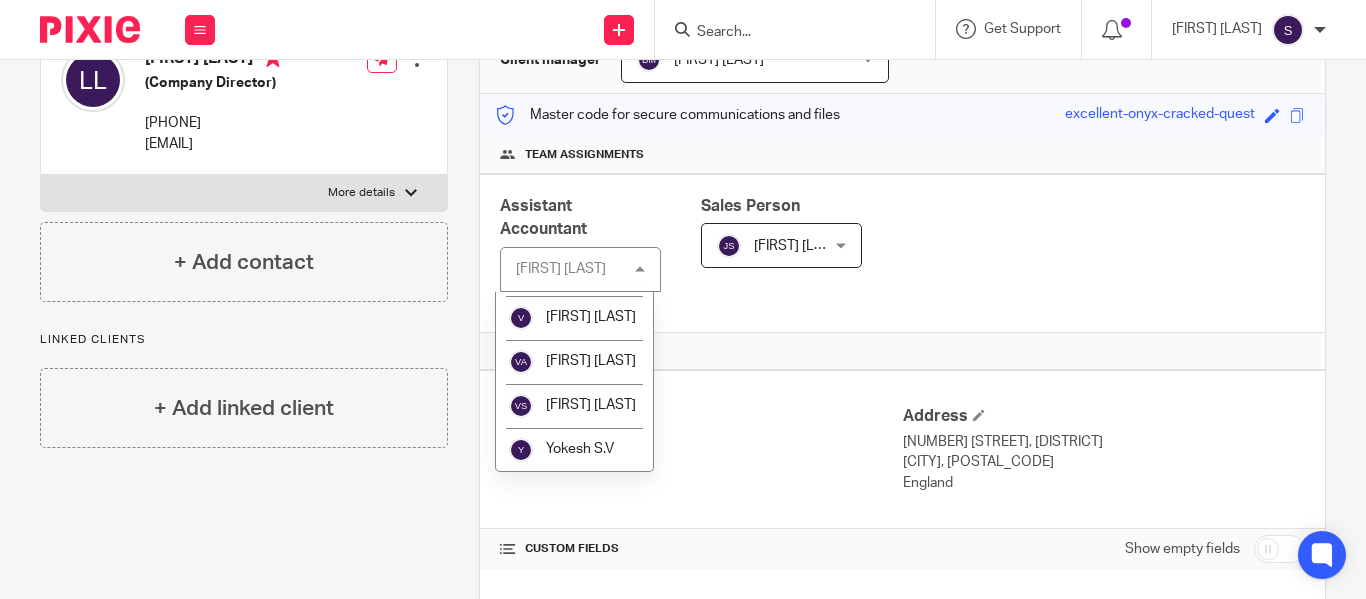 scroll, scrollTop: 4313, scrollLeft: 0, axis: vertical 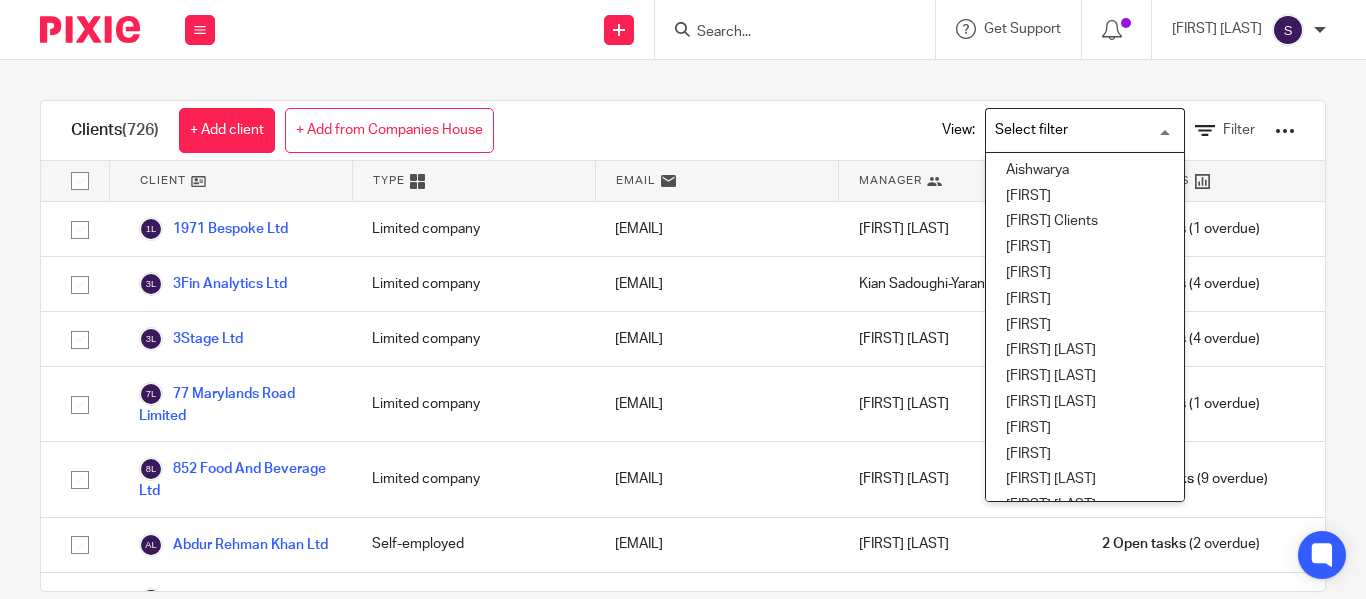 click at bounding box center (1080, 130) 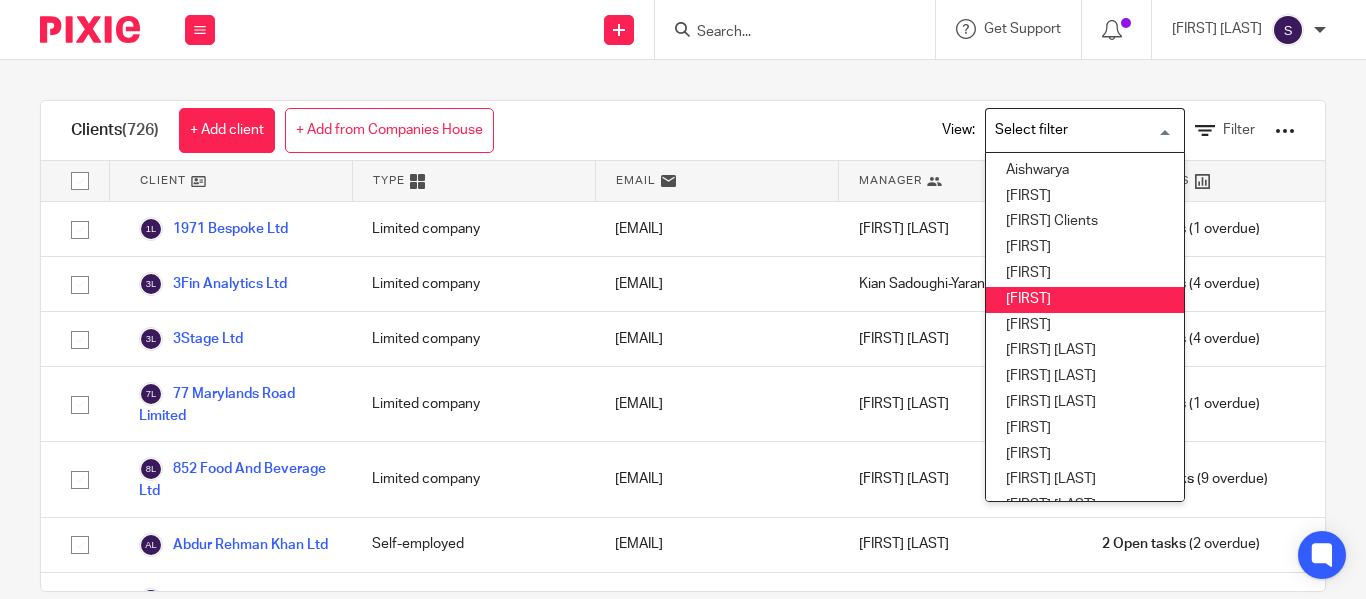 scroll, scrollTop: 838, scrollLeft: 0, axis: vertical 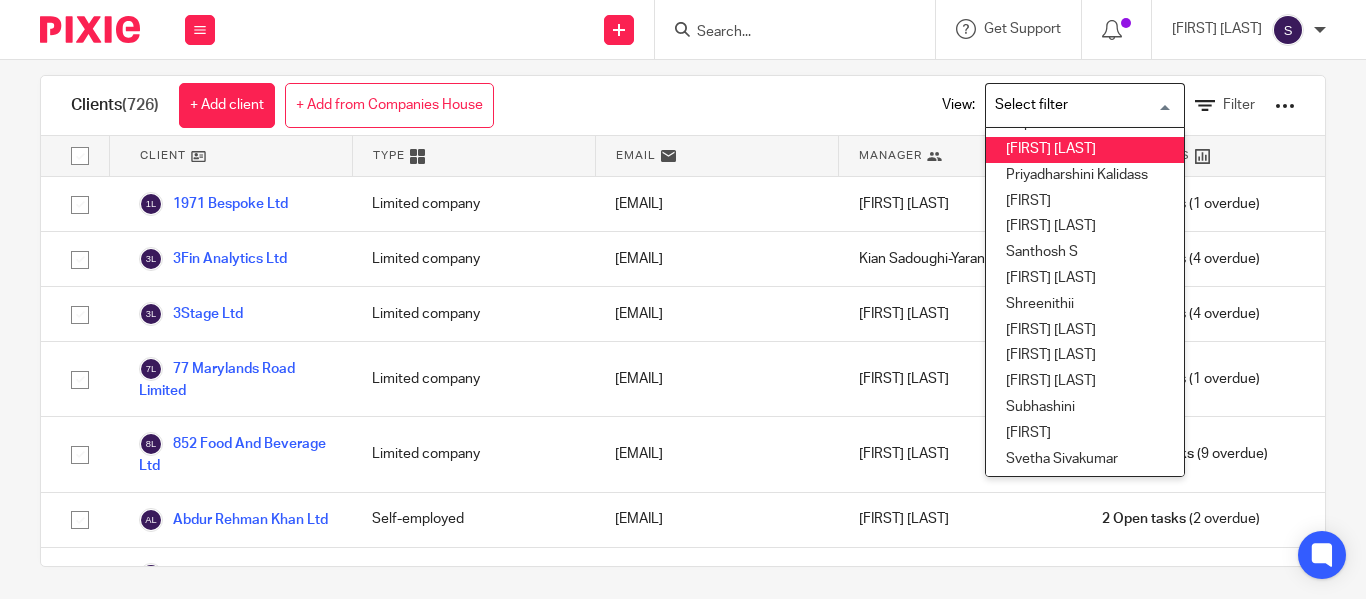 click at bounding box center (1080, 105) 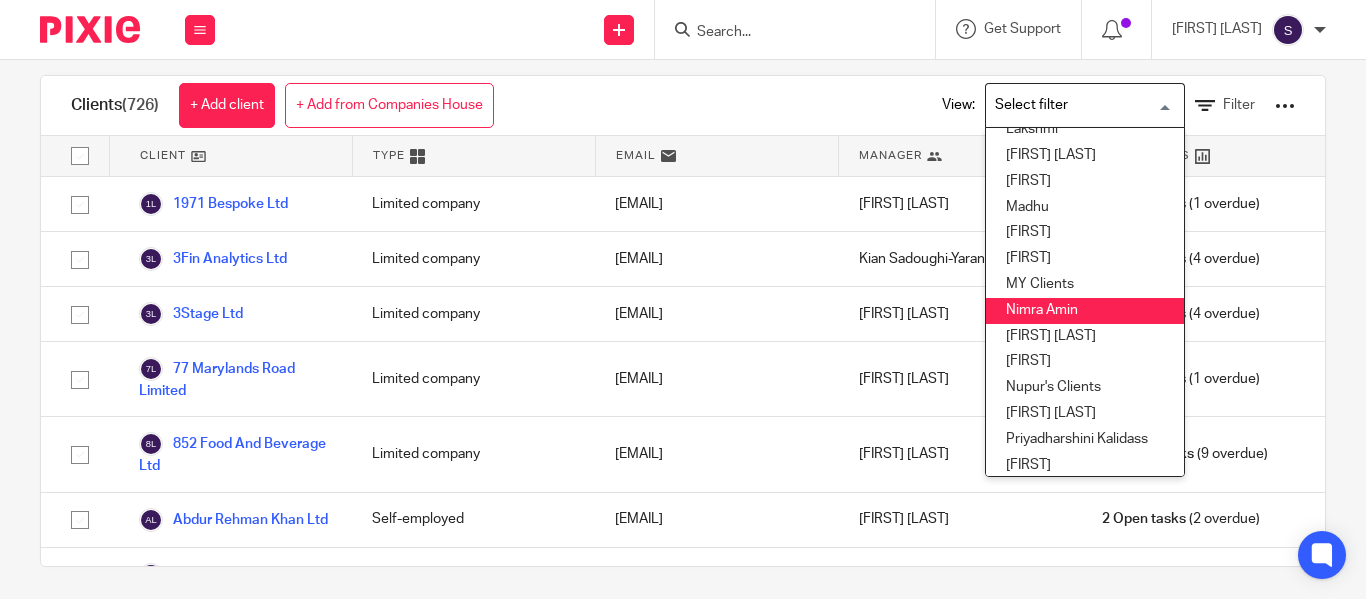 scroll, scrollTop: 478, scrollLeft: 0, axis: vertical 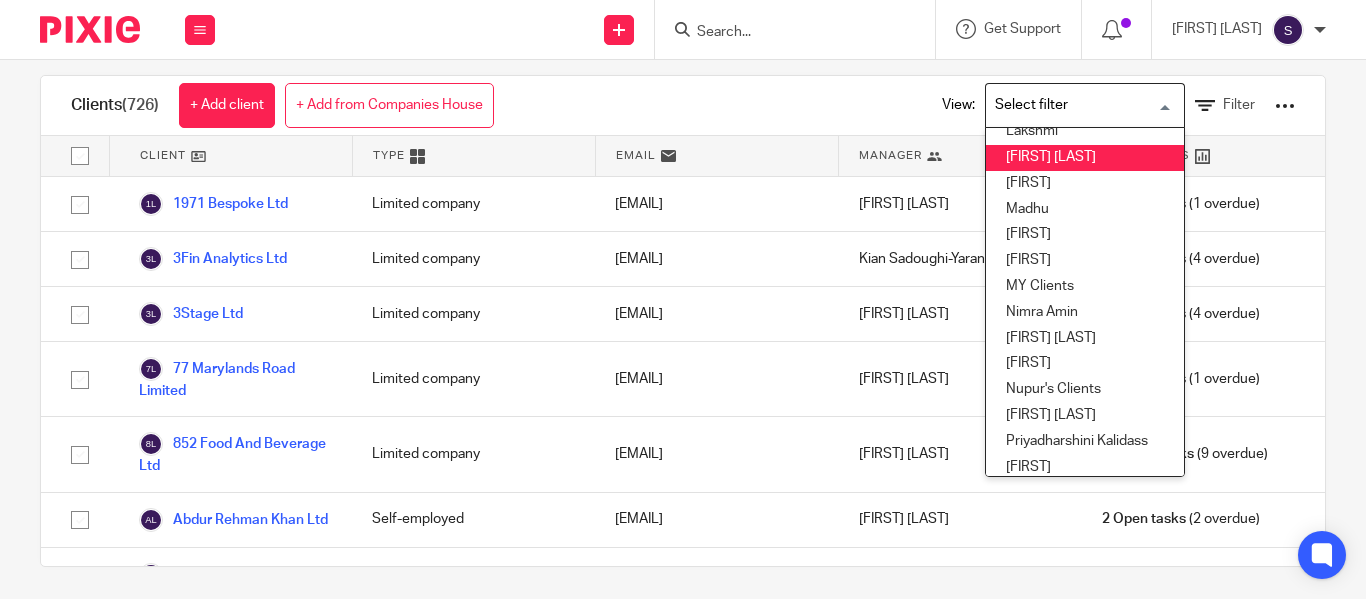 click on "[FIRST] [LAST]" at bounding box center (1085, 158) 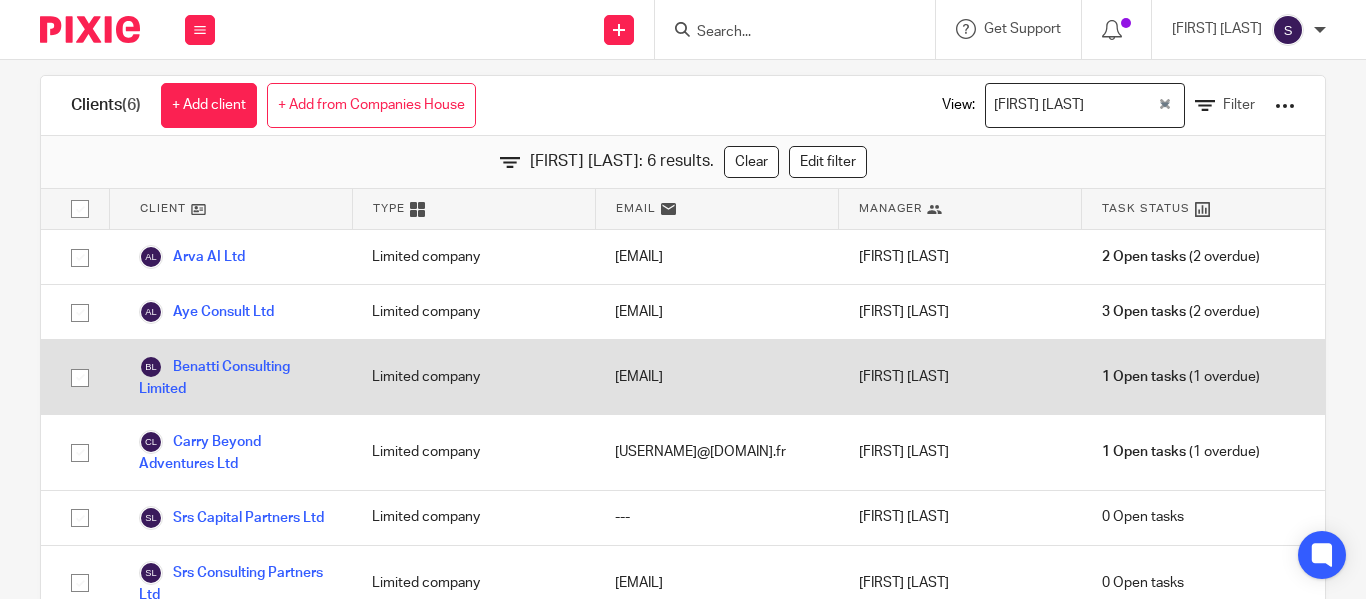 scroll, scrollTop: 21, scrollLeft: 0, axis: vertical 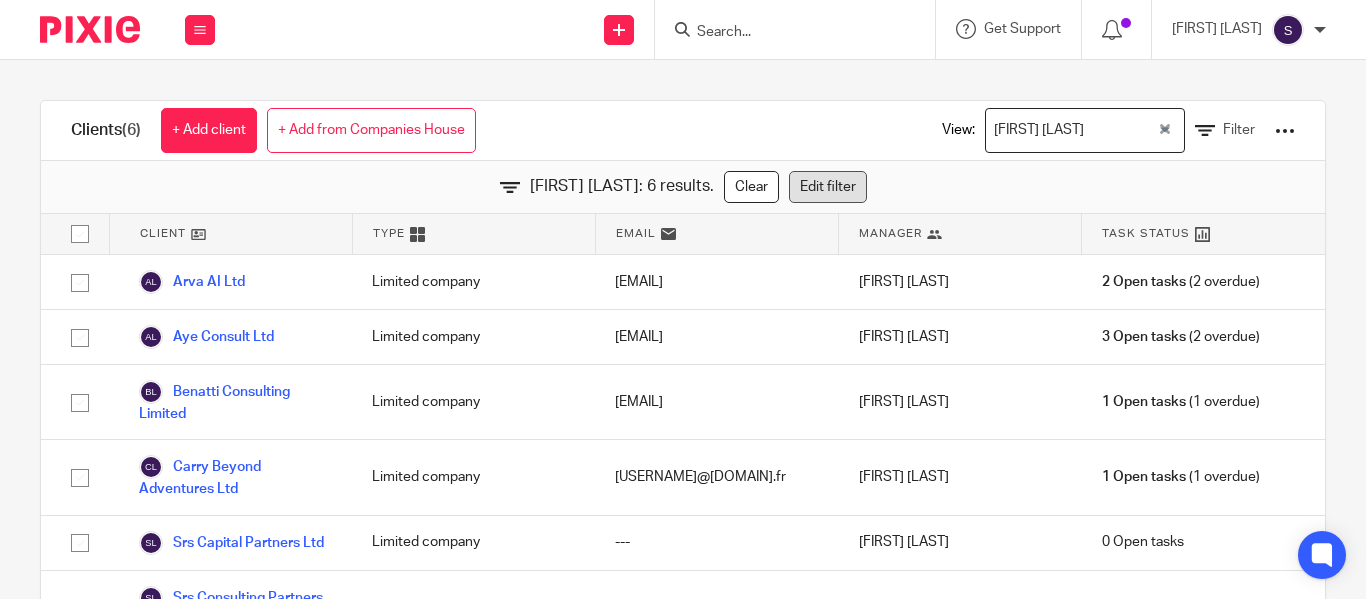 click on "Edit filter" at bounding box center [828, 187] 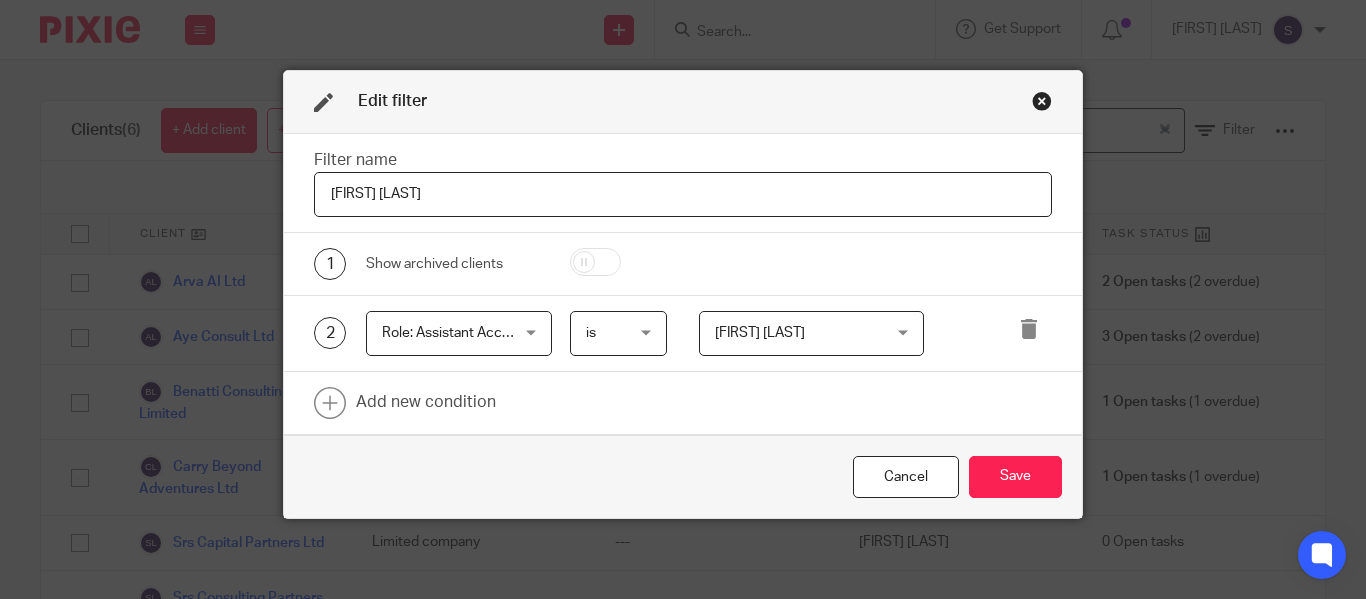 scroll, scrollTop: 0, scrollLeft: 0, axis: both 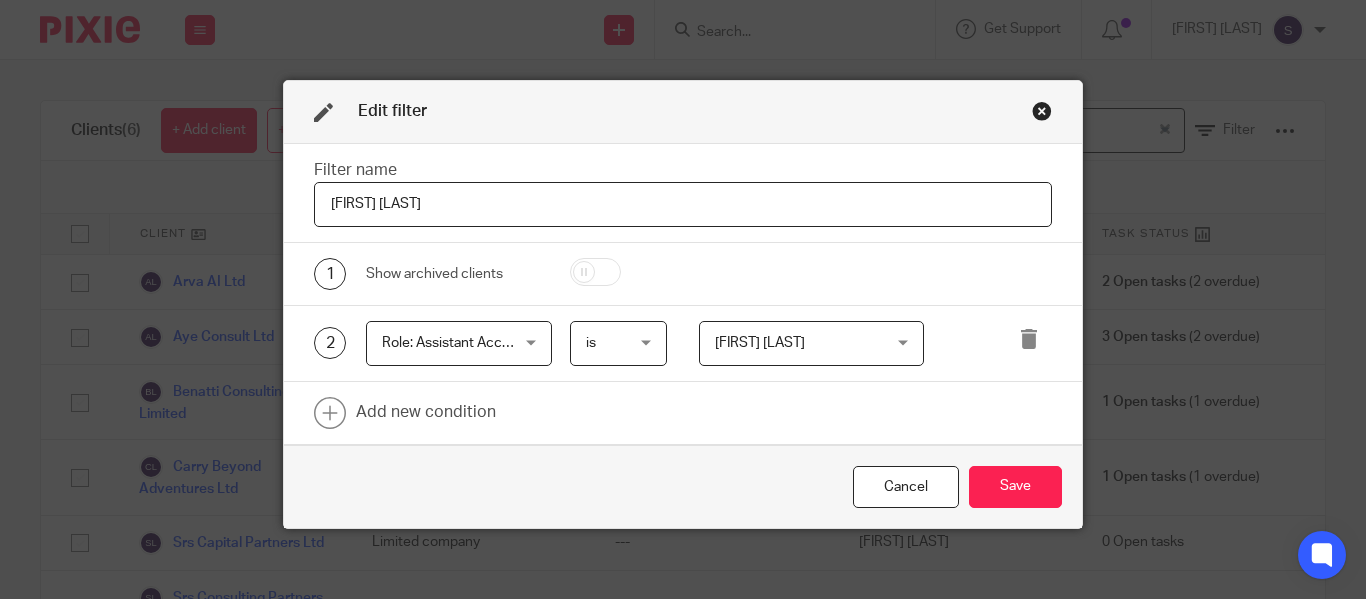 click at bounding box center [1042, 111] 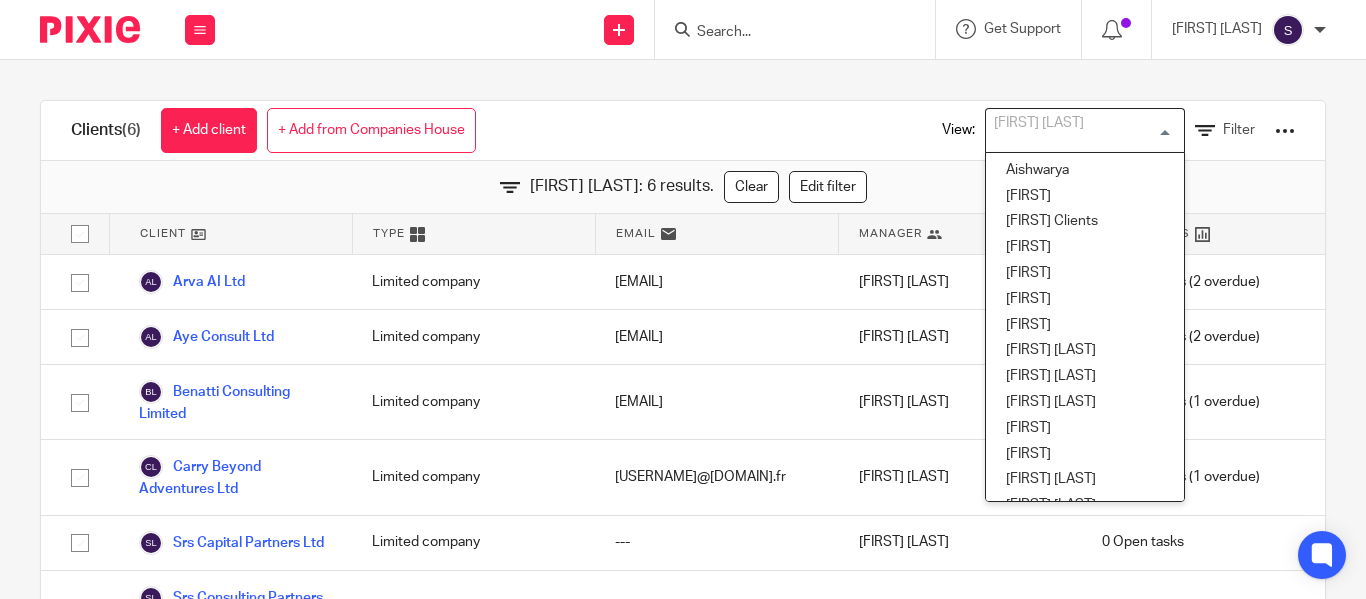click on "[FIRST] [LAST]" at bounding box center [1080, 128] 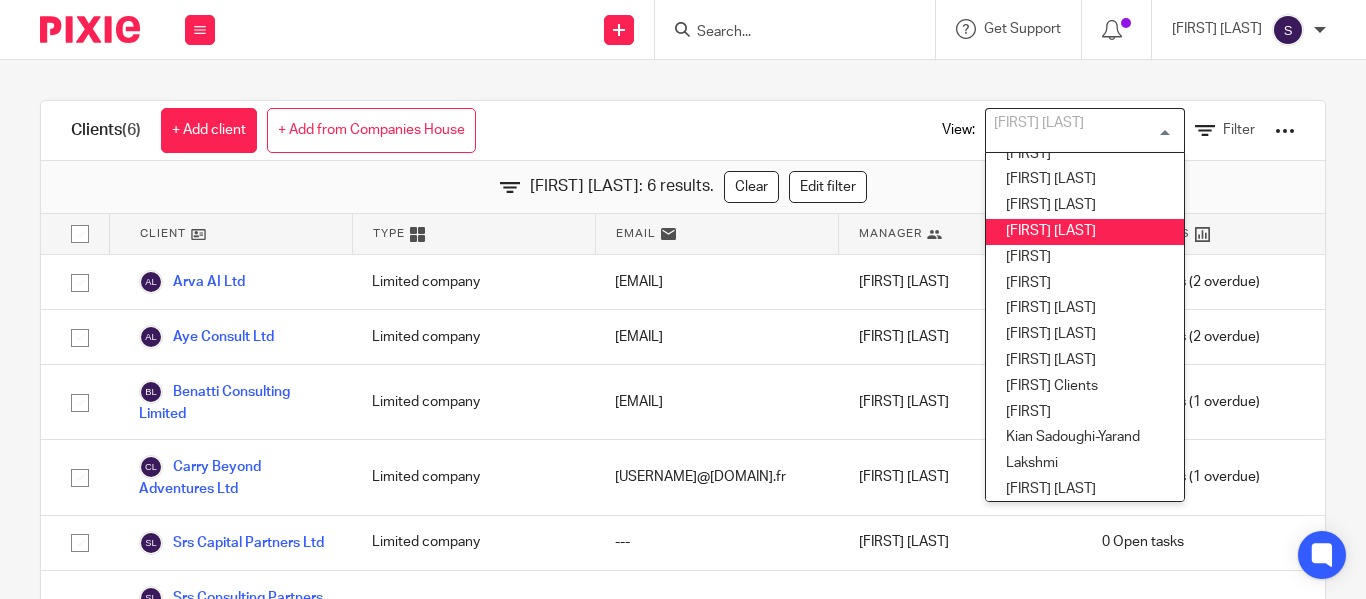 scroll, scrollTop: 160, scrollLeft: 0, axis: vertical 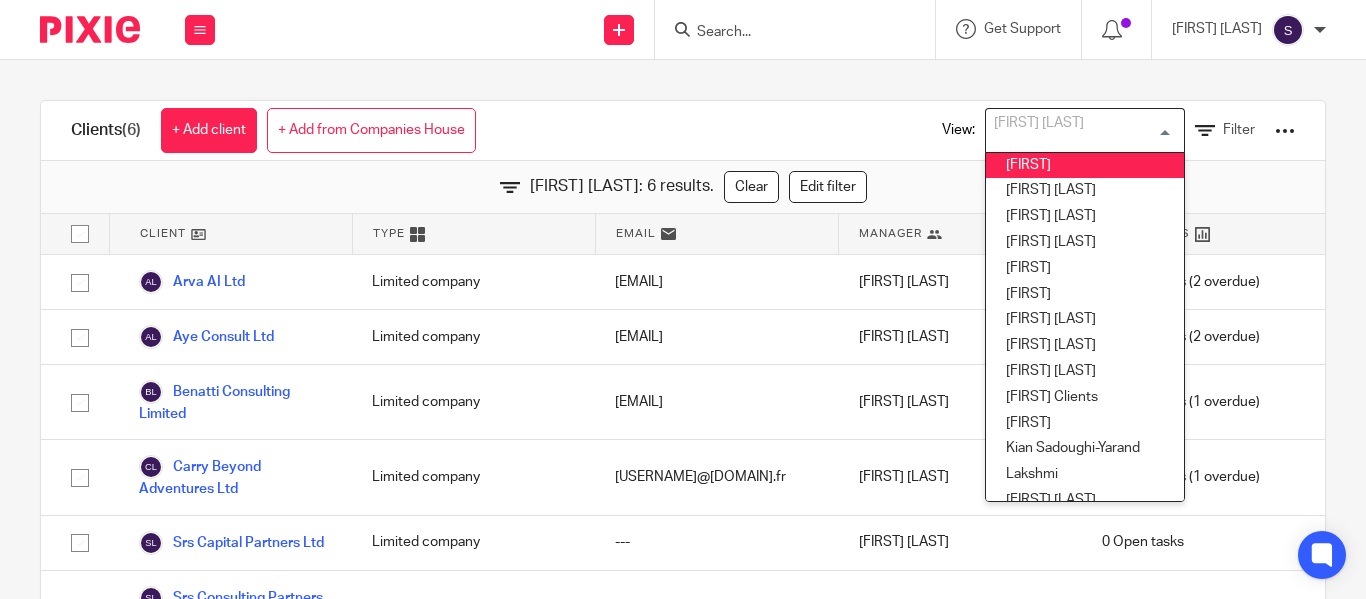 click at bounding box center (1080, 130) 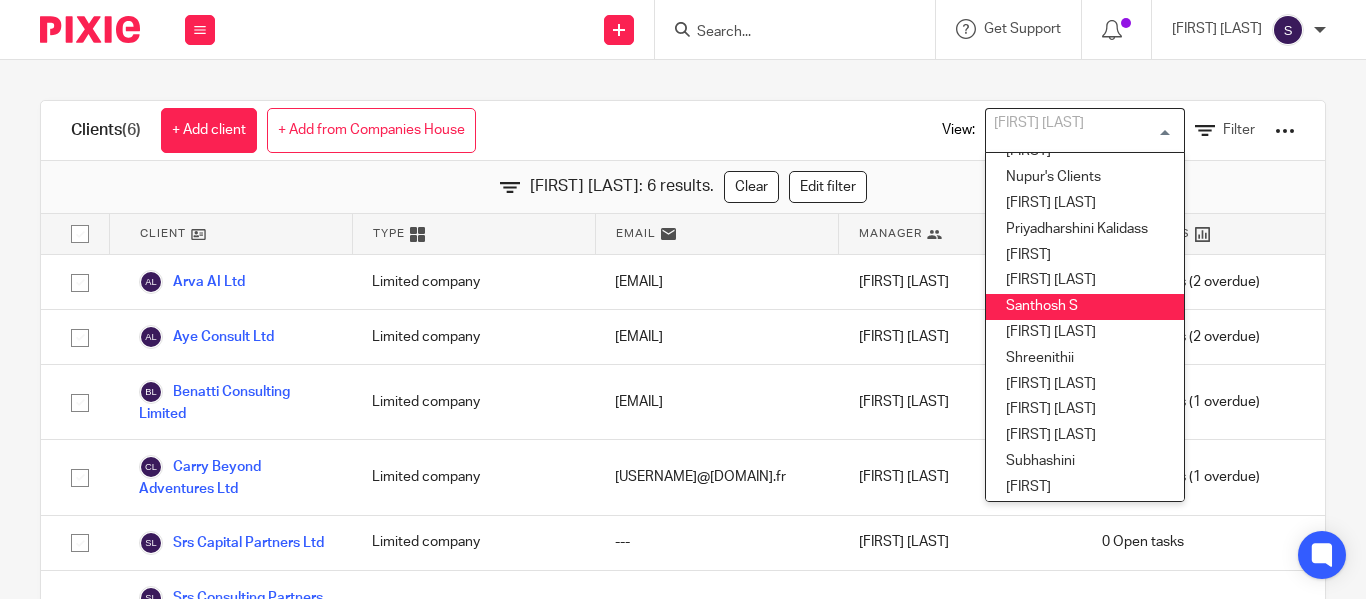 scroll, scrollTop: 716, scrollLeft: 0, axis: vertical 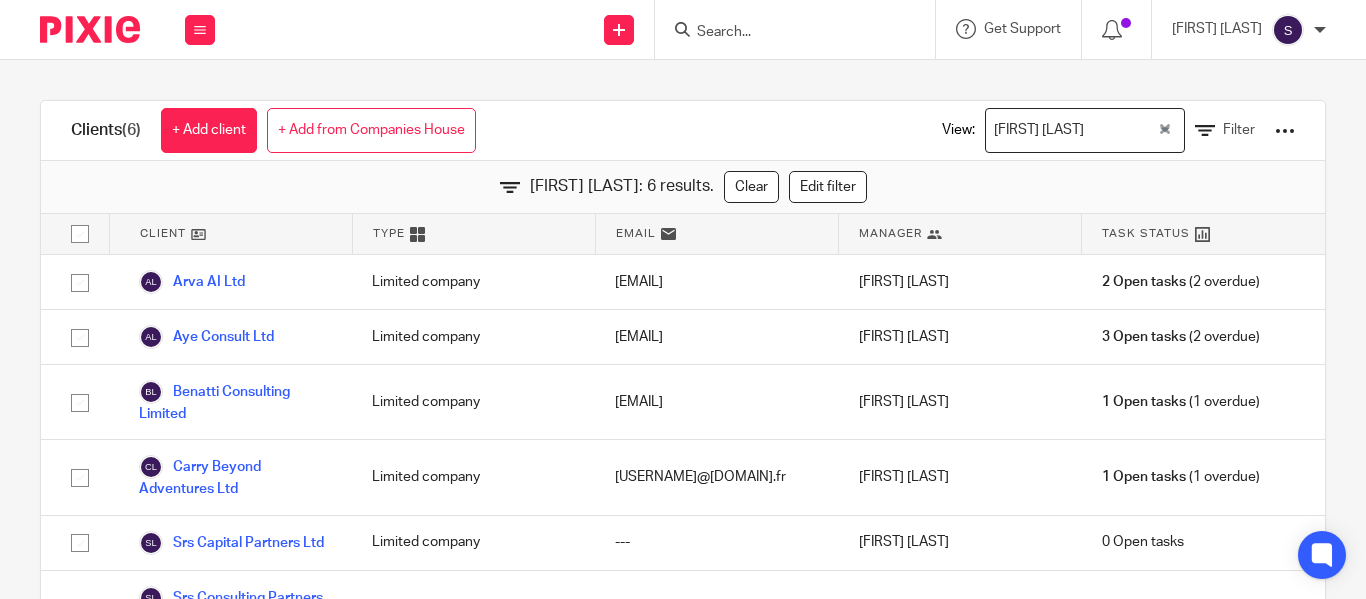 click on "Clients
(6)
+ Add client
+ Add from Companies House
View:
Logapriya V
Loading...          Filter
Logapriya V: 6 results.
Clear
Edit filter
Client       Type     Email     Manager       Task Status
Arva AI Ltd
Limited company
rhim@arva.ai
Hely Patel
2 Open tasks
(2 overdue)
Aye Consult Ltd
Limited company
ayesha.r.hafeez@gmail.com
Hely Patel
3 Open tasks
(2 overdue)
Benatti Consulting Limited
Limited company" at bounding box center (683, 329) 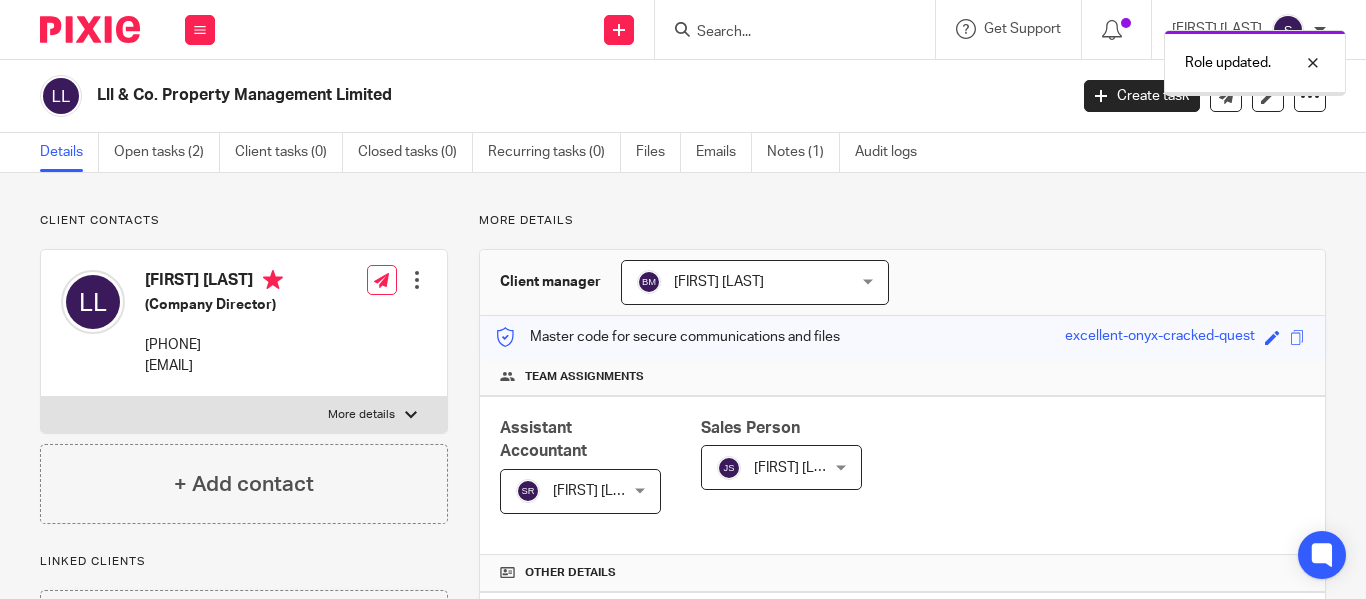 scroll, scrollTop: 0, scrollLeft: 0, axis: both 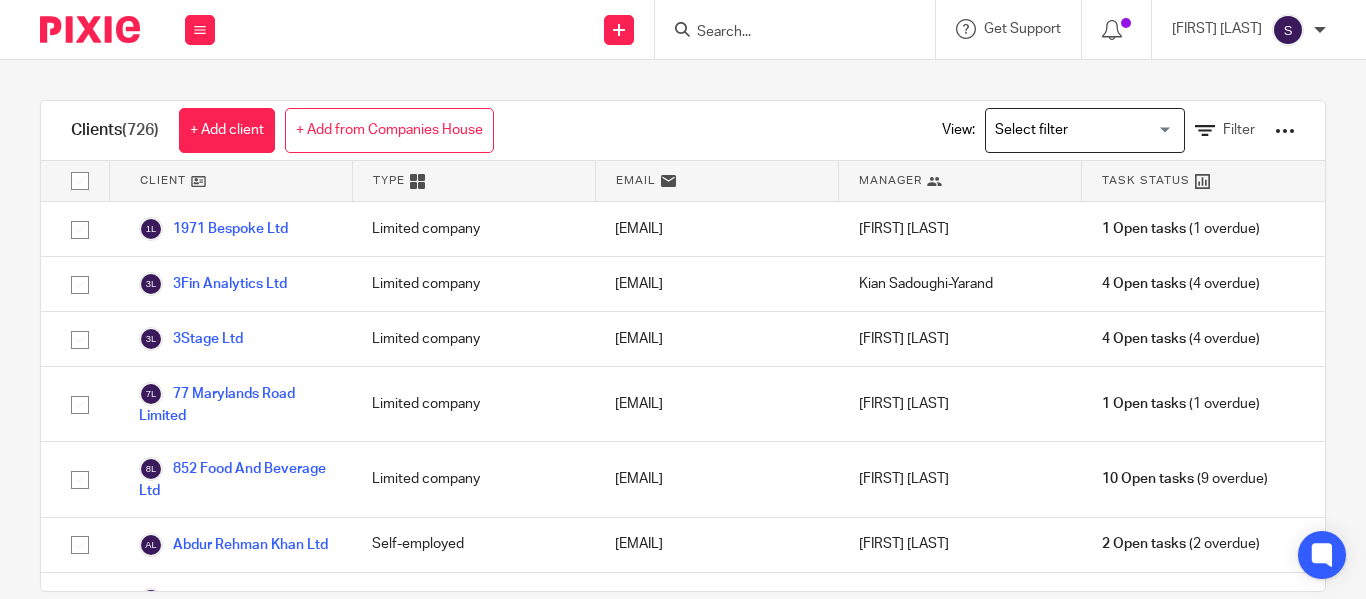click at bounding box center [1080, 130] 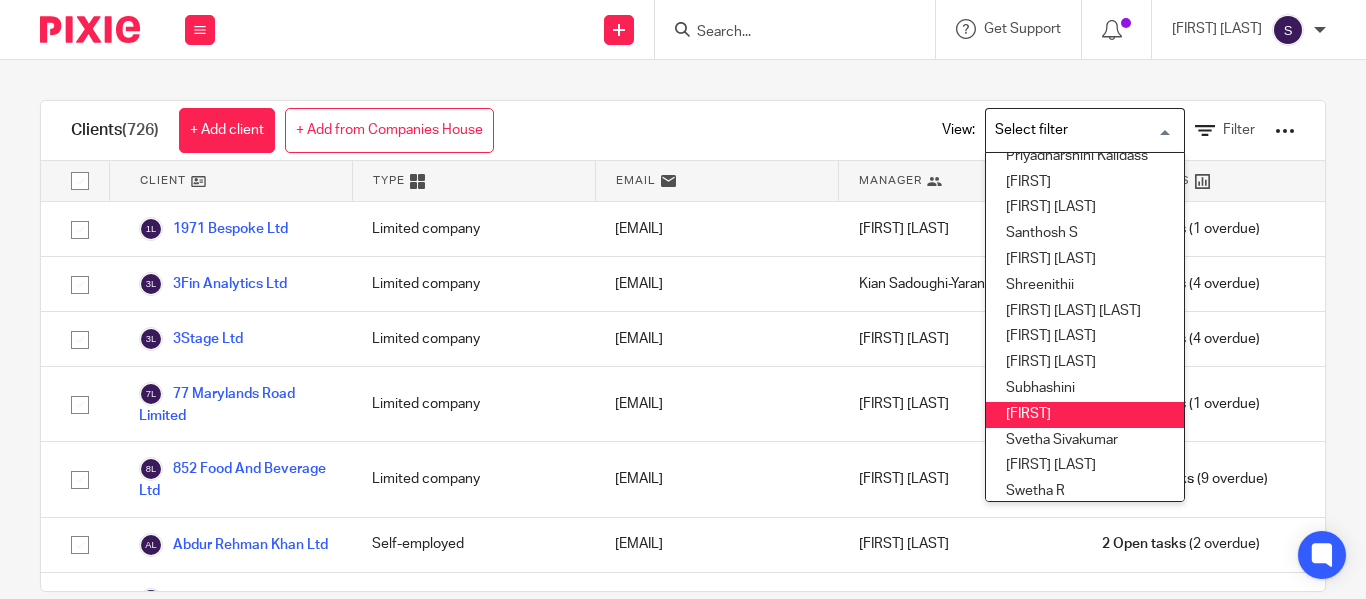 scroll, scrollTop: 838, scrollLeft: 0, axis: vertical 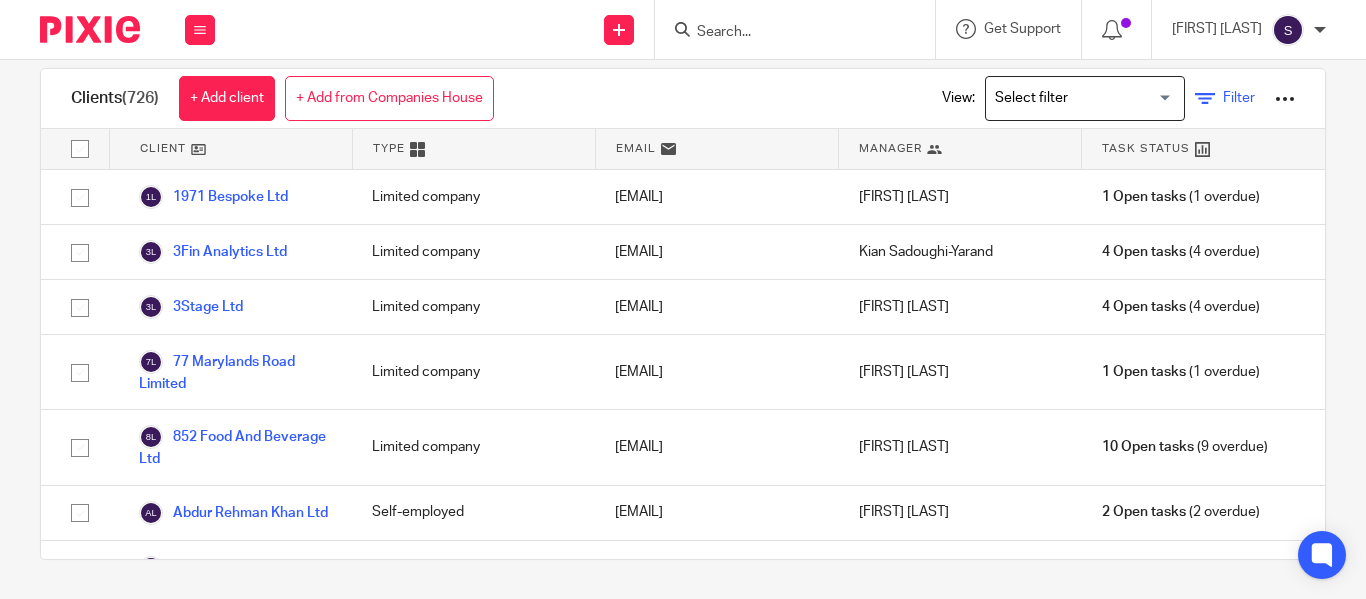 click on "Filter" at bounding box center (1239, 98) 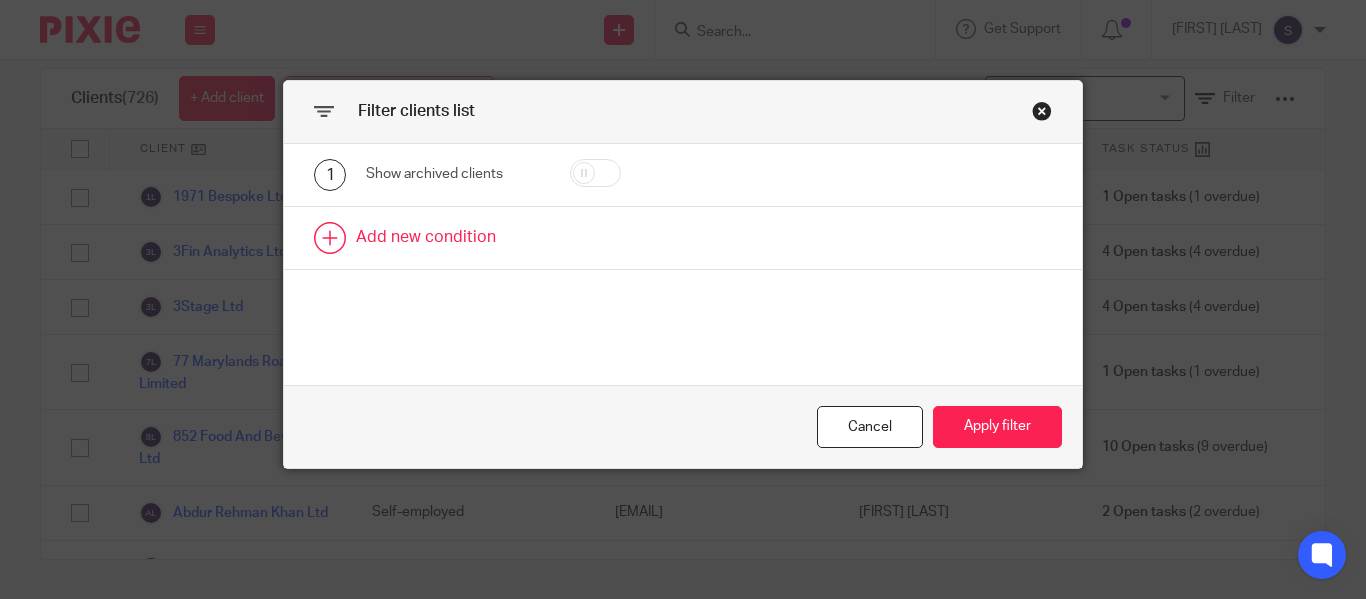 click at bounding box center [683, 238] 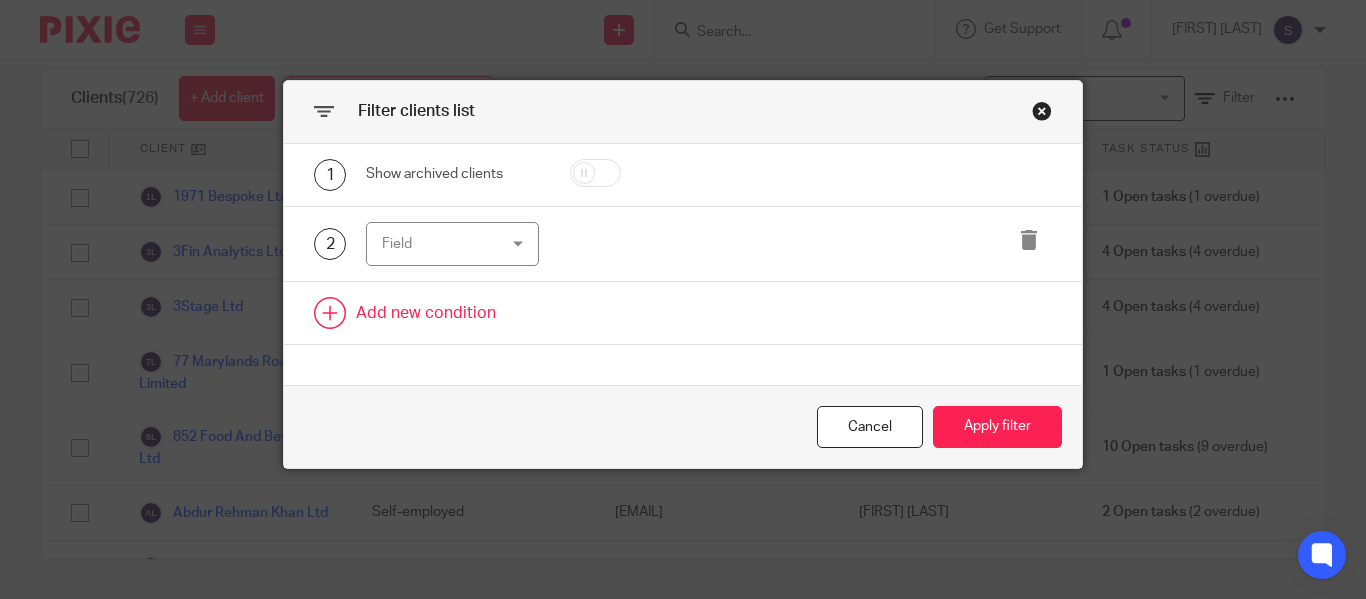 click on "Field" at bounding box center (444, 244) 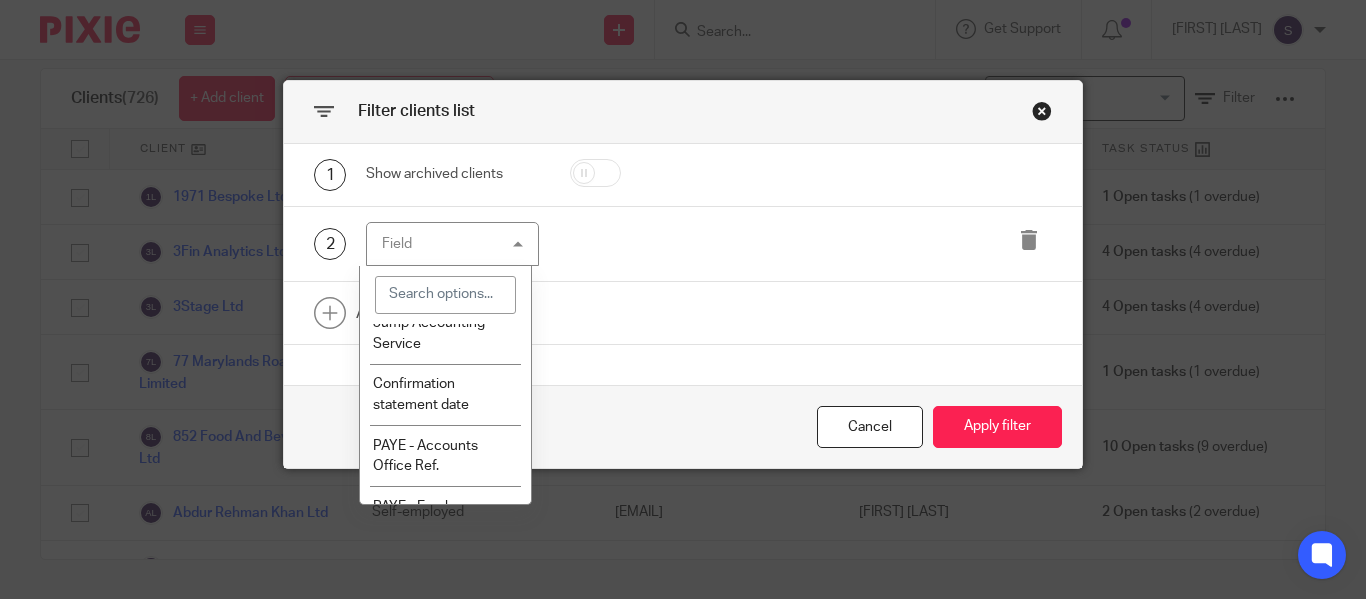 scroll, scrollTop: 571, scrollLeft: 0, axis: vertical 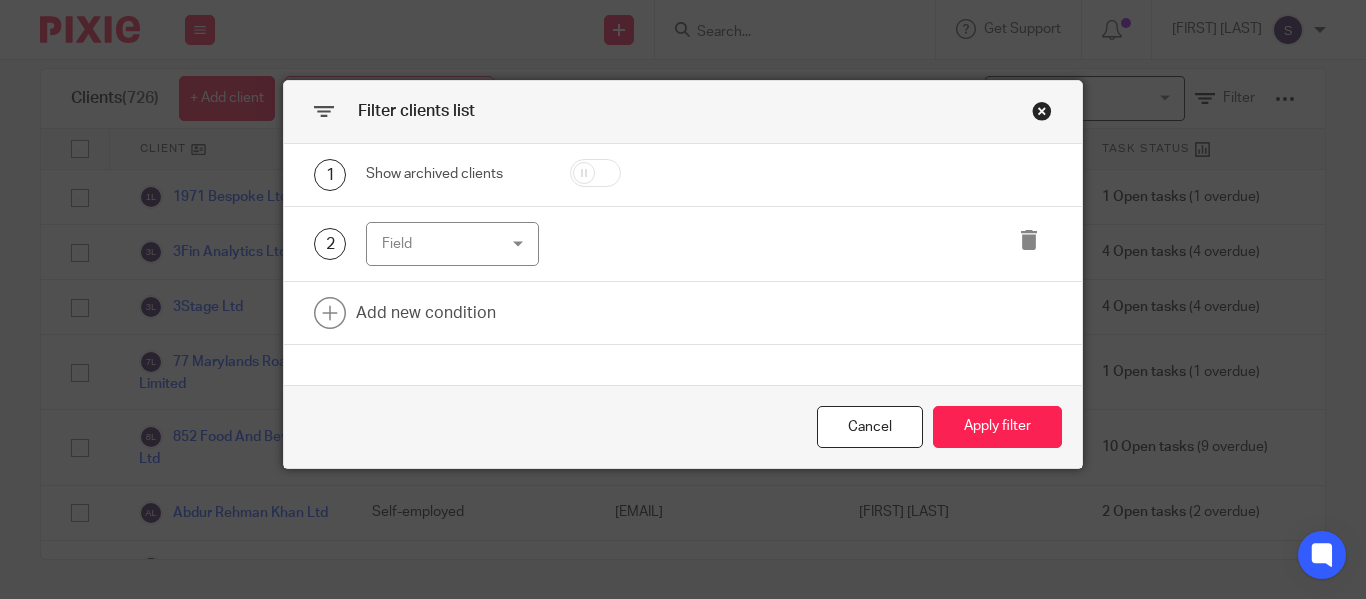 click on "Cancel
Apply filter" at bounding box center (683, 427) 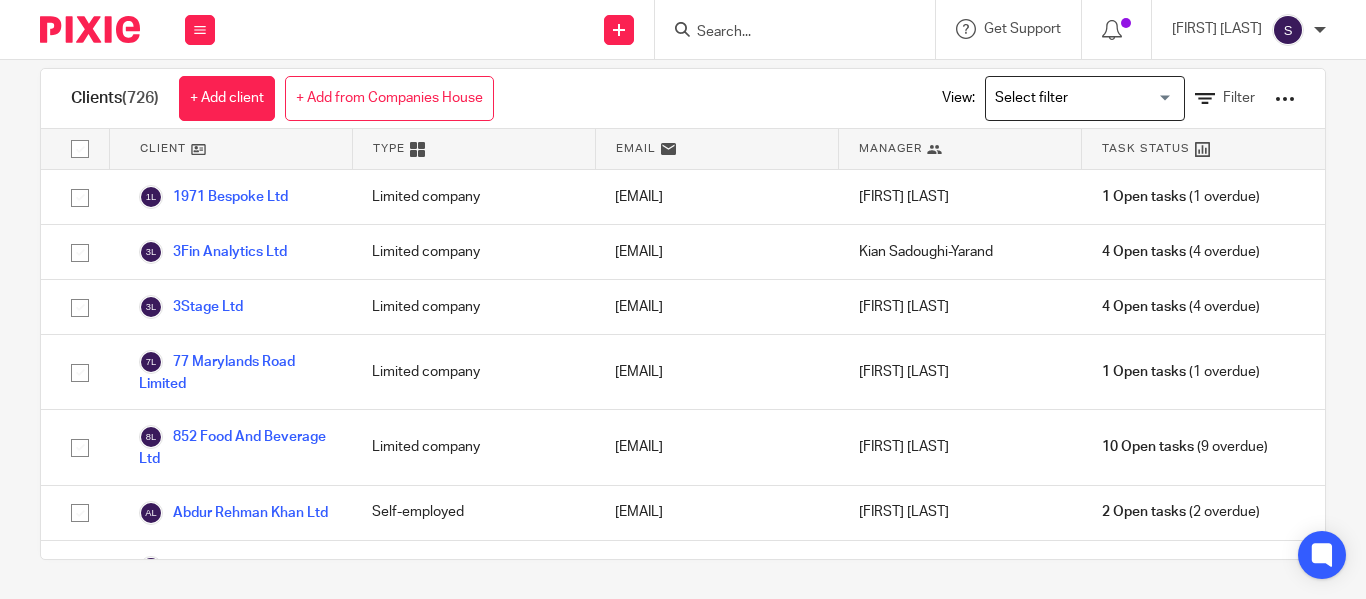 click at bounding box center (1285, 99) 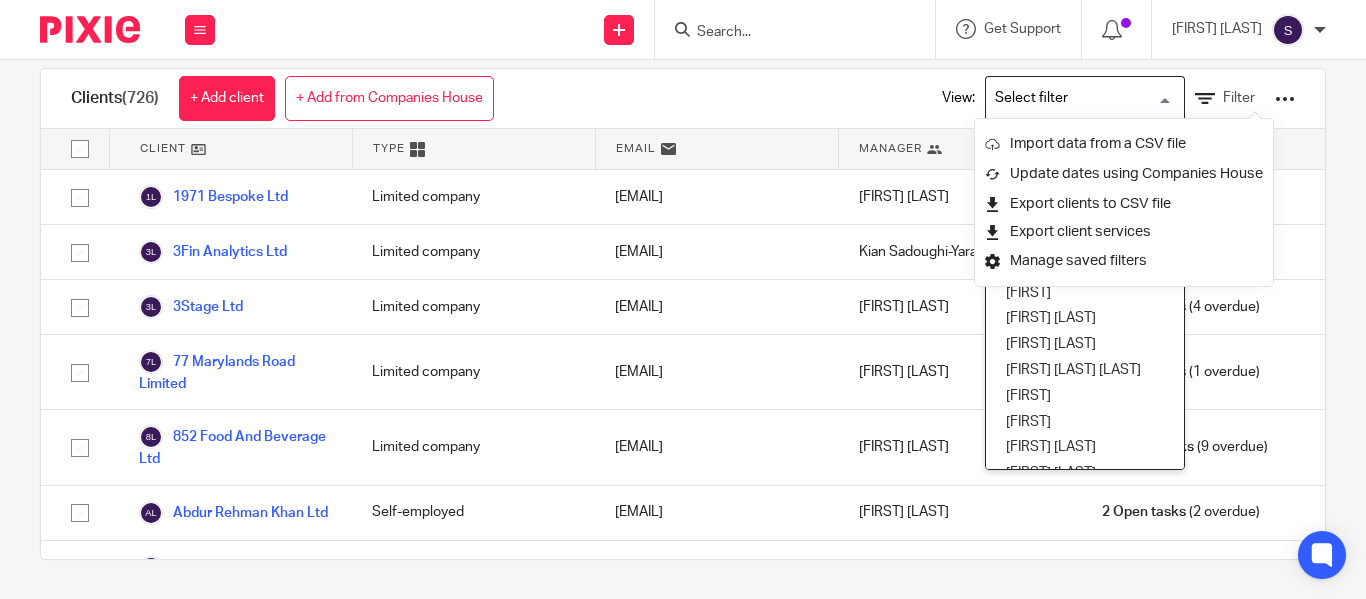 scroll, scrollTop: 713, scrollLeft: 0, axis: vertical 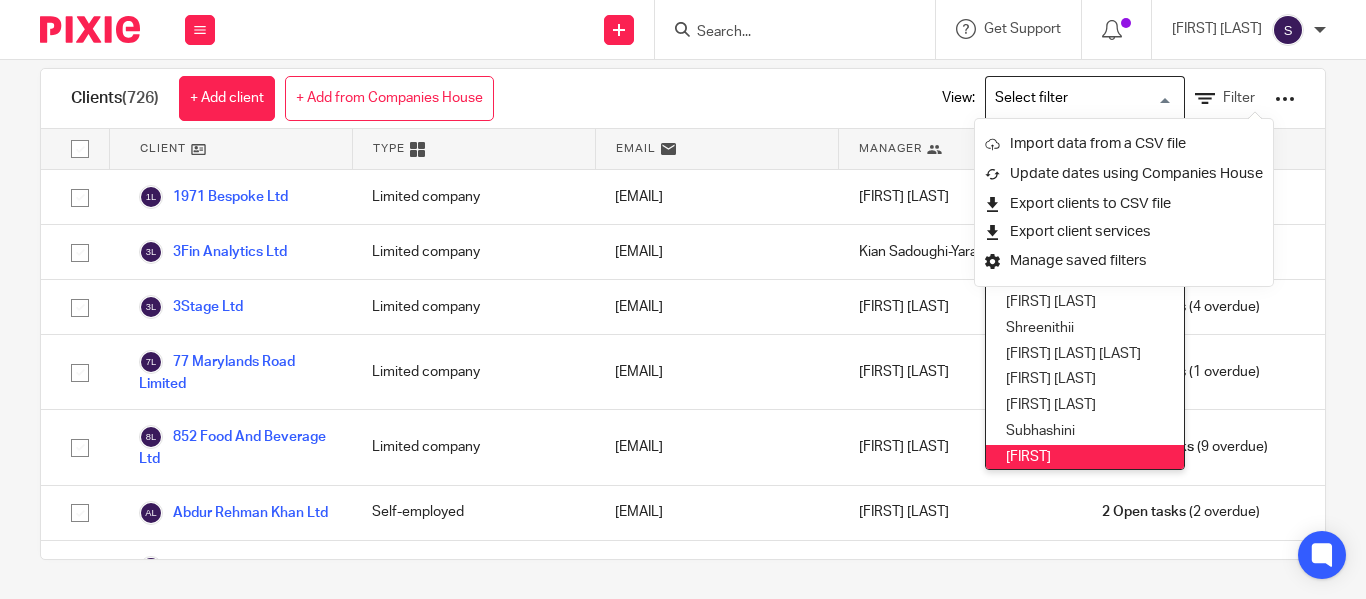 click at bounding box center [1080, 98] 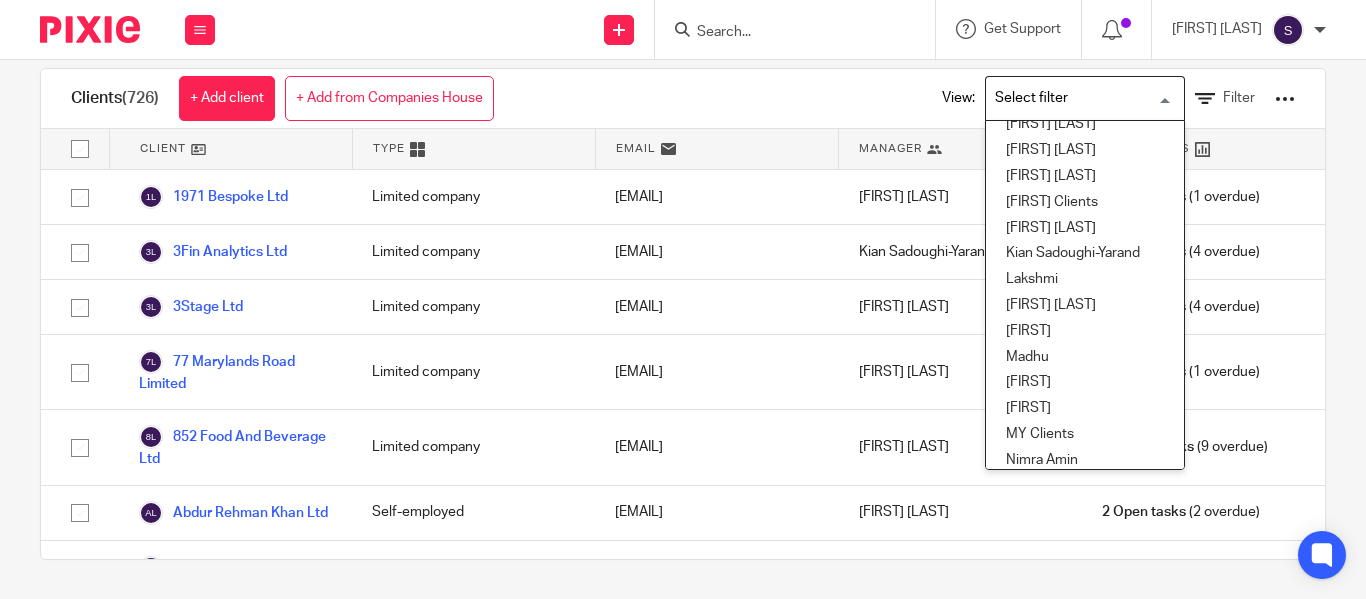 scroll, scrollTop: 0, scrollLeft: 0, axis: both 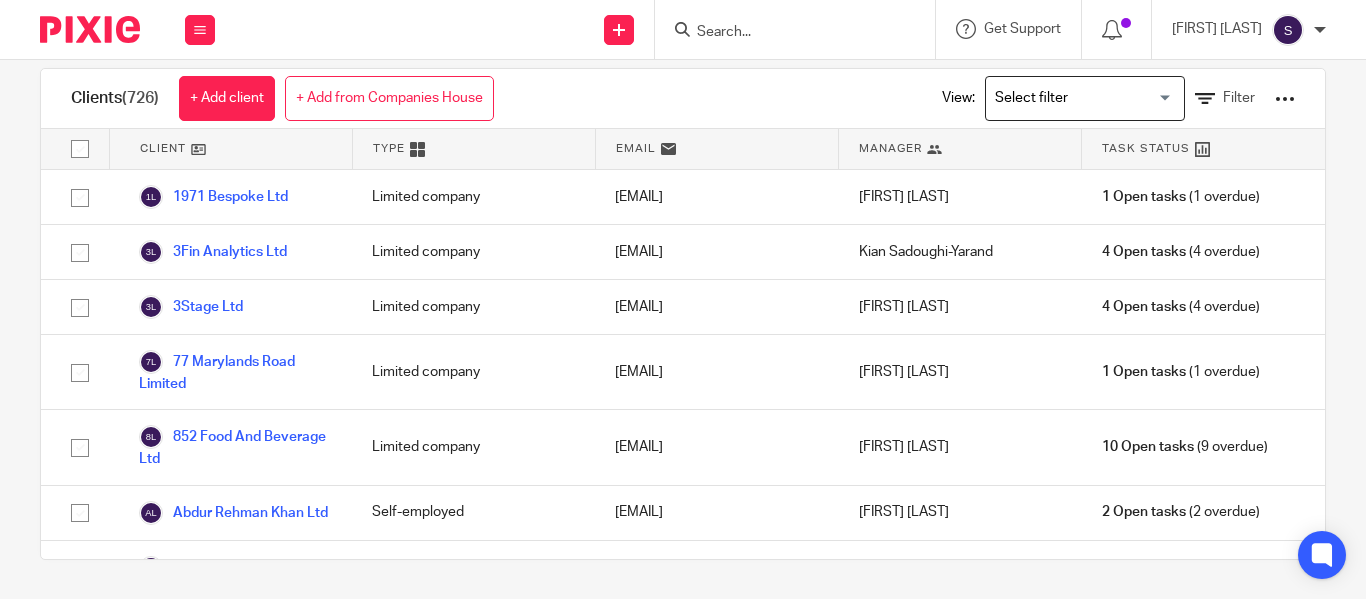 click on "View:
Loading...          Filter" at bounding box center [1103, 98] 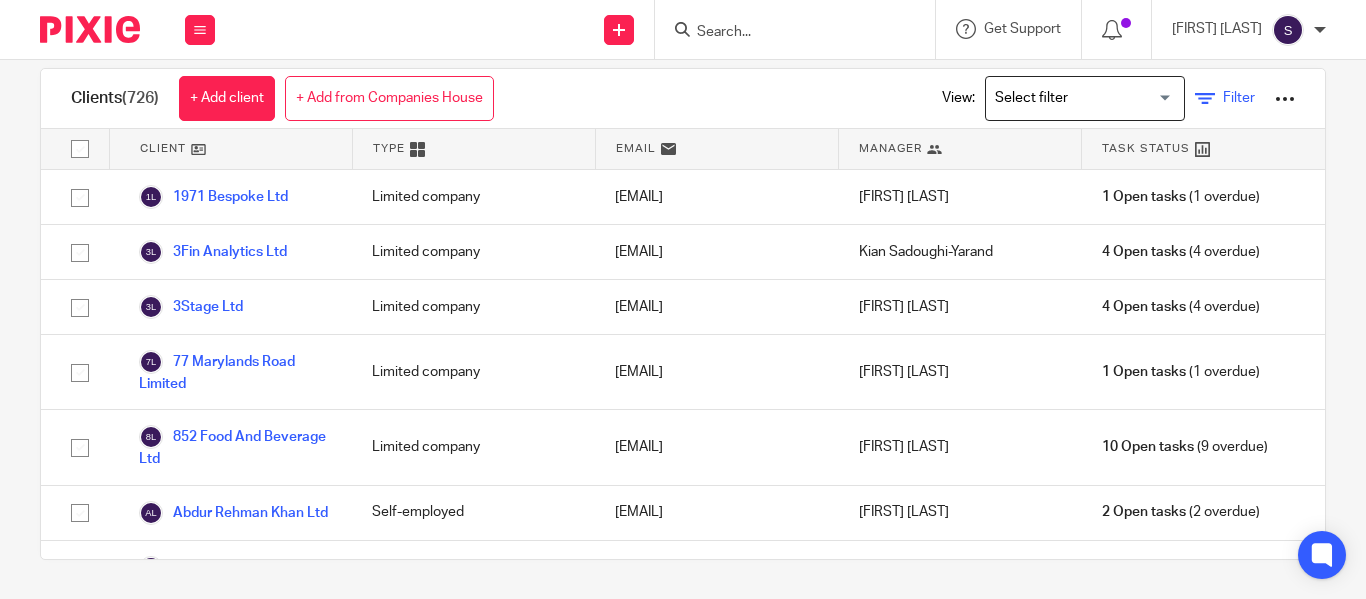 click at bounding box center [1205, 99] 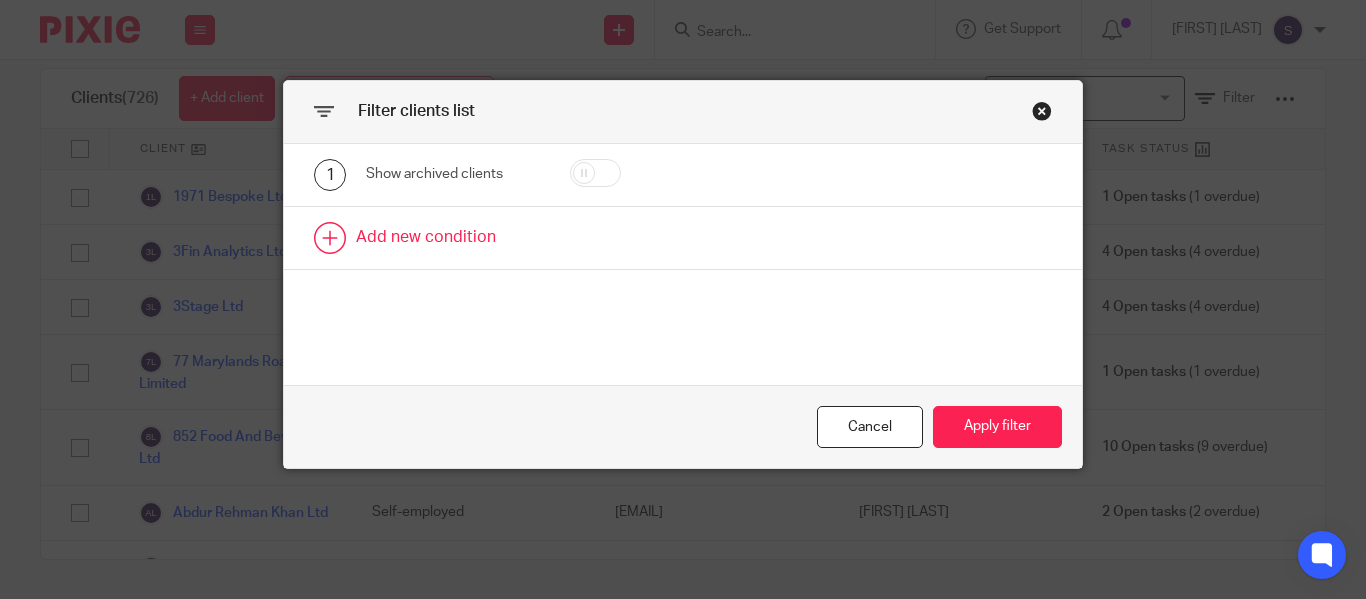 click at bounding box center [683, 238] 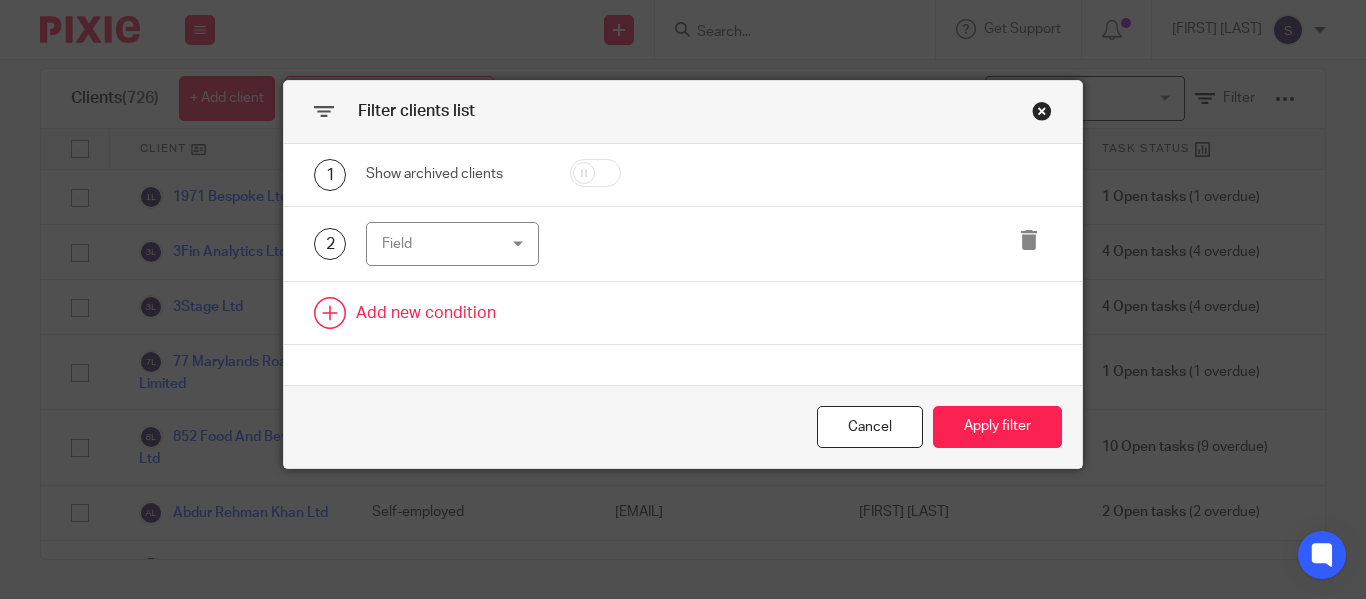 click at bounding box center [683, 313] 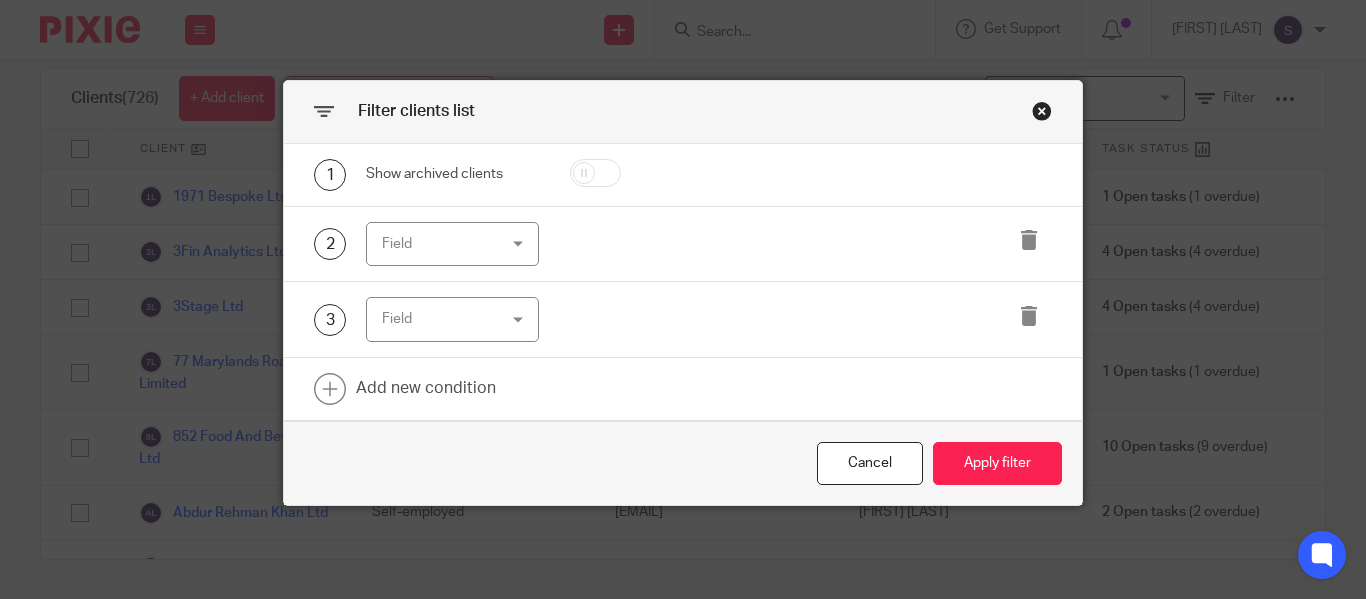 click on "Field" at bounding box center (444, 244) 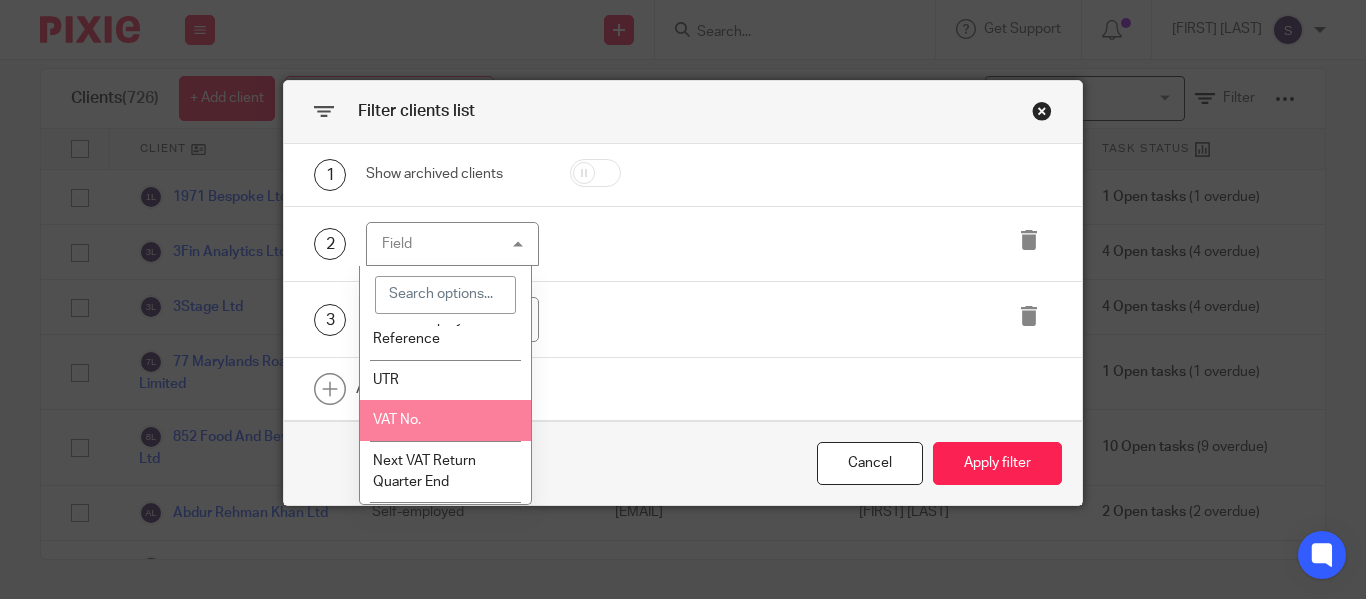 scroll, scrollTop: 865, scrollLeft: 0, axis: vertical 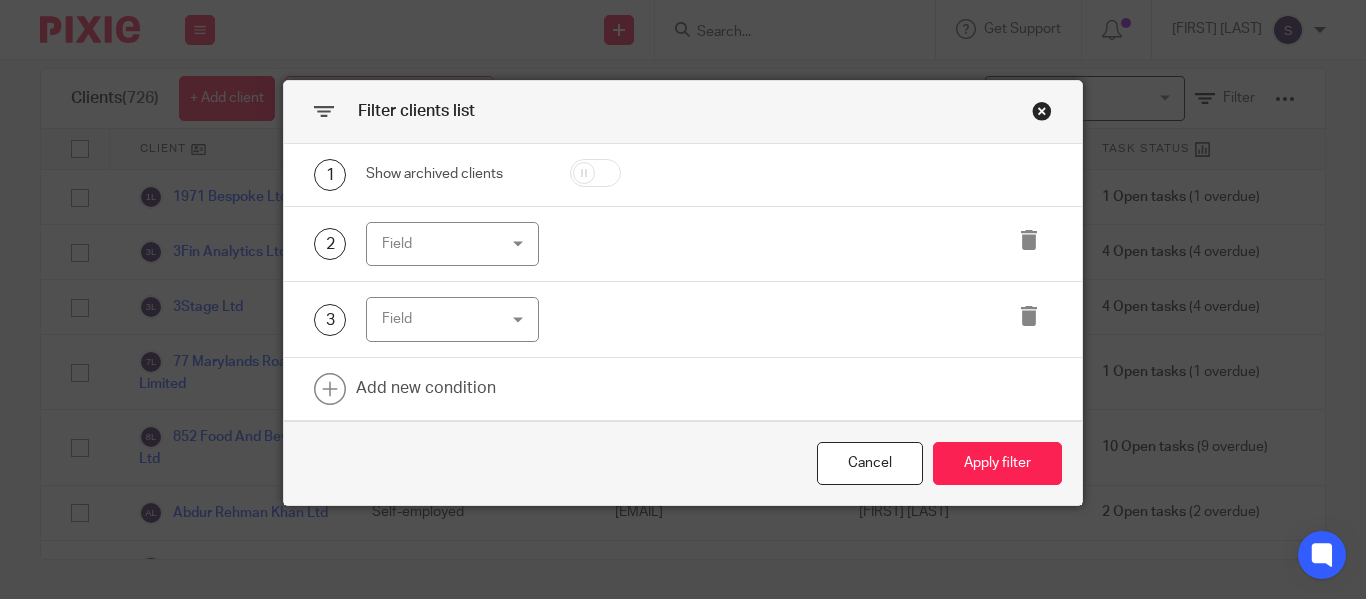 click on "Cancel
Apply filter" at bounding box center (683, 463) 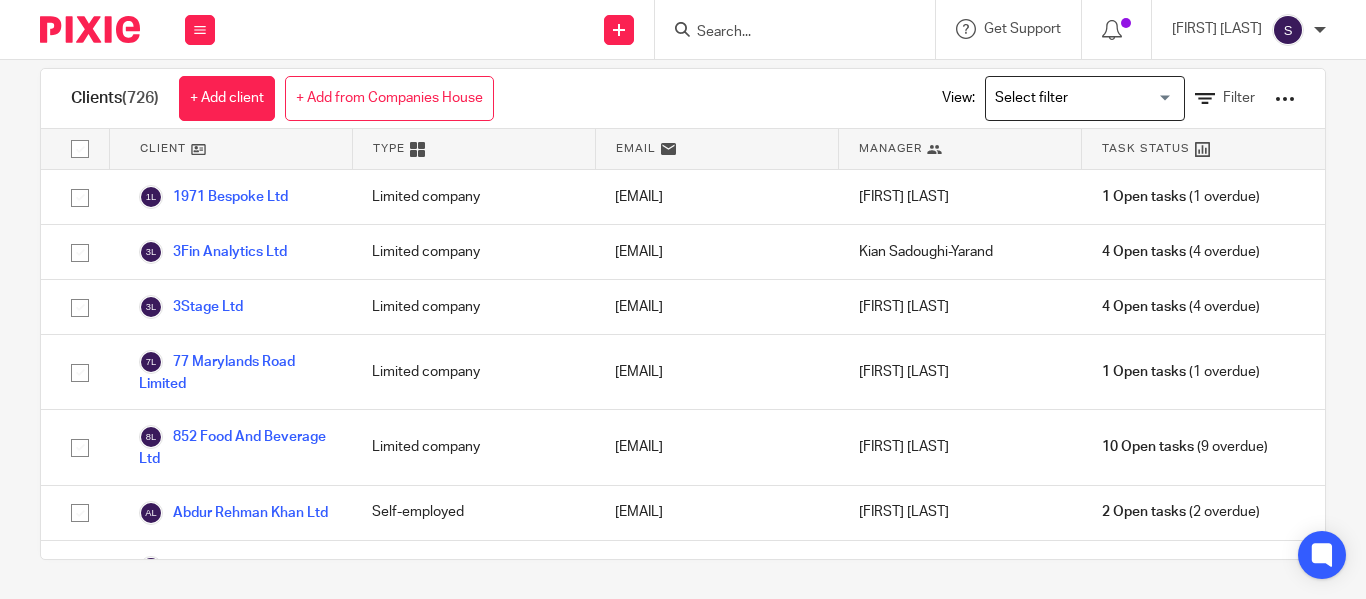 scroll, scrollTop: 0, scrollLeft: 0, axis: both 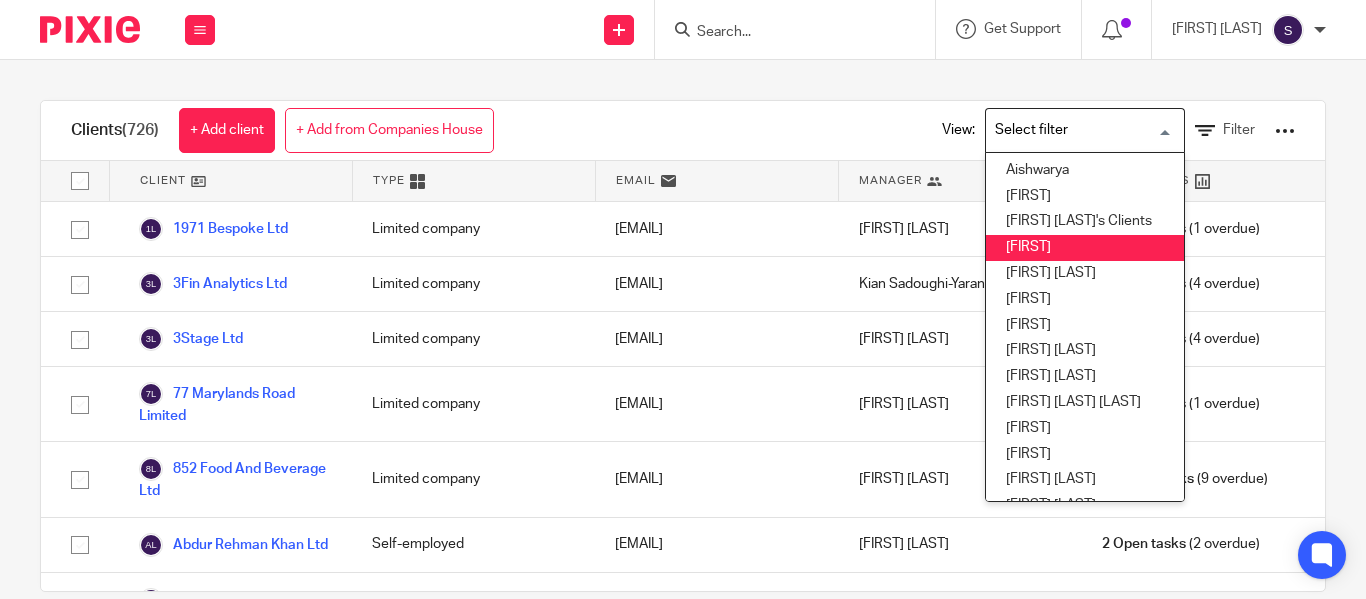 click at bounding box center [1080, 130] 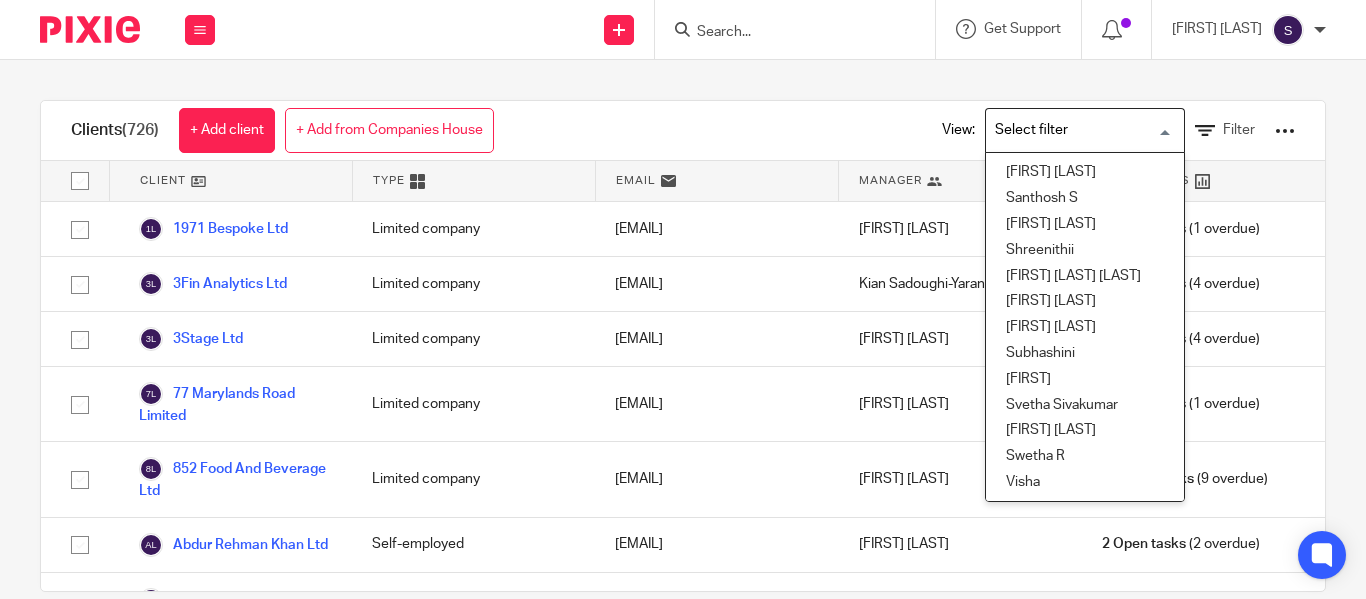 scroll, scrollTop: 0, scrollLeft: 0, axis: both 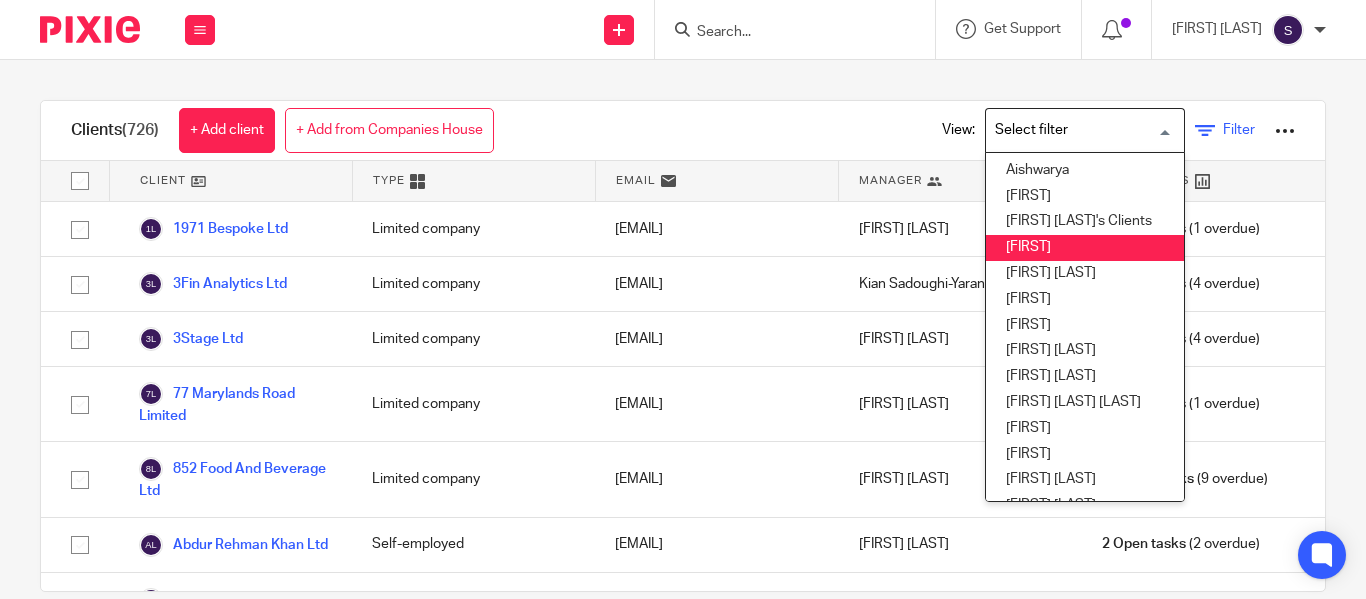 click on "Filter" at bounding box center (1239, 130) 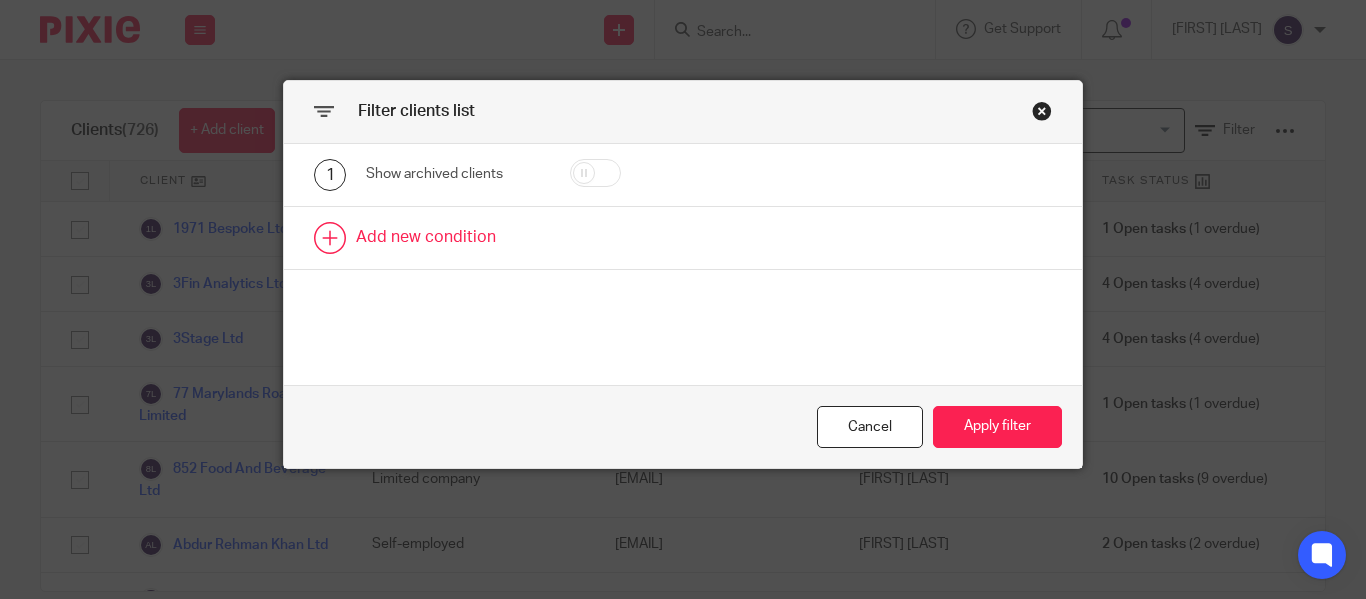 click at bounding box center (683, 238) 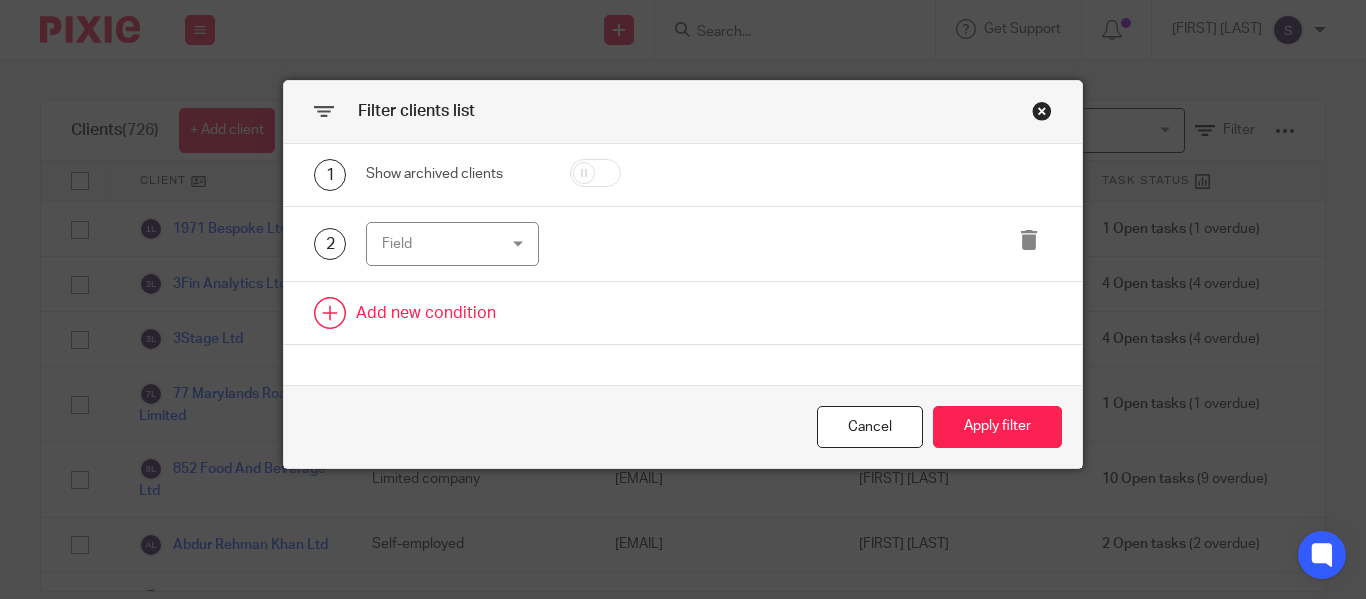 click on "Field" at bounding box center (444, 244) 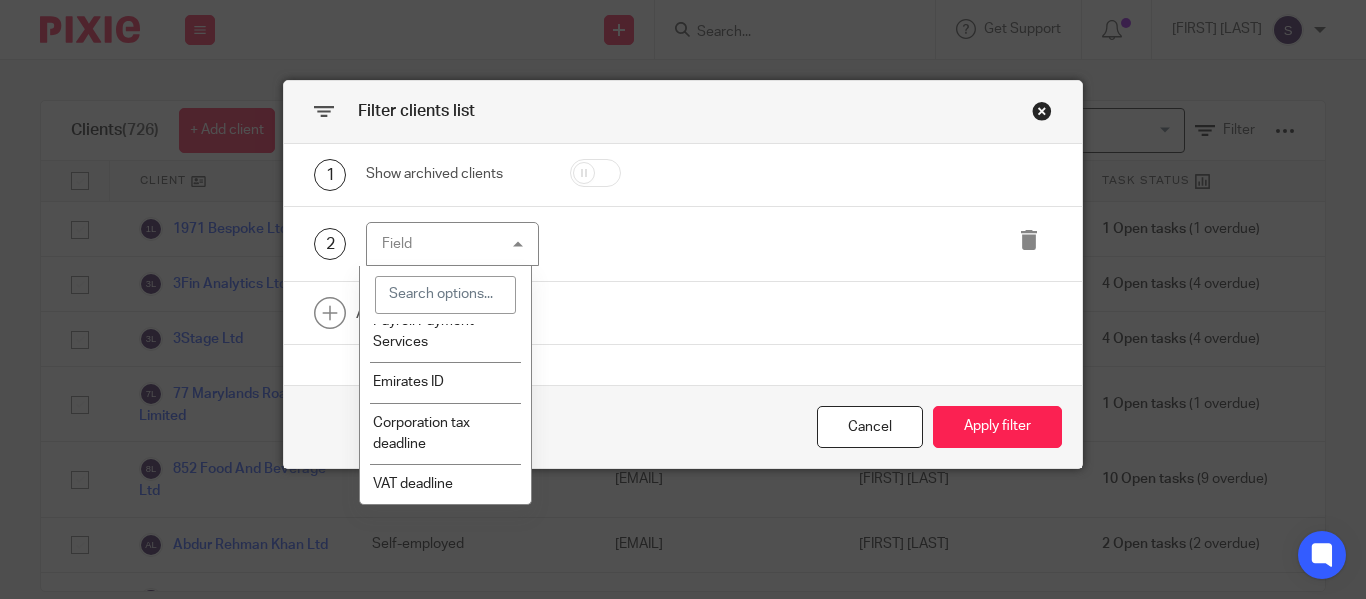 scroll, scrollTop: 0, scrollLeft: 0, axis: both 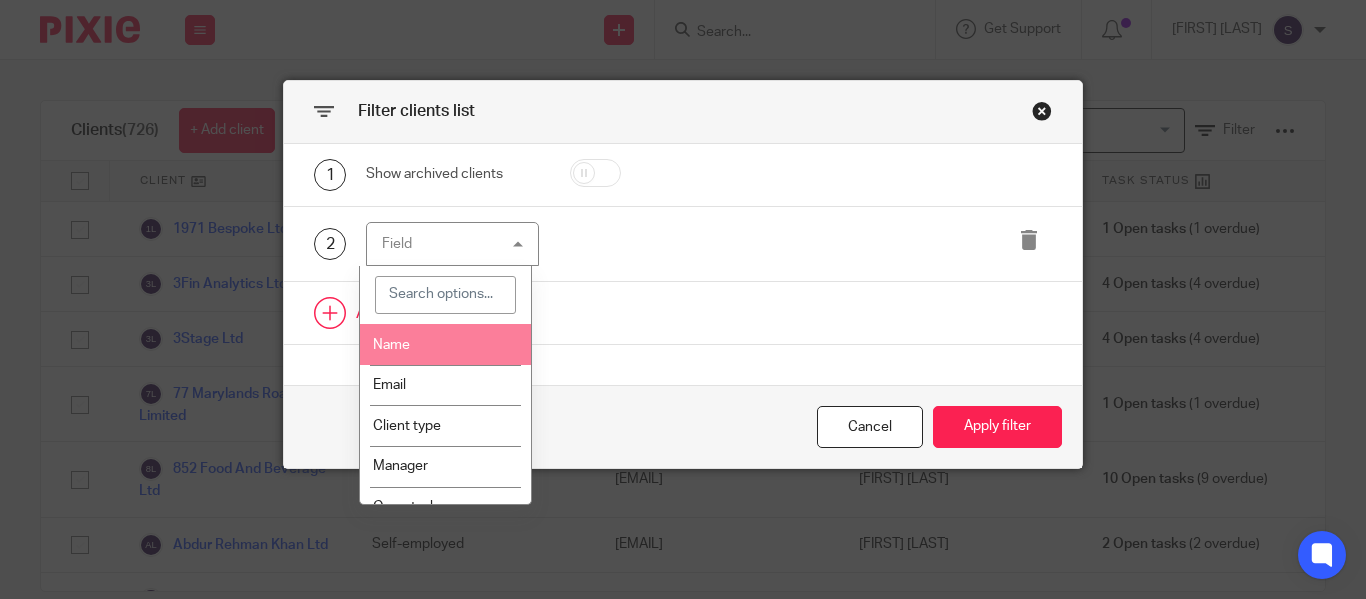 click on "Name" at bounding box center [445, 344] 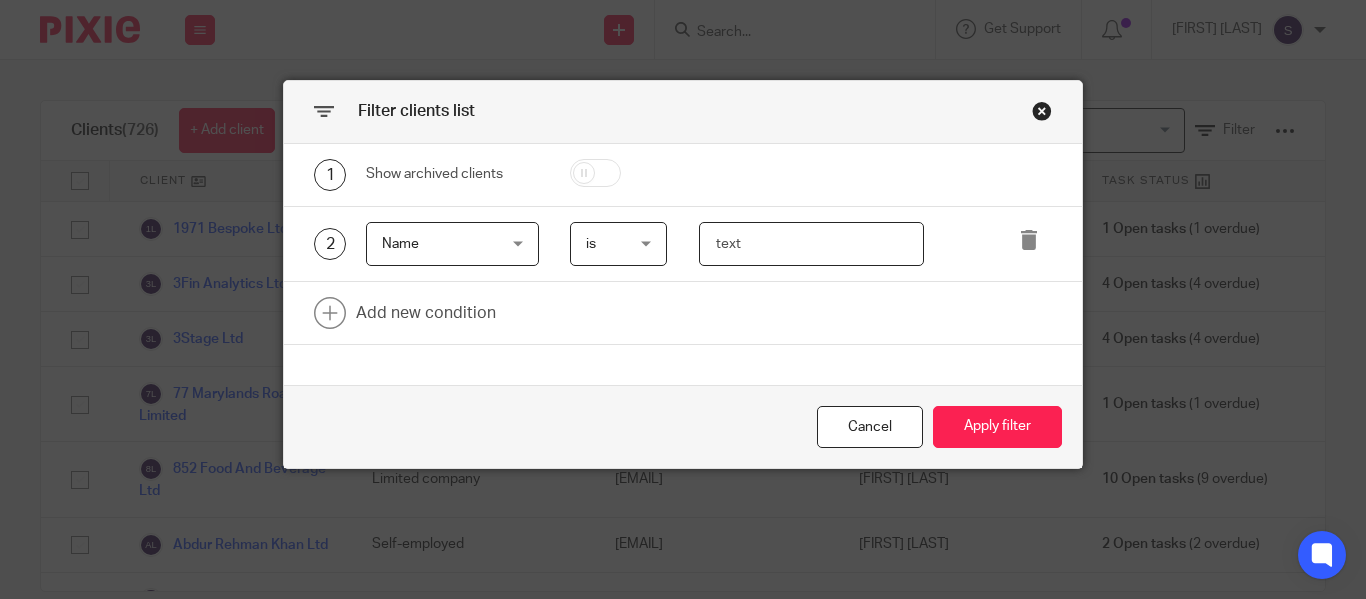 click at bounding box center [811, 244] 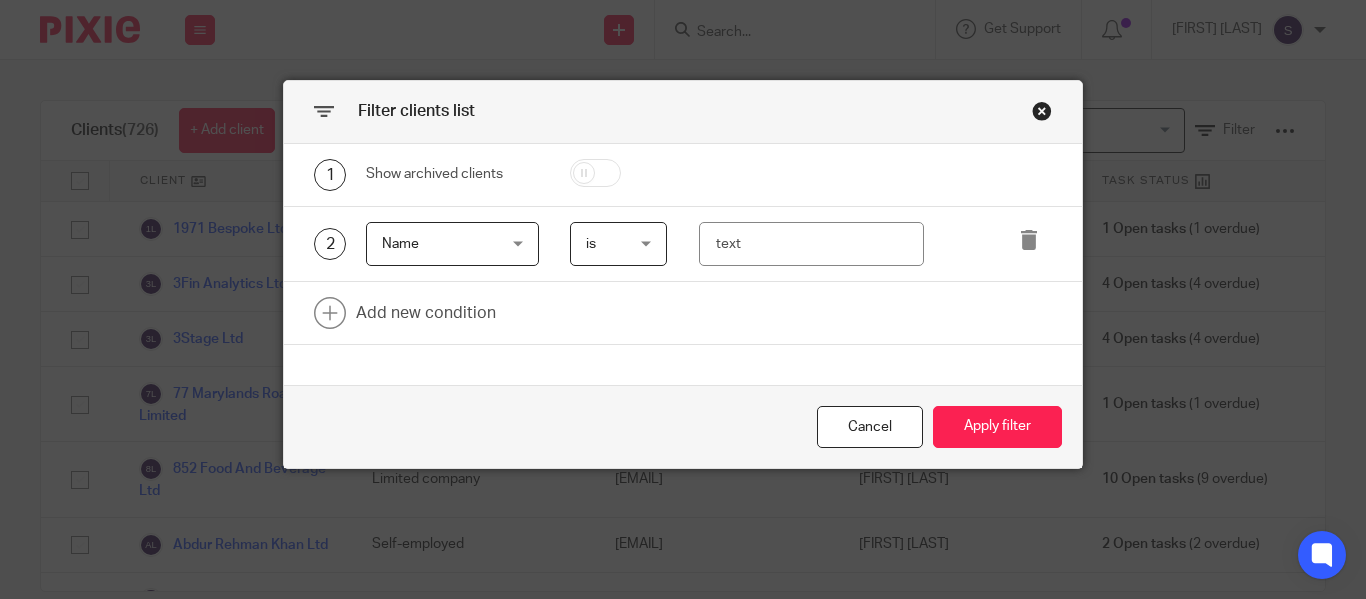 click on "is" at bounding box center (618, 244) 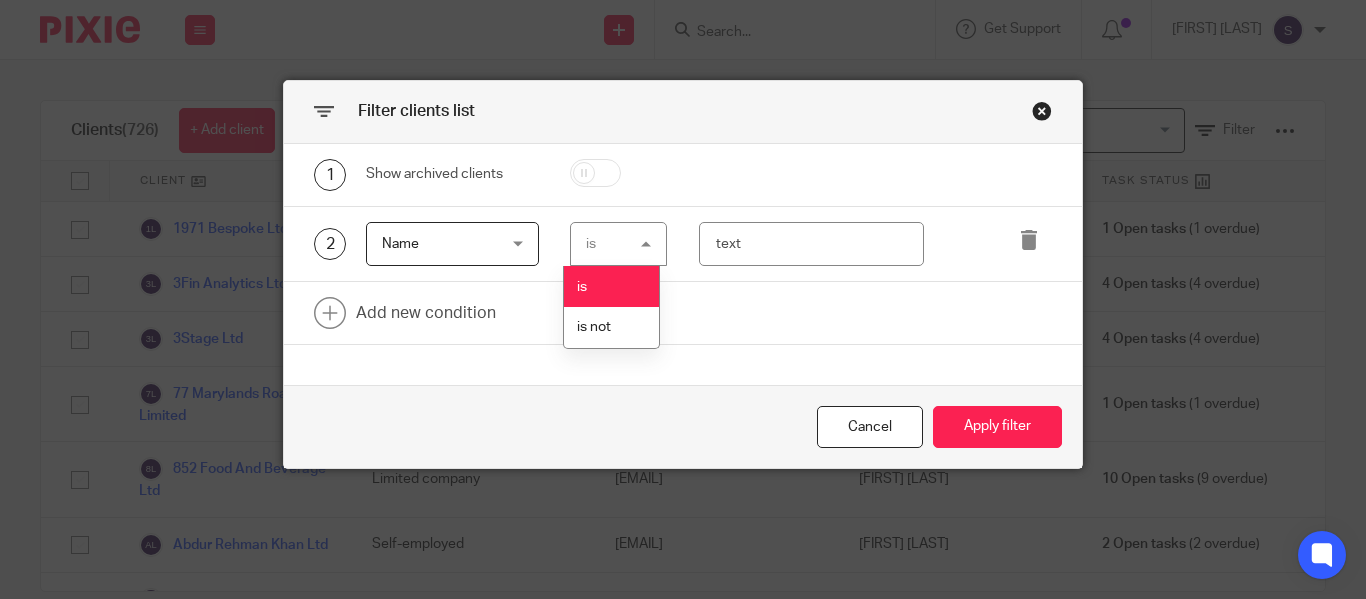 click on "is
is" at bounding box center (618, 244) 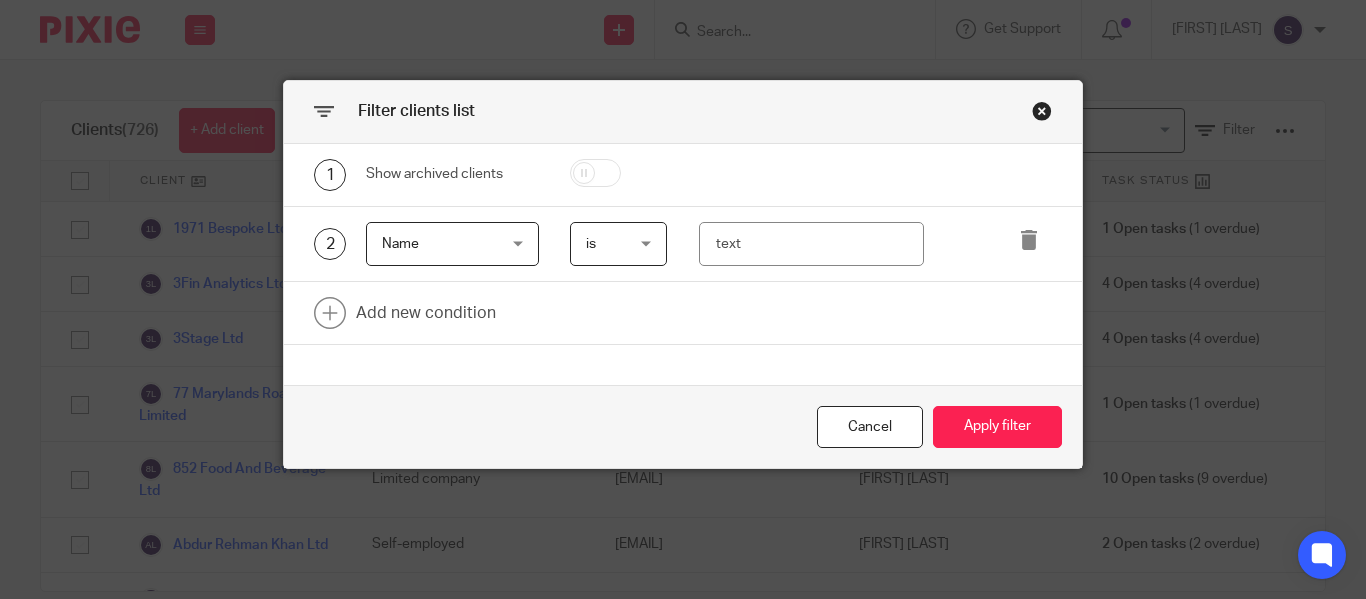 click on "Name" at bounding box center (444, 244) 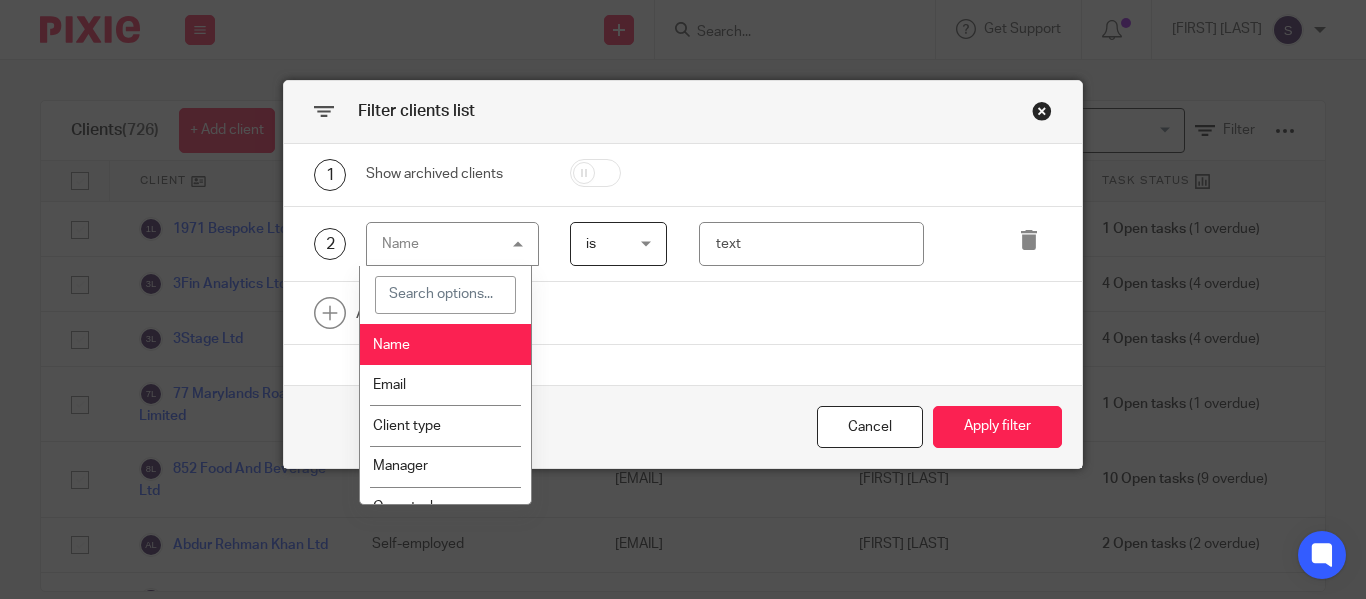 click on "Name
Name" at bounding box center (452, 244) 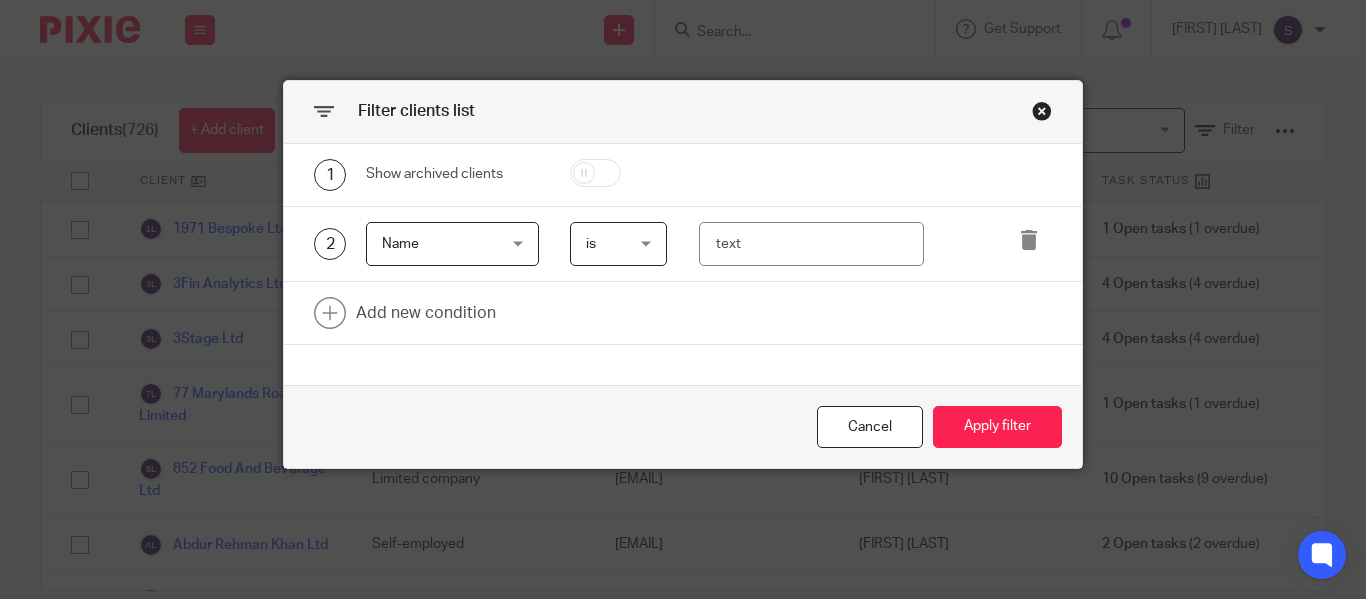 click on "Name" at bounding box center [444, 244] 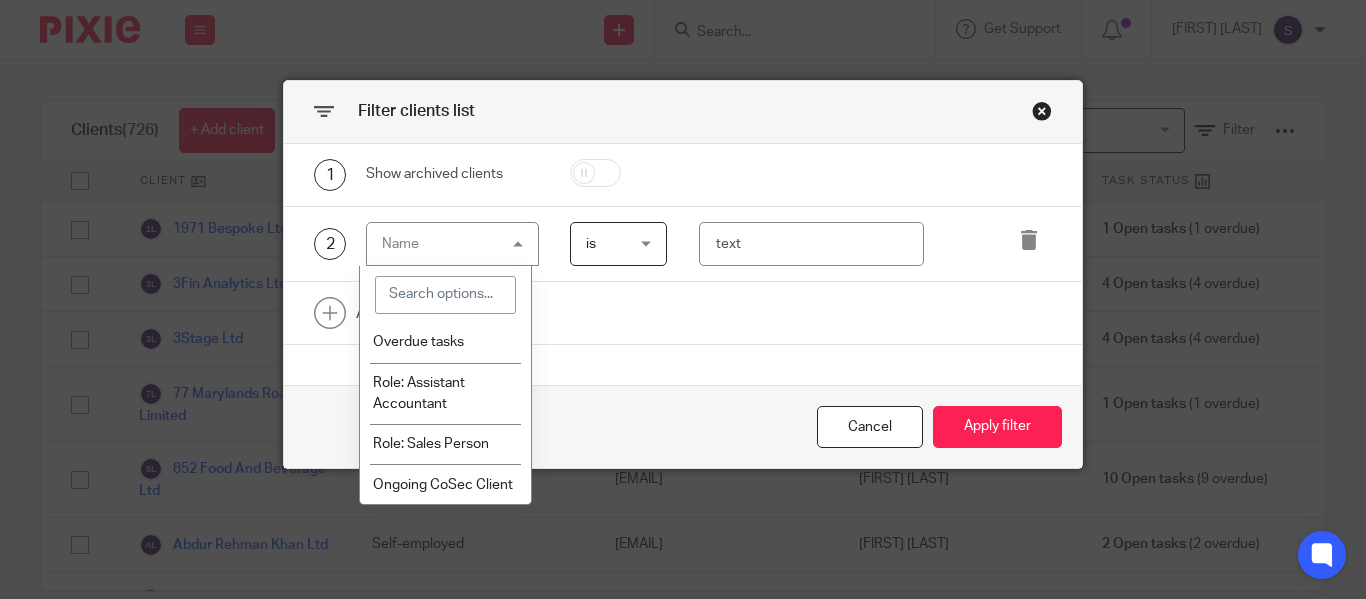 scroll, scrollTop: 218, scrollLeft: 0, axis: vertical 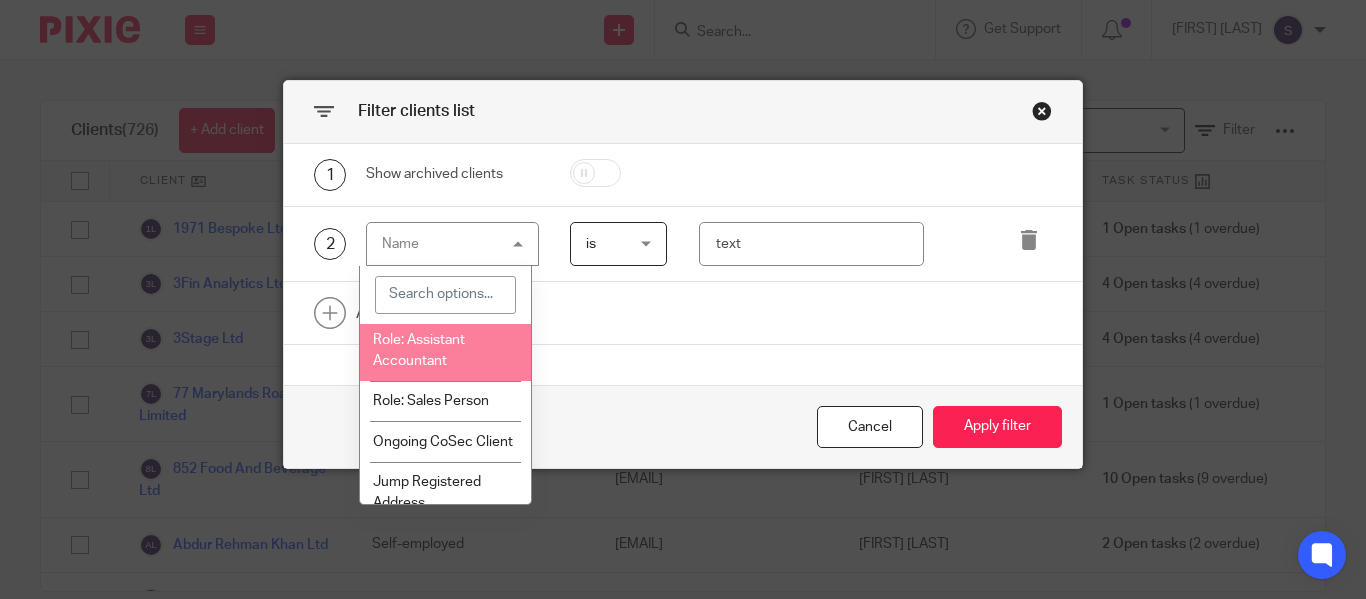 click on "Role: Assistant Accountant" at bounding box center [445, 350] 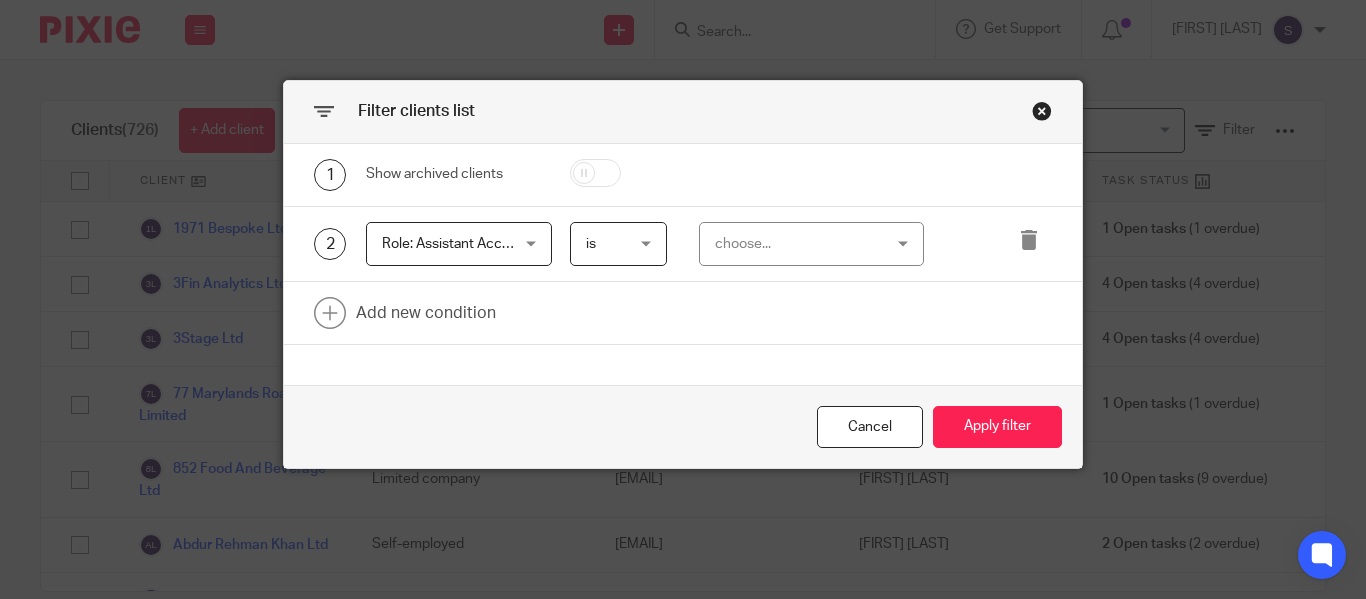 click on "choose..." at bounding box center (798, 244) 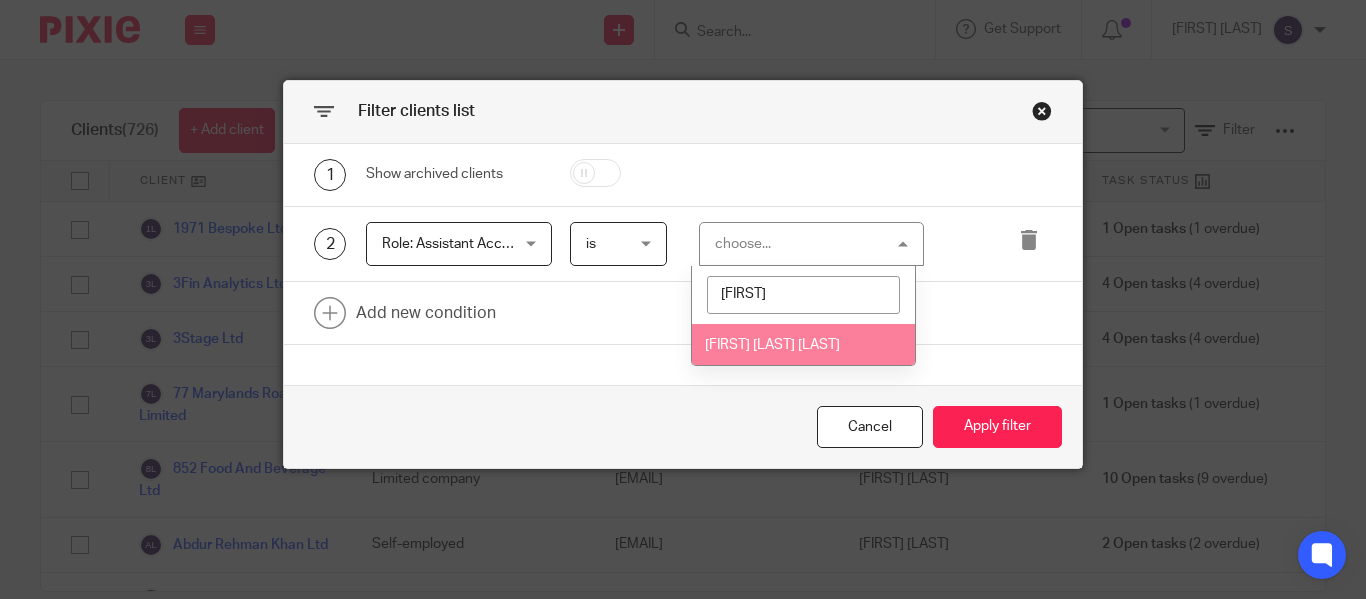 type on "shash" 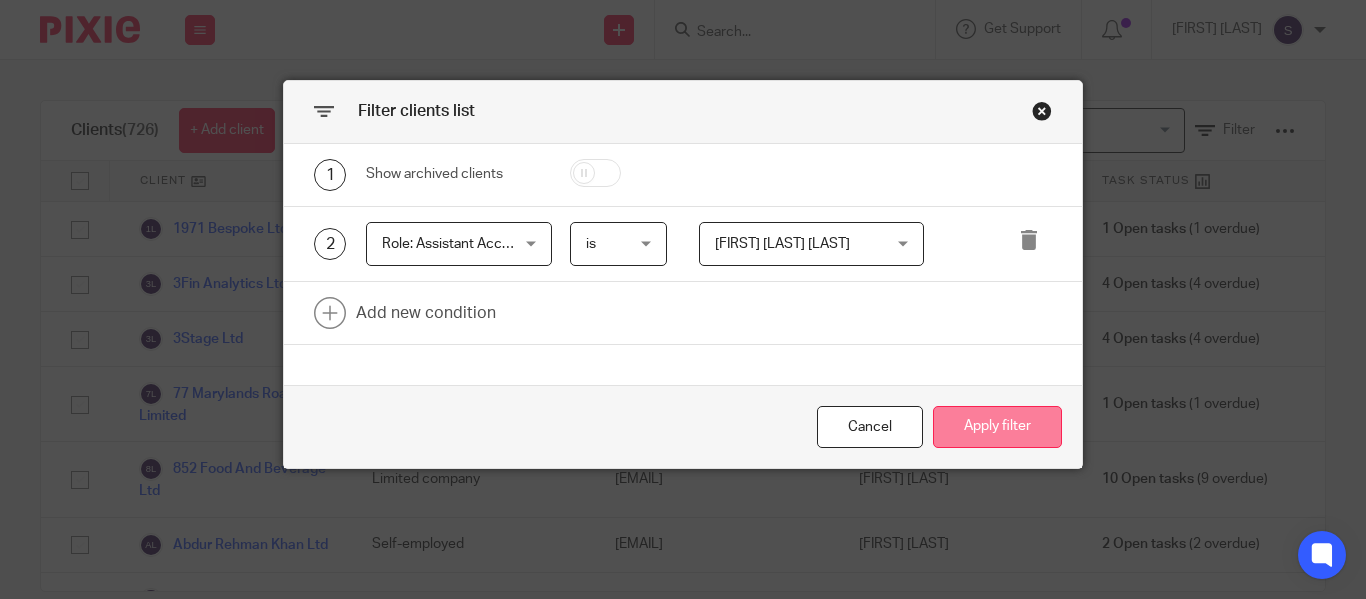 click on "Apply filter" at bounding box center (997, 427) 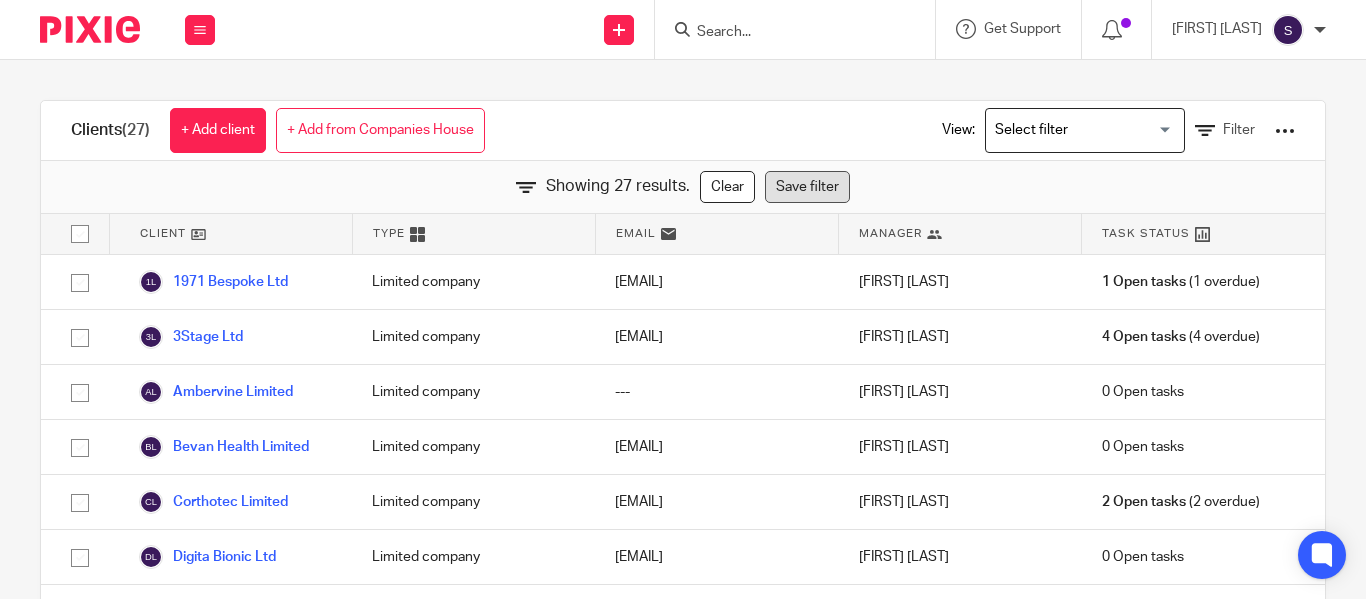 click on "Save filter" at bounding box center [807, 187] 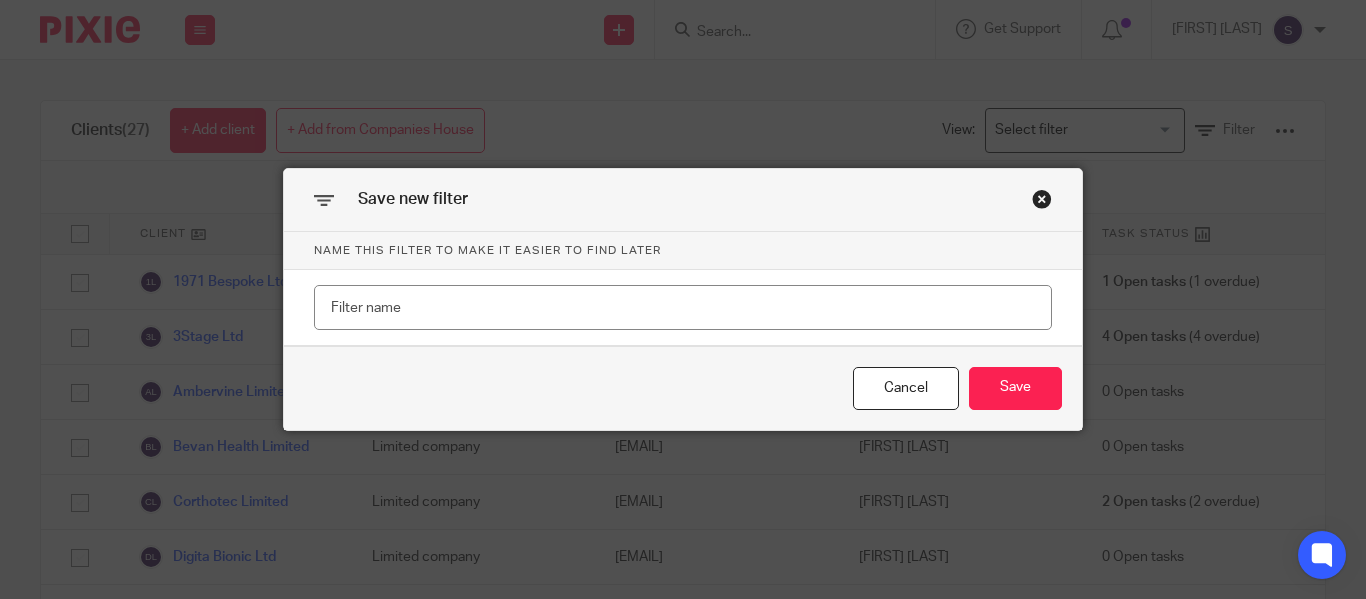 click at bounding box center [683, 307] 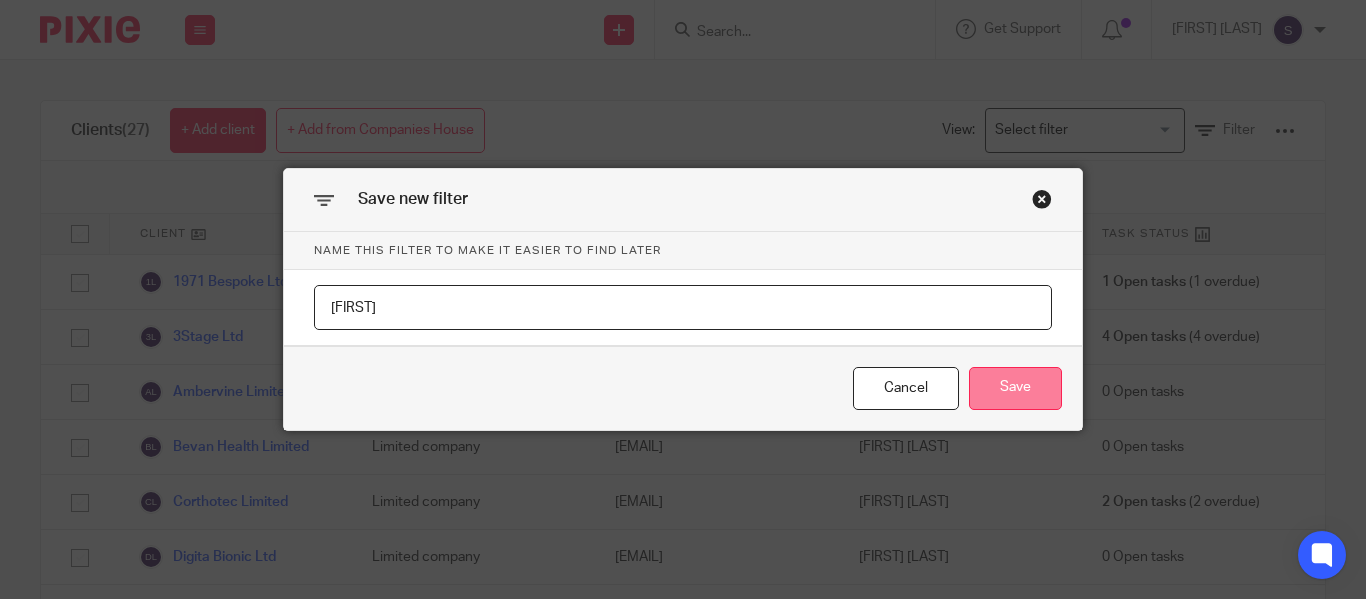 type on "Srishashtika" 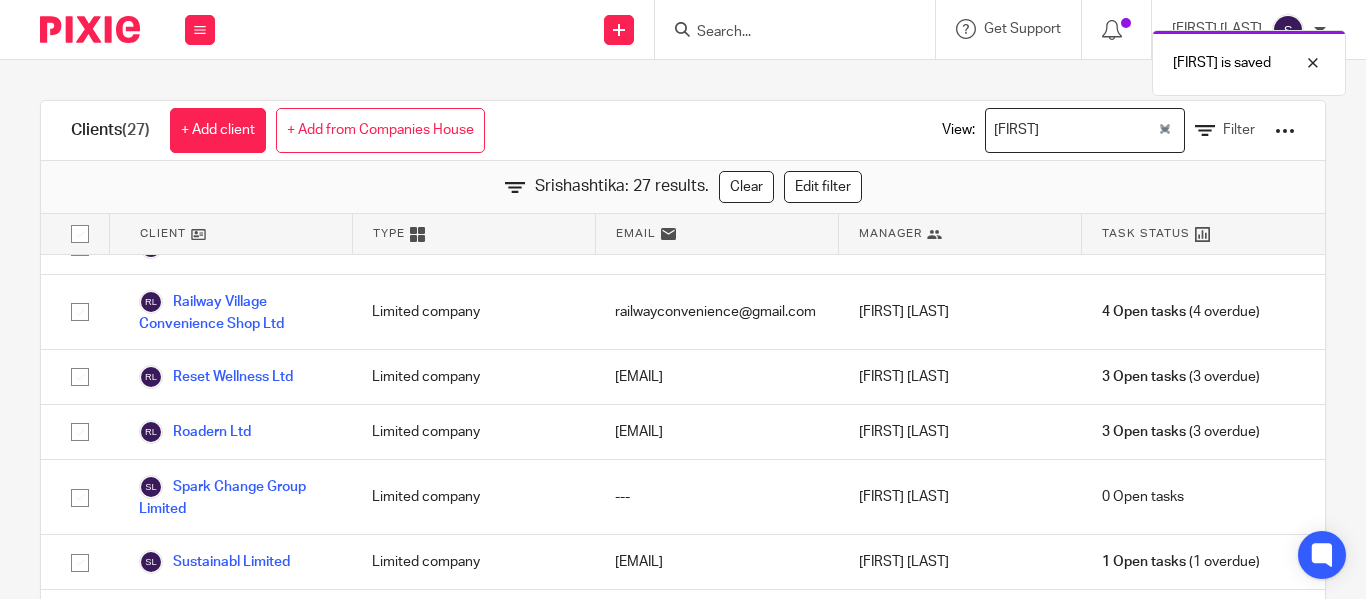 scroll, scrollTop: 0, scrollLeft: 0, axis: both 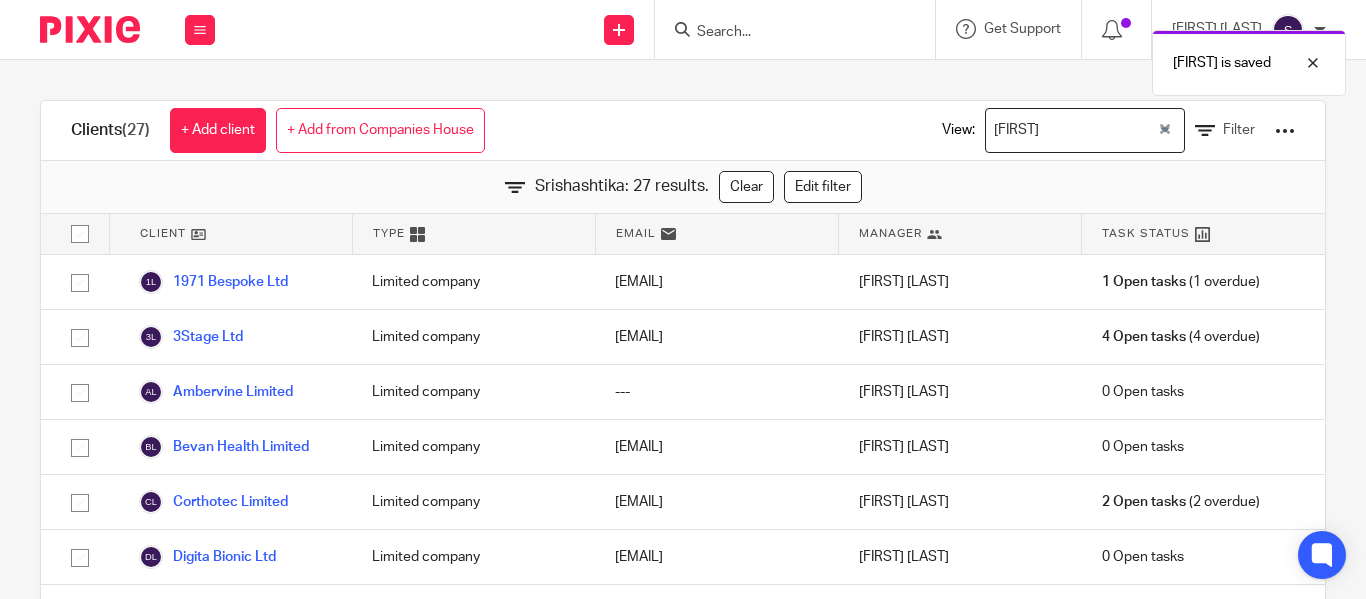 click on "Srishashtika
Loading..." at bounding box center [1085, 130] 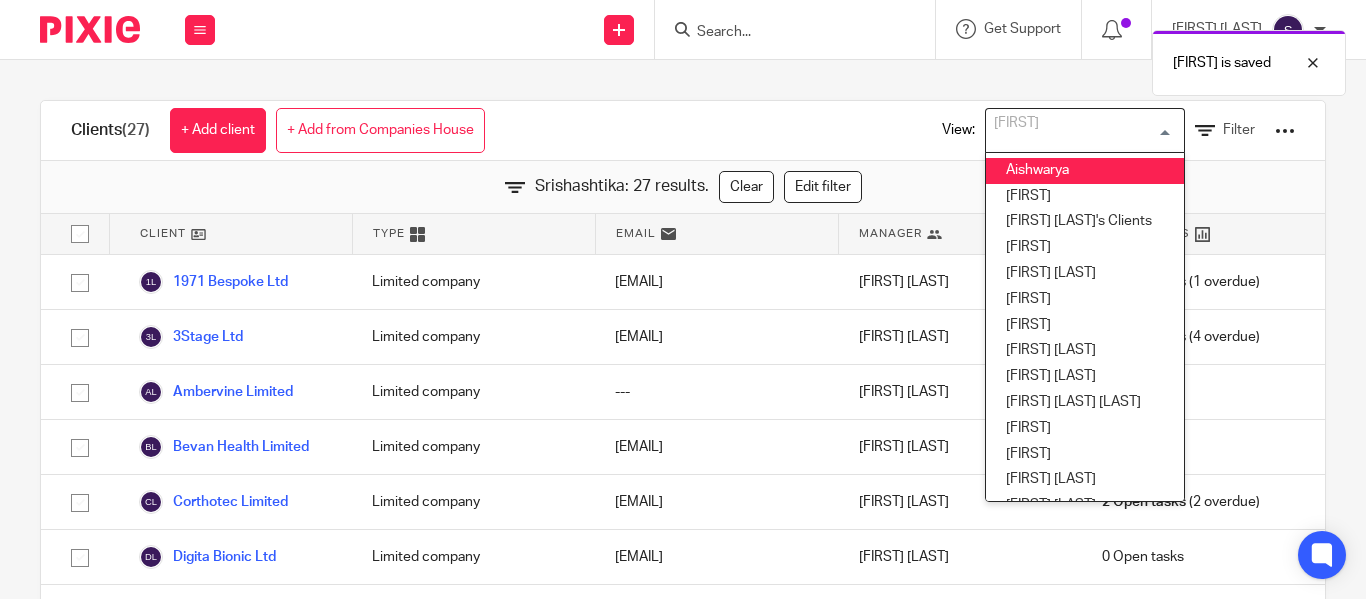 click at bounding box center (1080, 130) 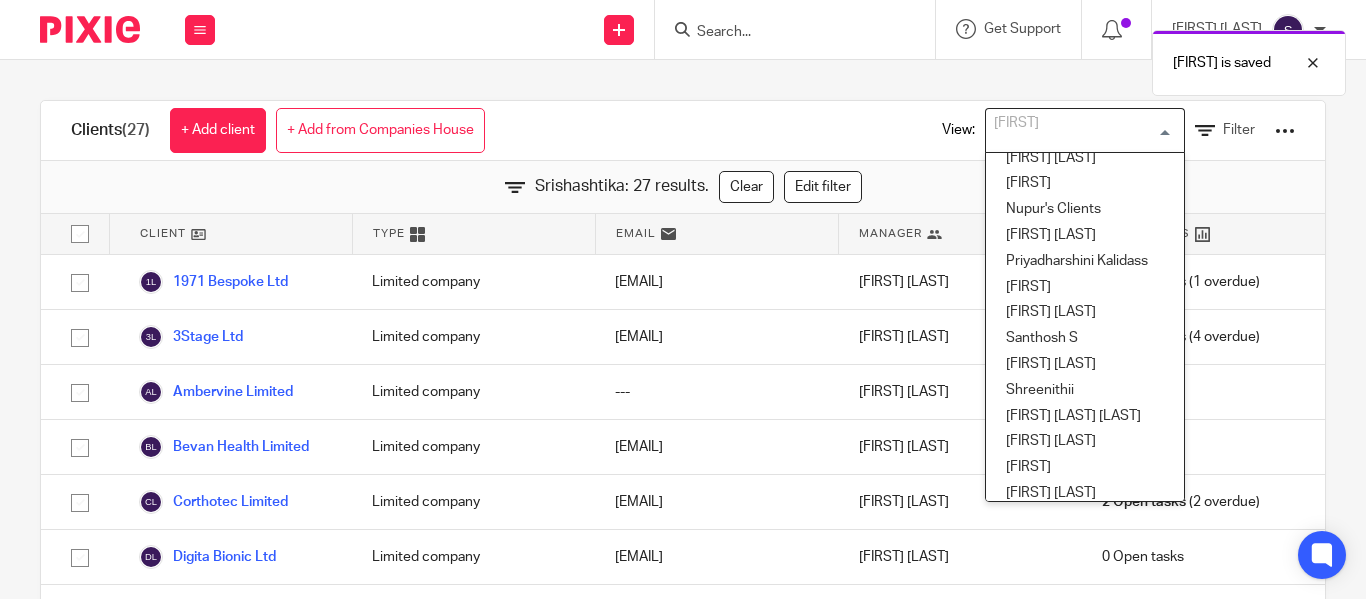 scroll, scrollTop: 707, scrollLeft: 0, axis: vertical 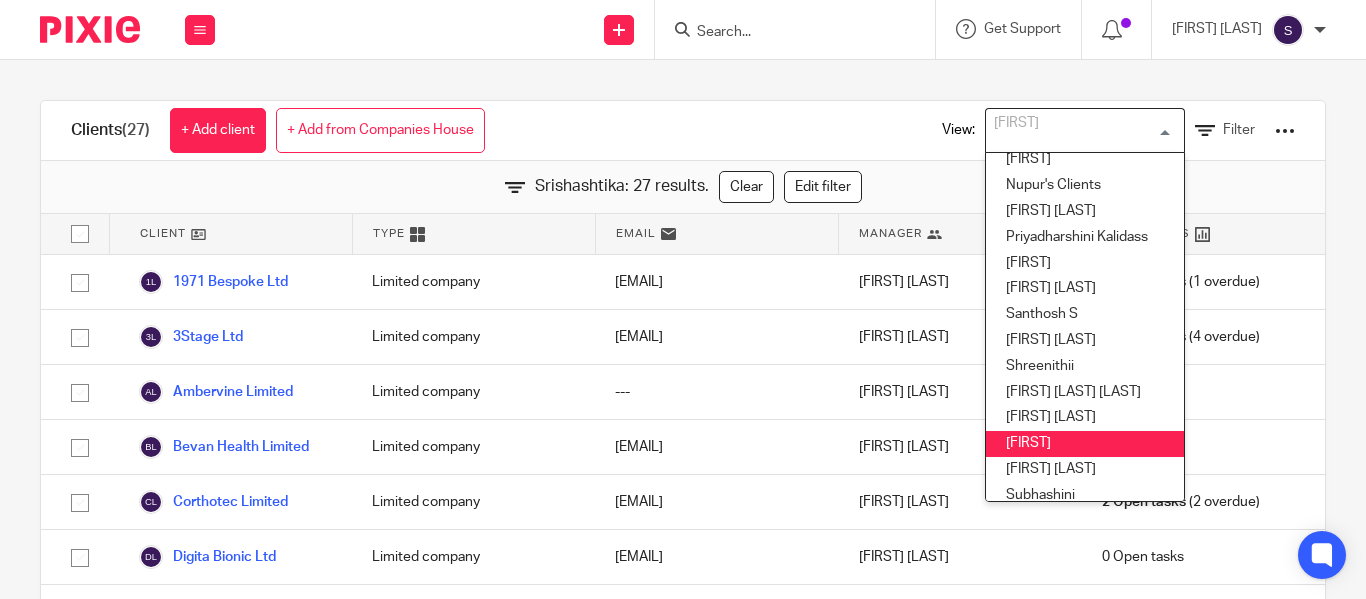 click on "Srishashtika" at bounding box center [1085, 444] 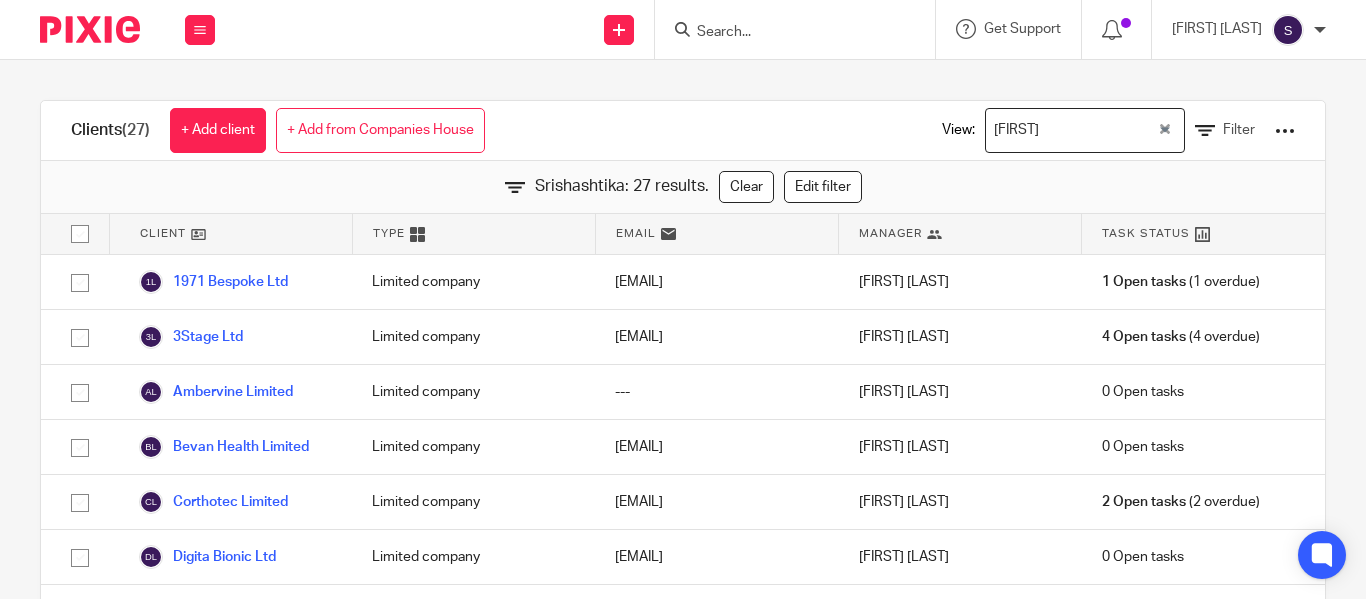 click on "Srishashtika
Loading..." at bounding box center (1085, 130) 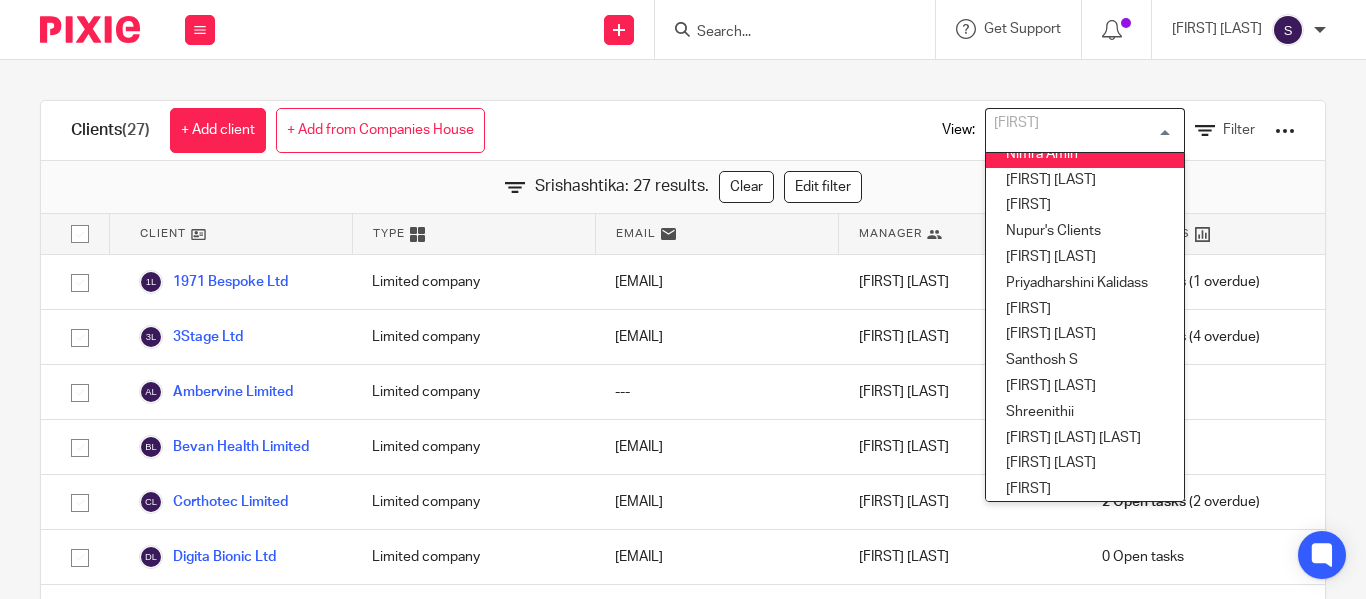 scroll, scrollTop: 650, scrollLeft: 0, axis: vertical 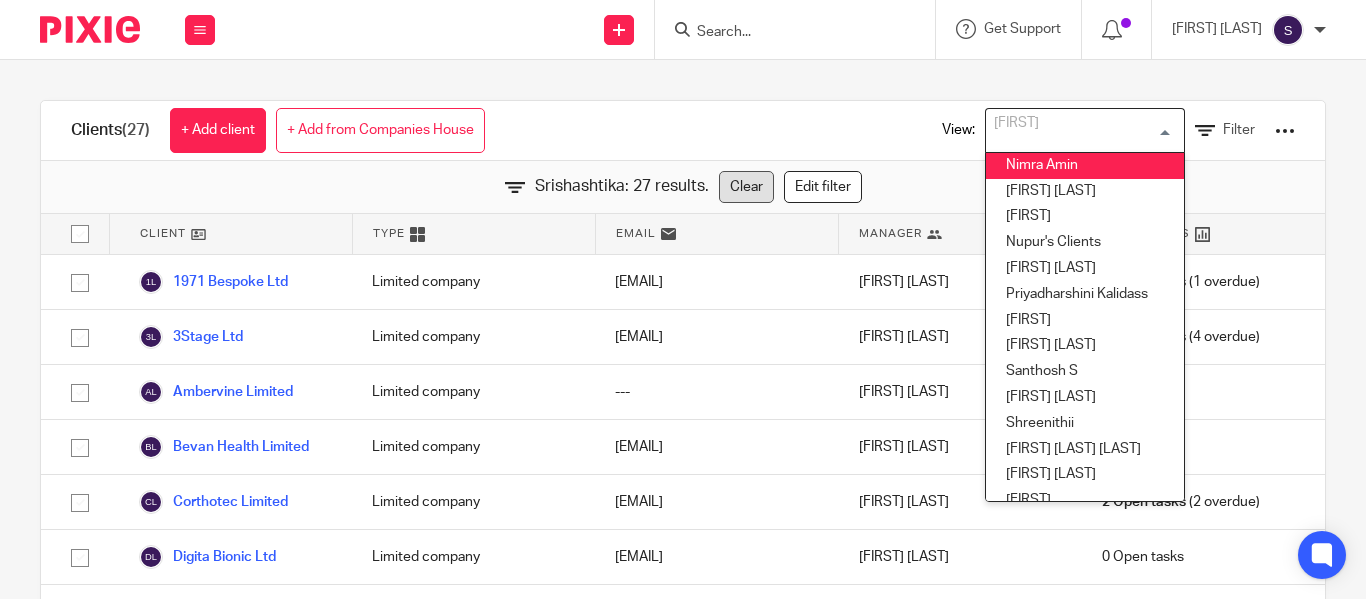 click on "Clear" at bounding box center [746, 187] 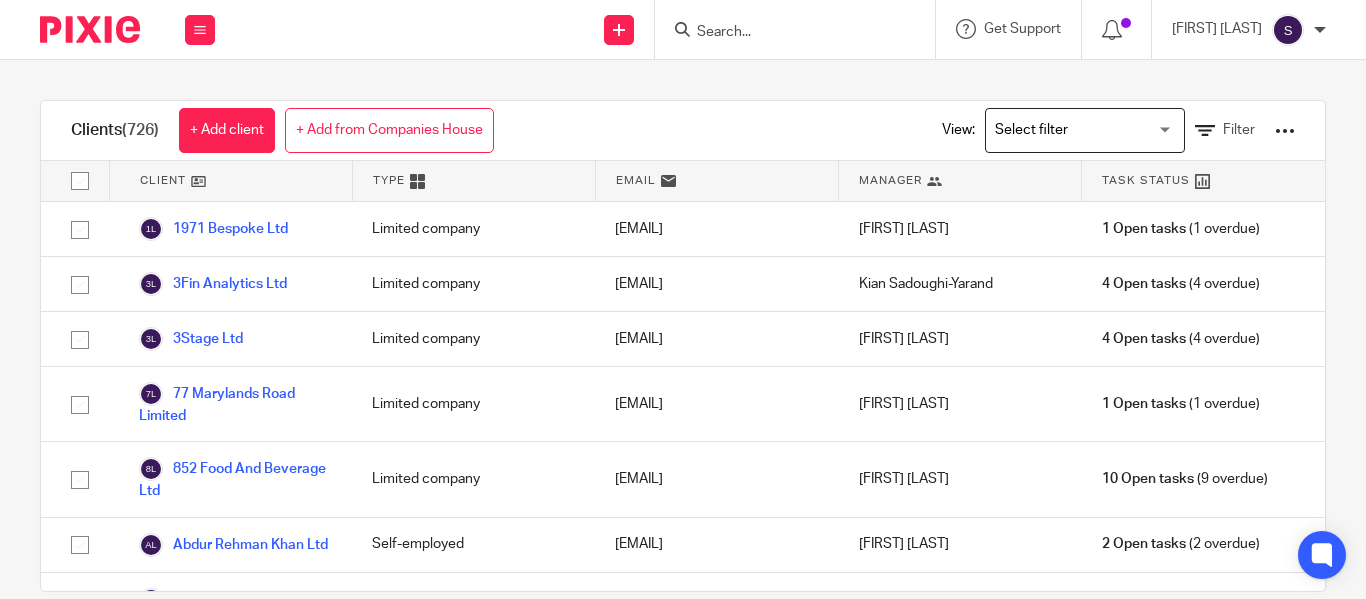 click at bounding box center (1080, 130) 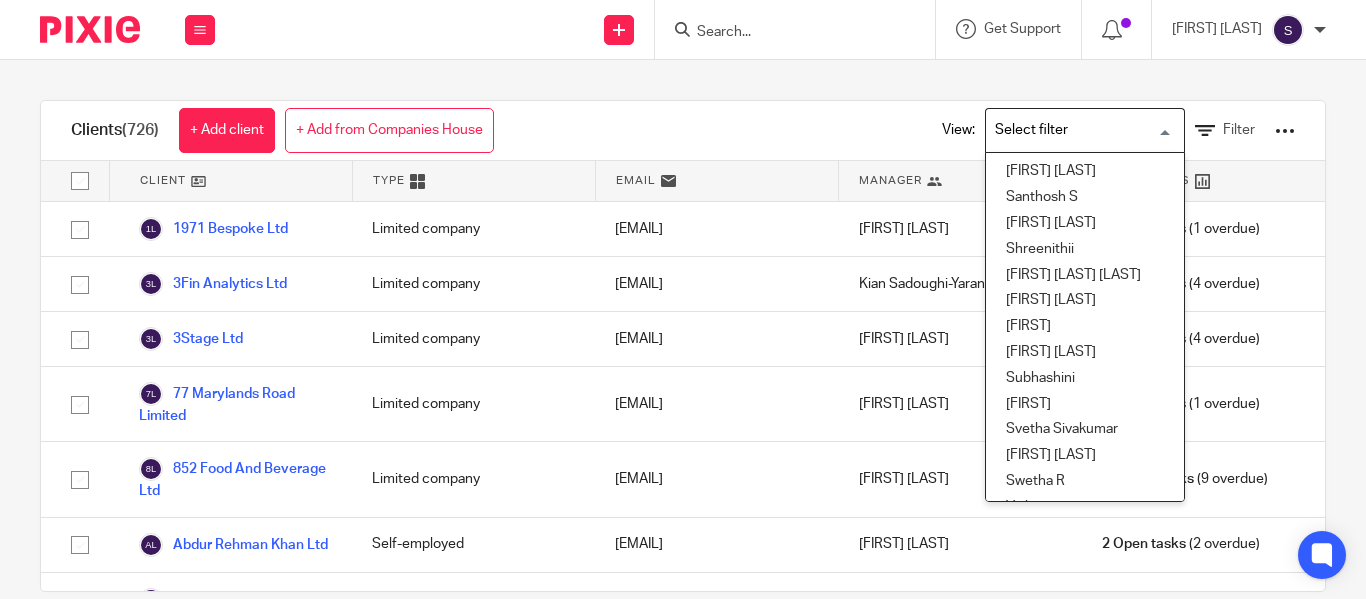 scroll, scrollTop: 864, scrollLeft: 0, axis: vertical 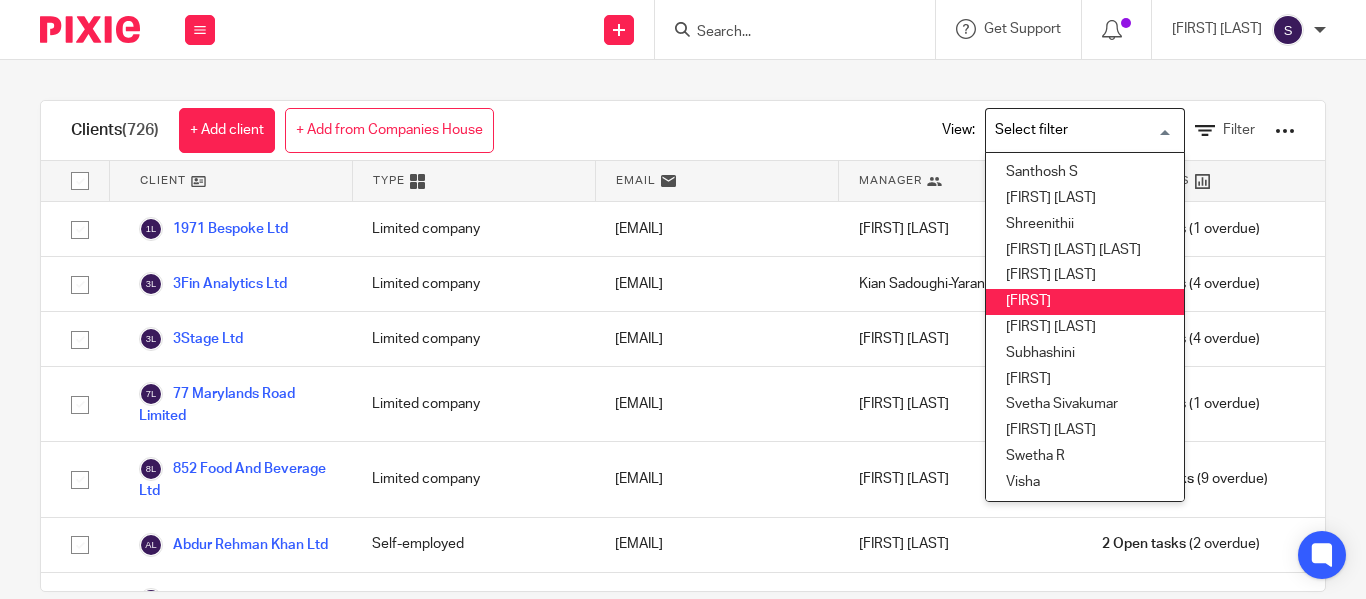 click on "Srishashtika" at bounding box center [1085, 302] 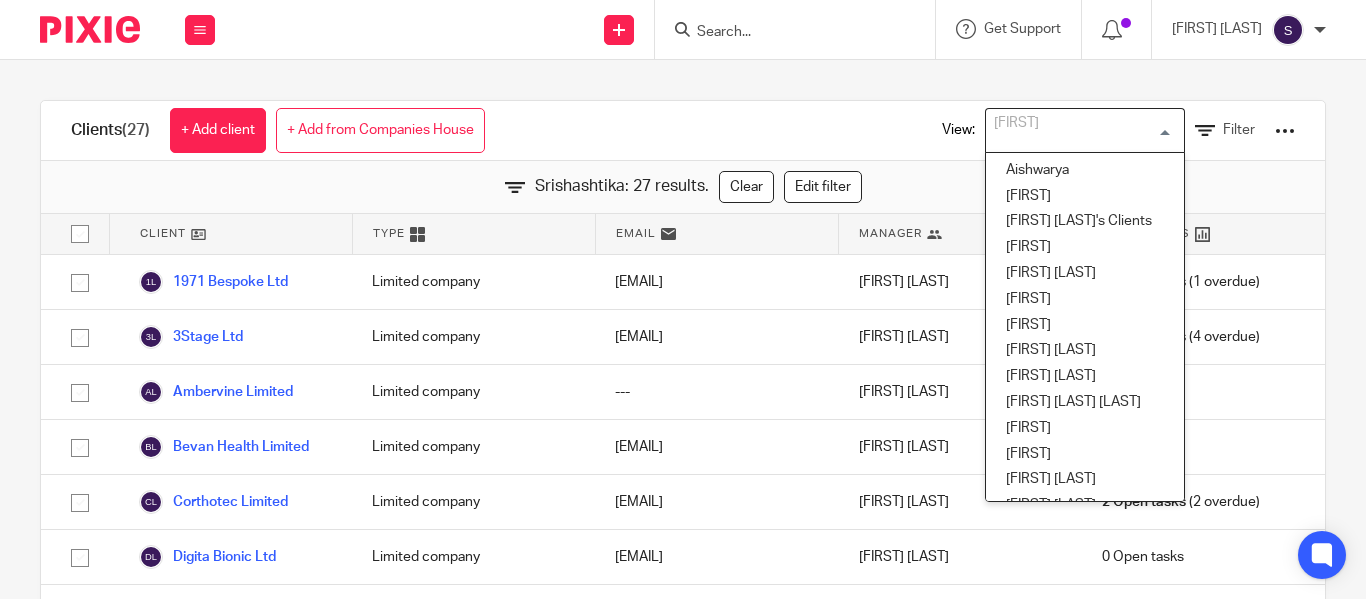 click on "Srishashtika" at bounding box center [1080, 128] 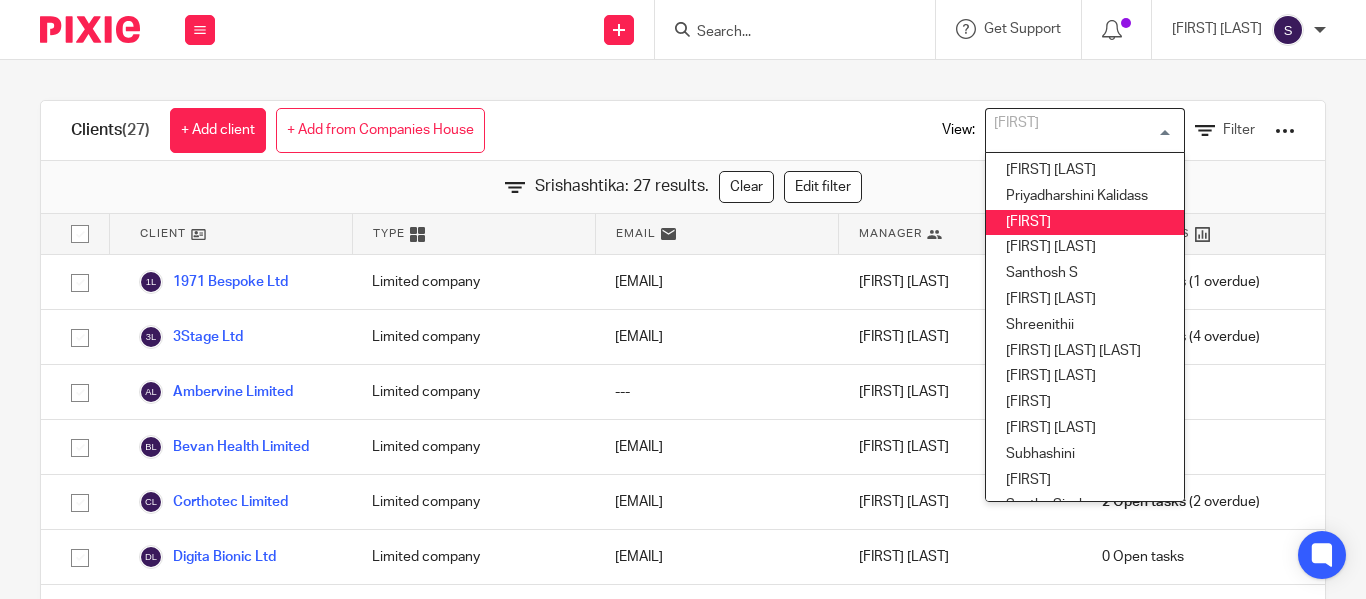 scroll, scrollTop: 749, scrollLeft: 0, axis: vertical 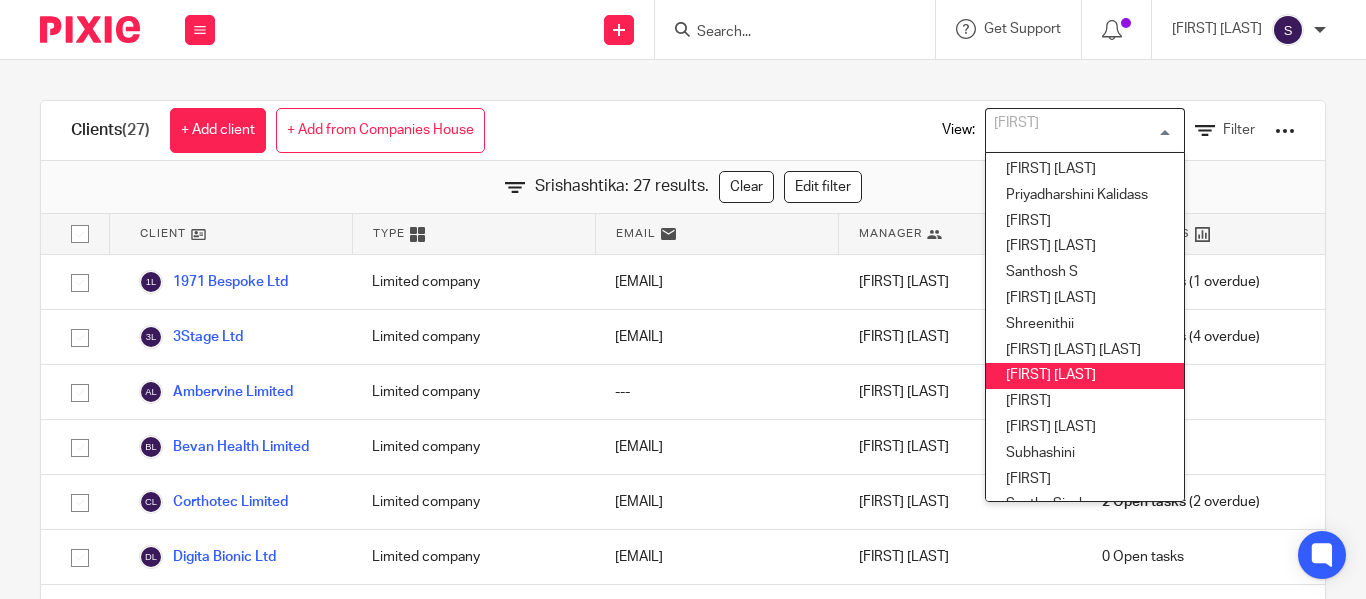 click at bounding box center [1080, 130] 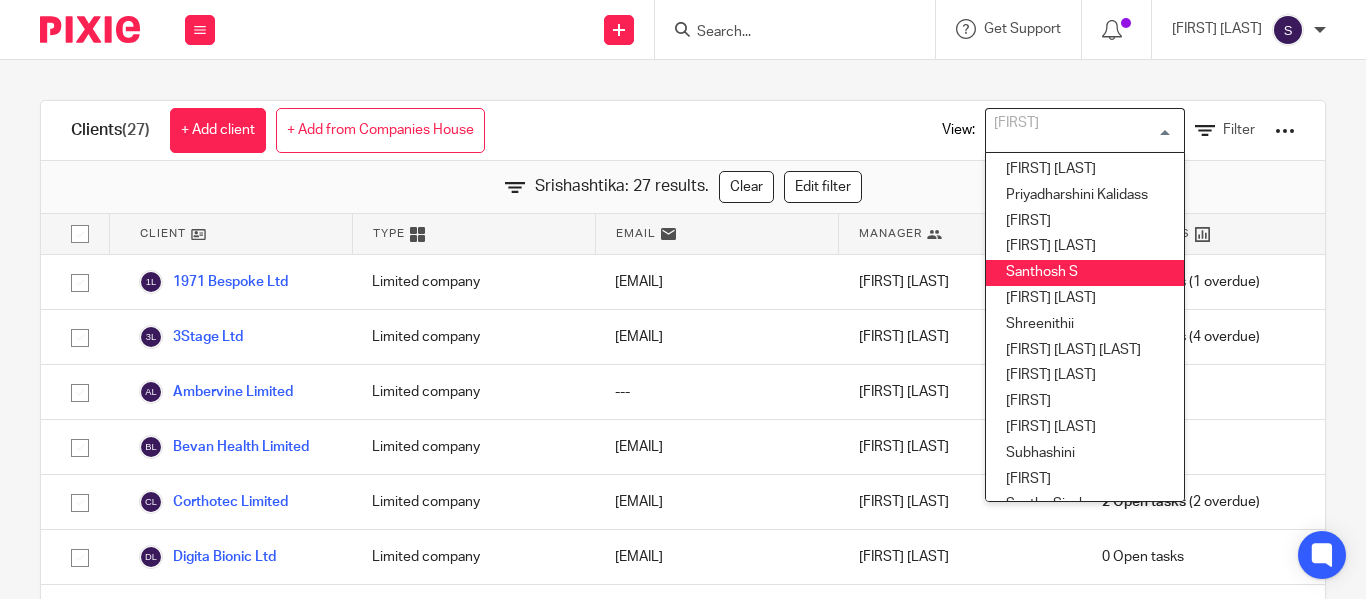click on "Santhosh S" at bounding box center (1085, 273) 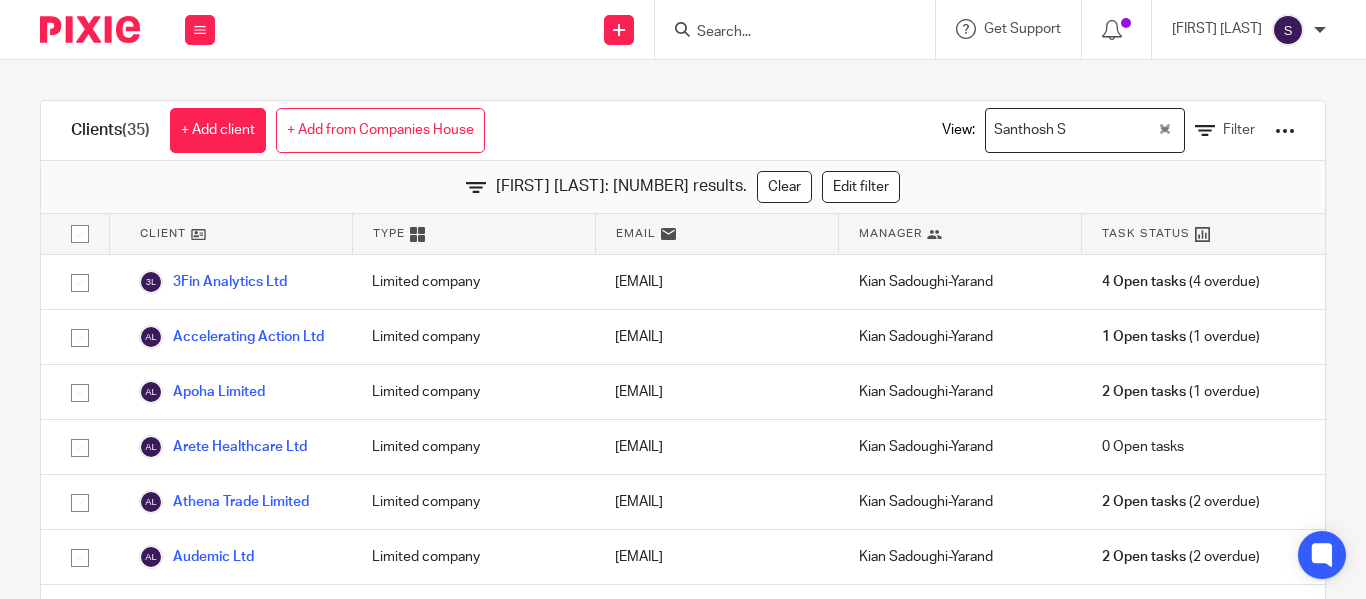 click at bounding box center [1114, 130] 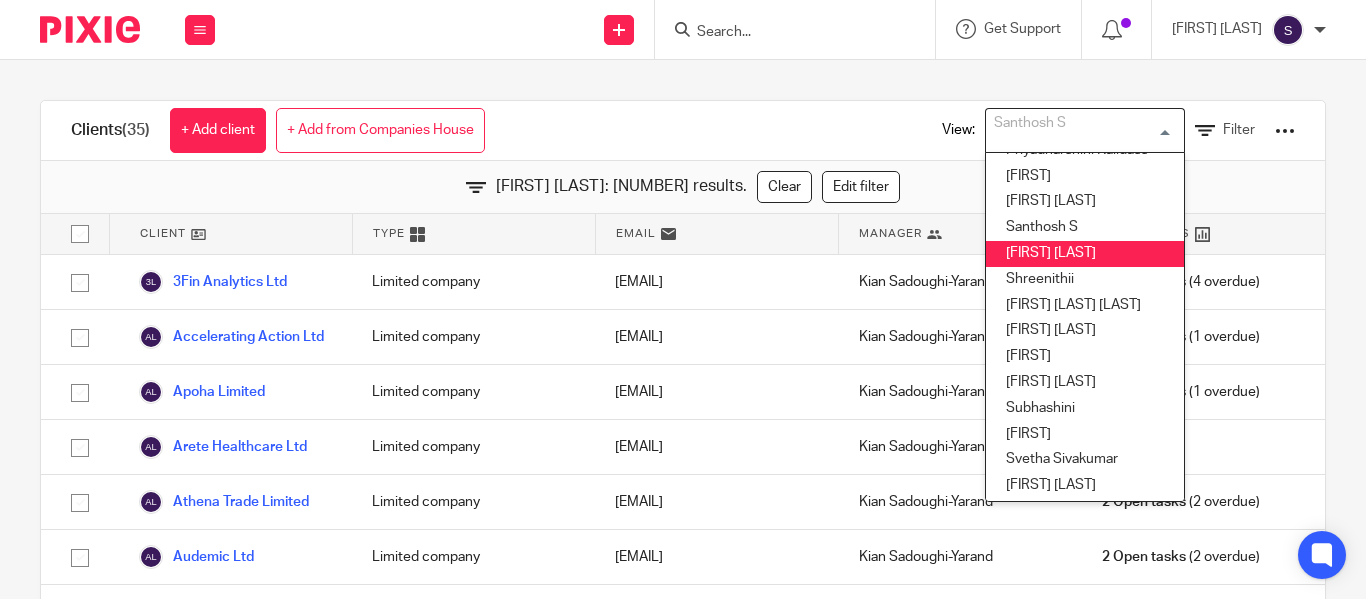 scroll, scrollTop: 864, scrollLeft: 0, axis: vertical 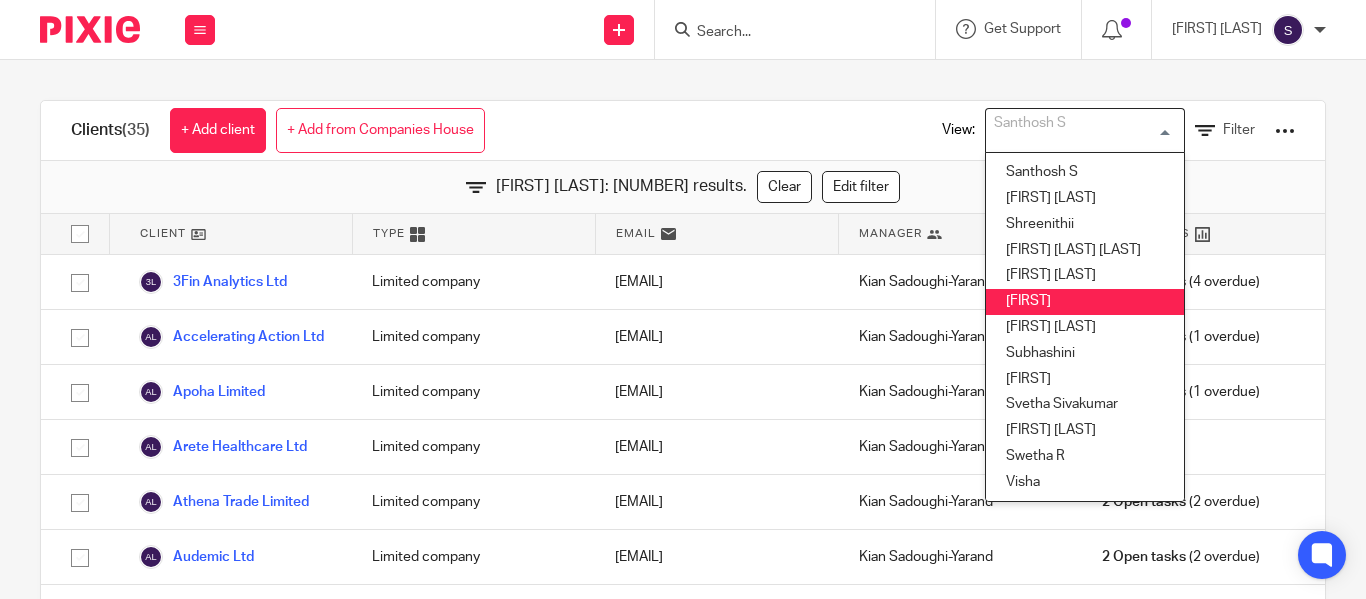 click on "Srishashtika" at bounding box center (1085, 302) 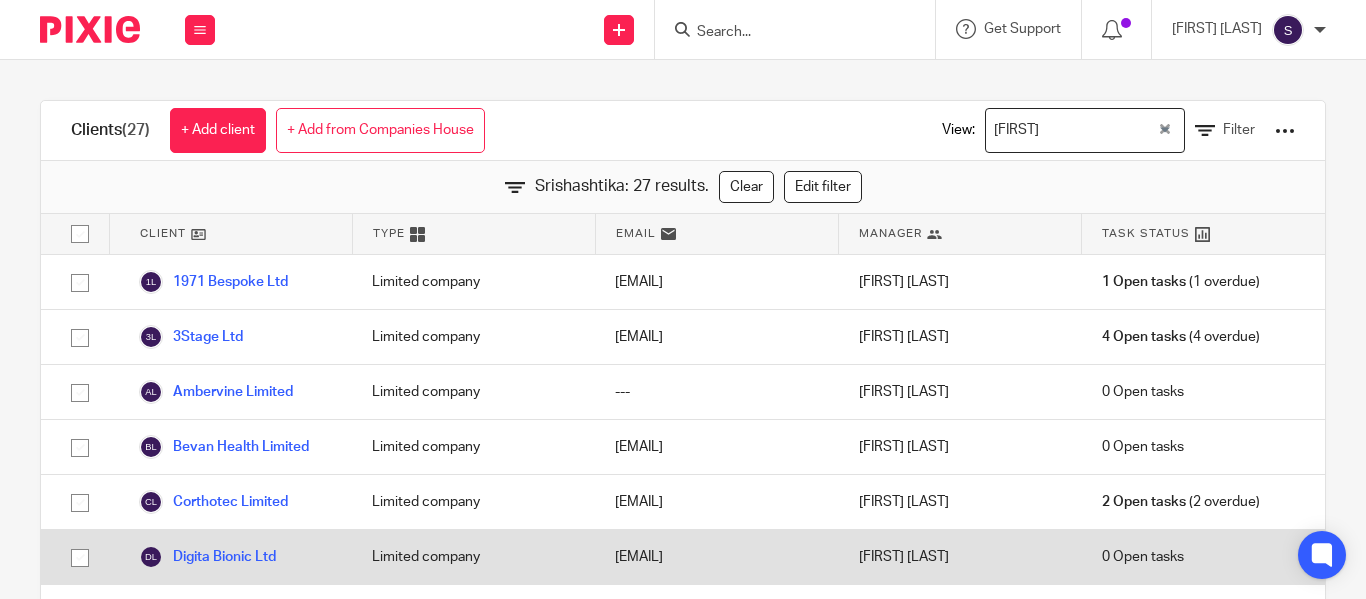 scroll, scrollTop: 1237, scrollLeft: 0, axis: vertical 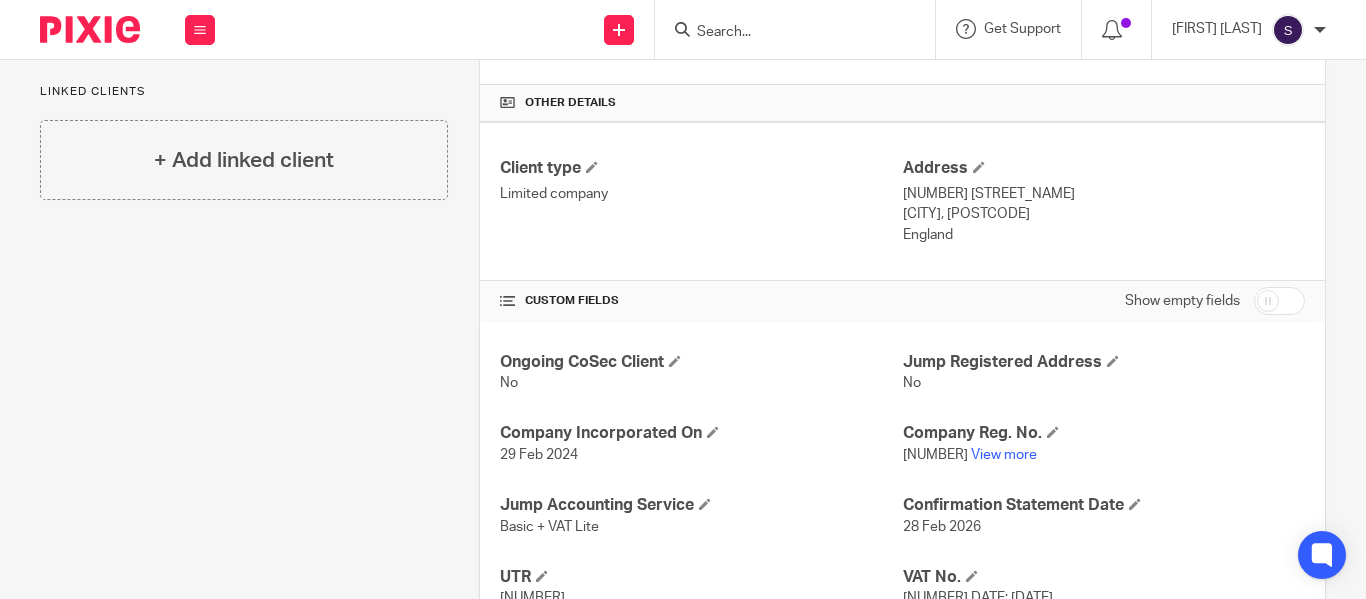 click on "[NUMBER] View more" at bounding box center (1104, 455) 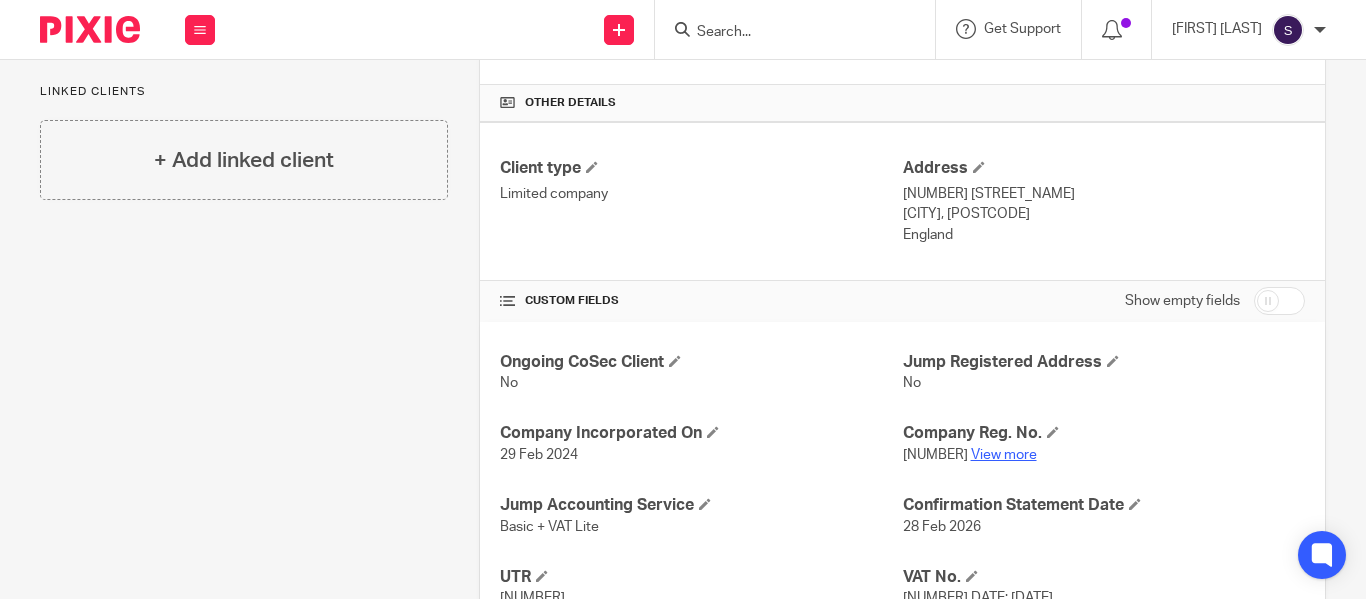 click on "View more" at bounding box center [1004, 455] 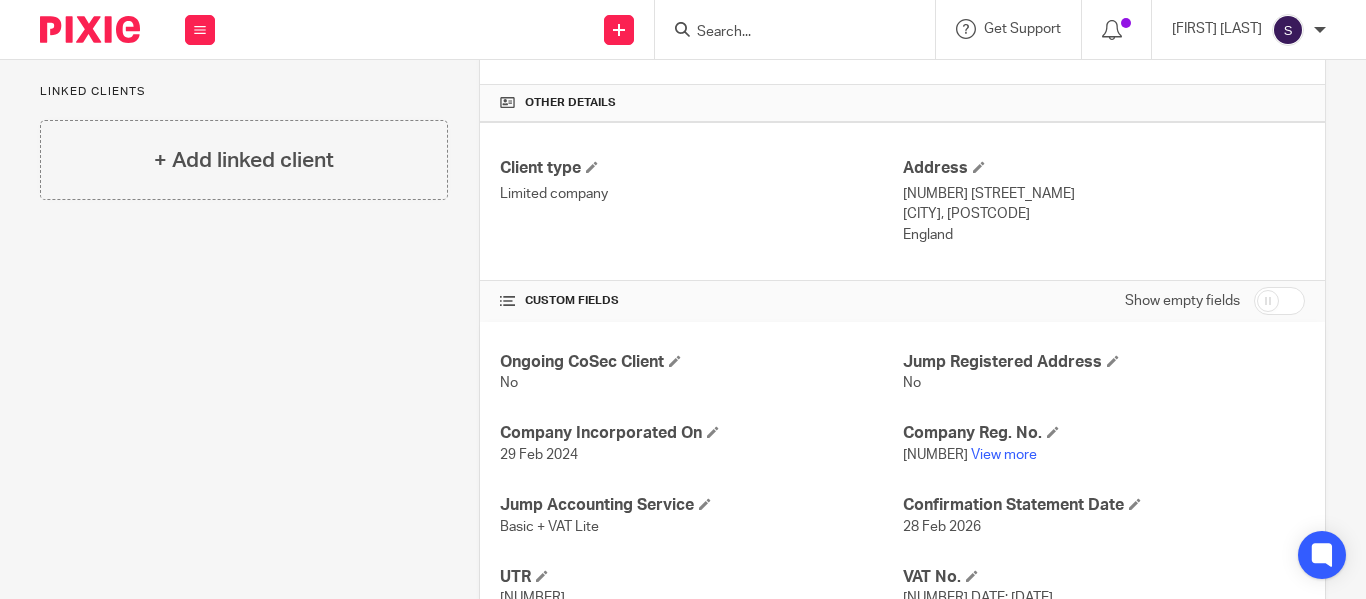 scroll, scrollTop: 0, scrollLeft: 0, axis: both 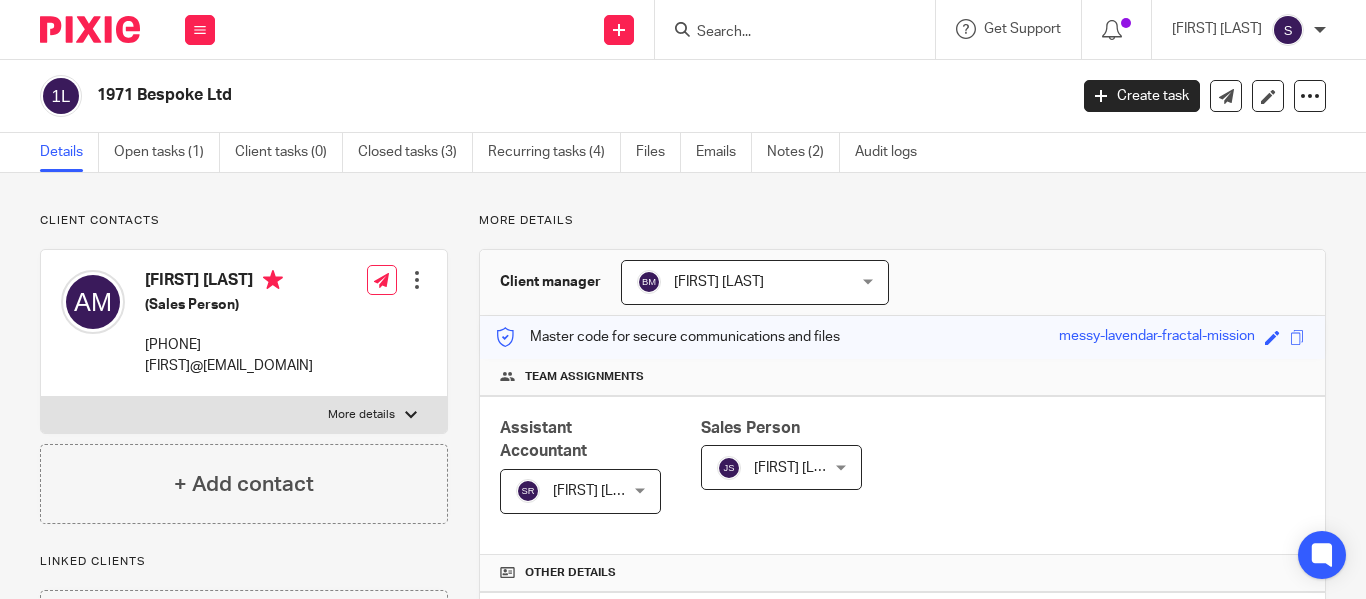 click at bounding box center [785, 33] 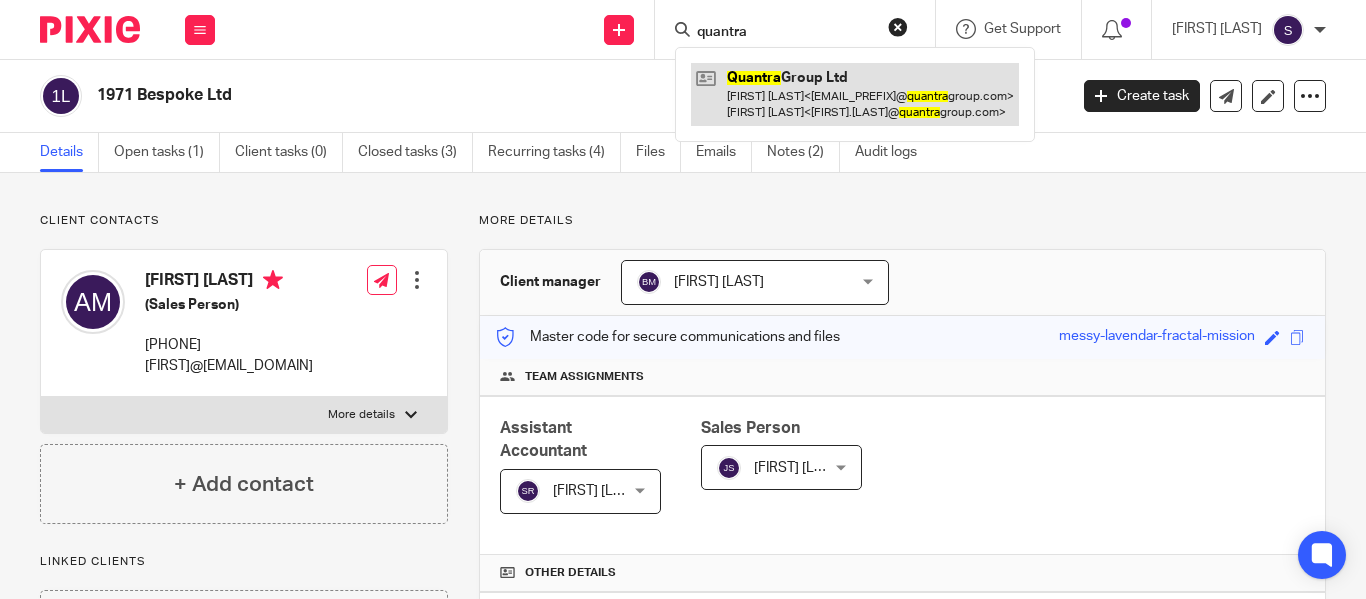 type on "quantra" 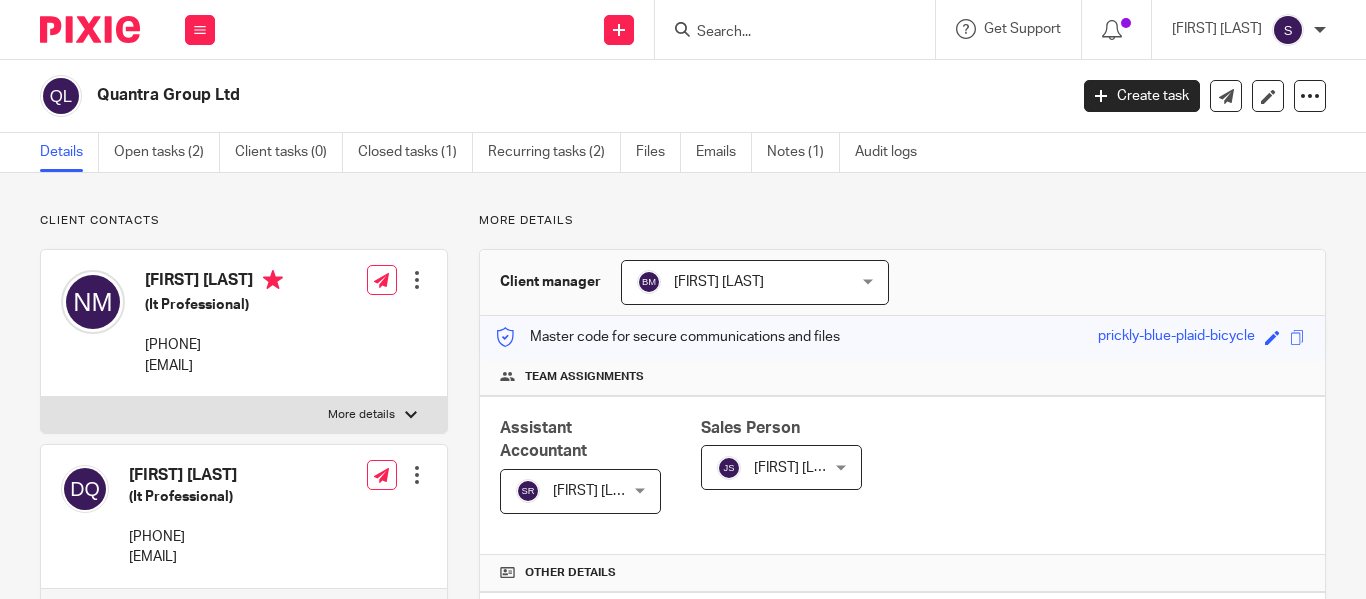 scroll, scrollTop: 0, scrollLeft: 0, axis: both 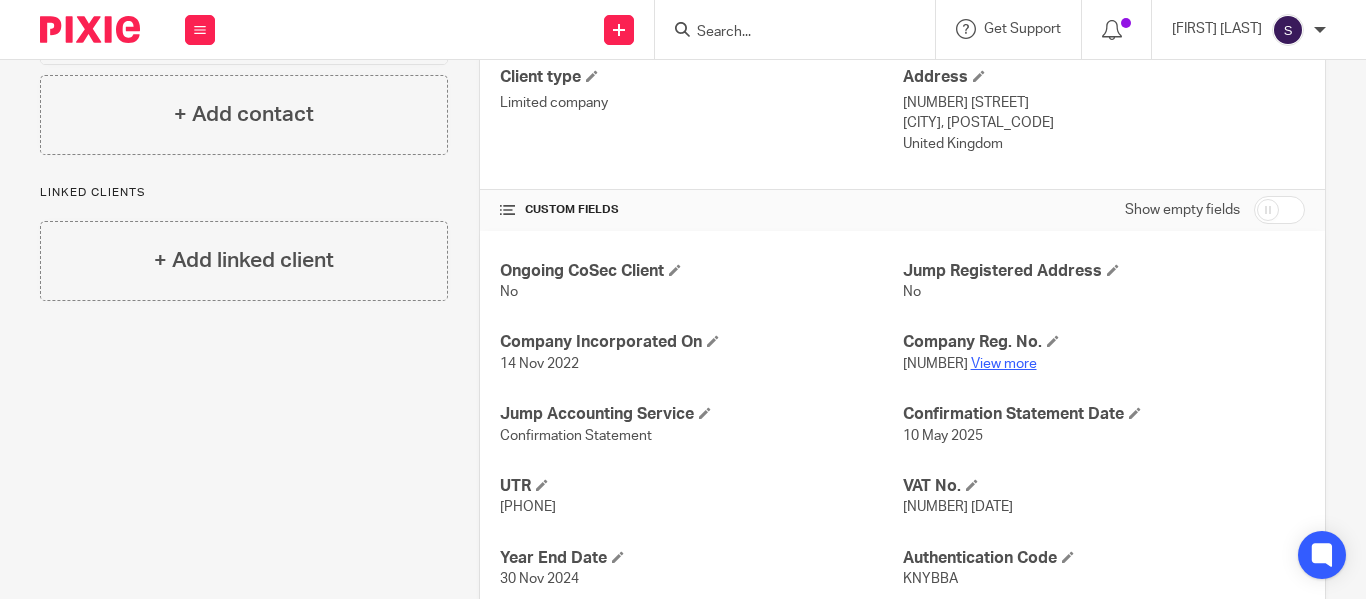 click on "View more" at bounding box center (1004, 364) 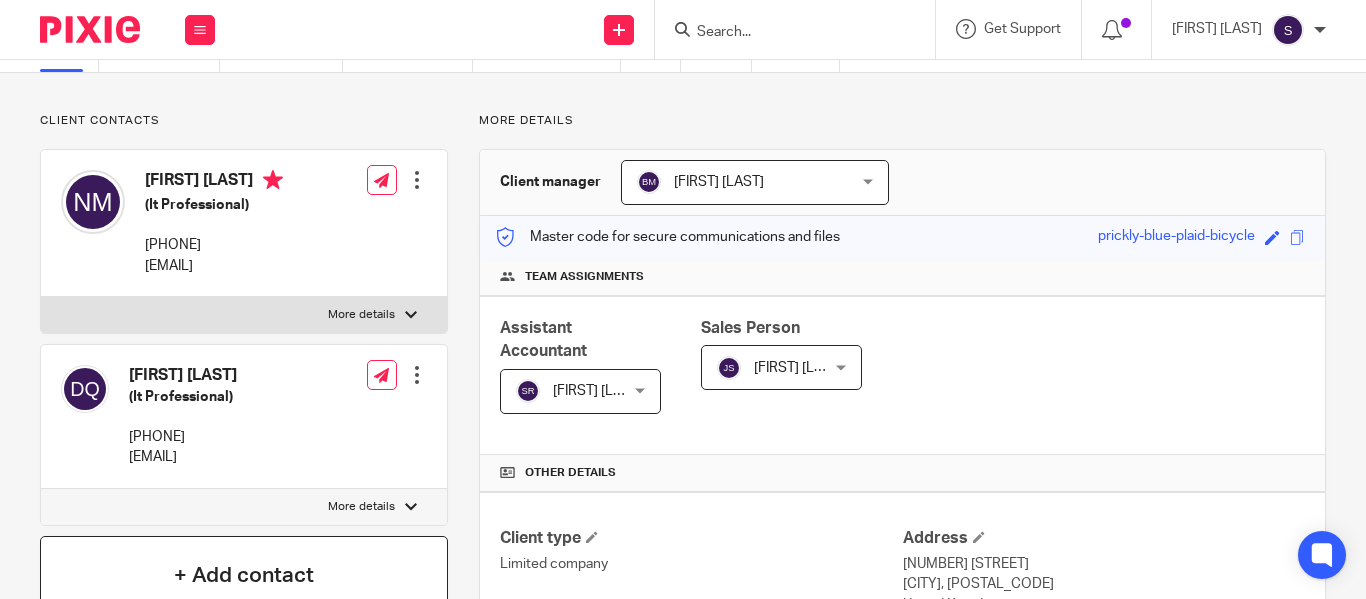 scroll, scrollTop: 0, scrollLeft: 0, axis: both 